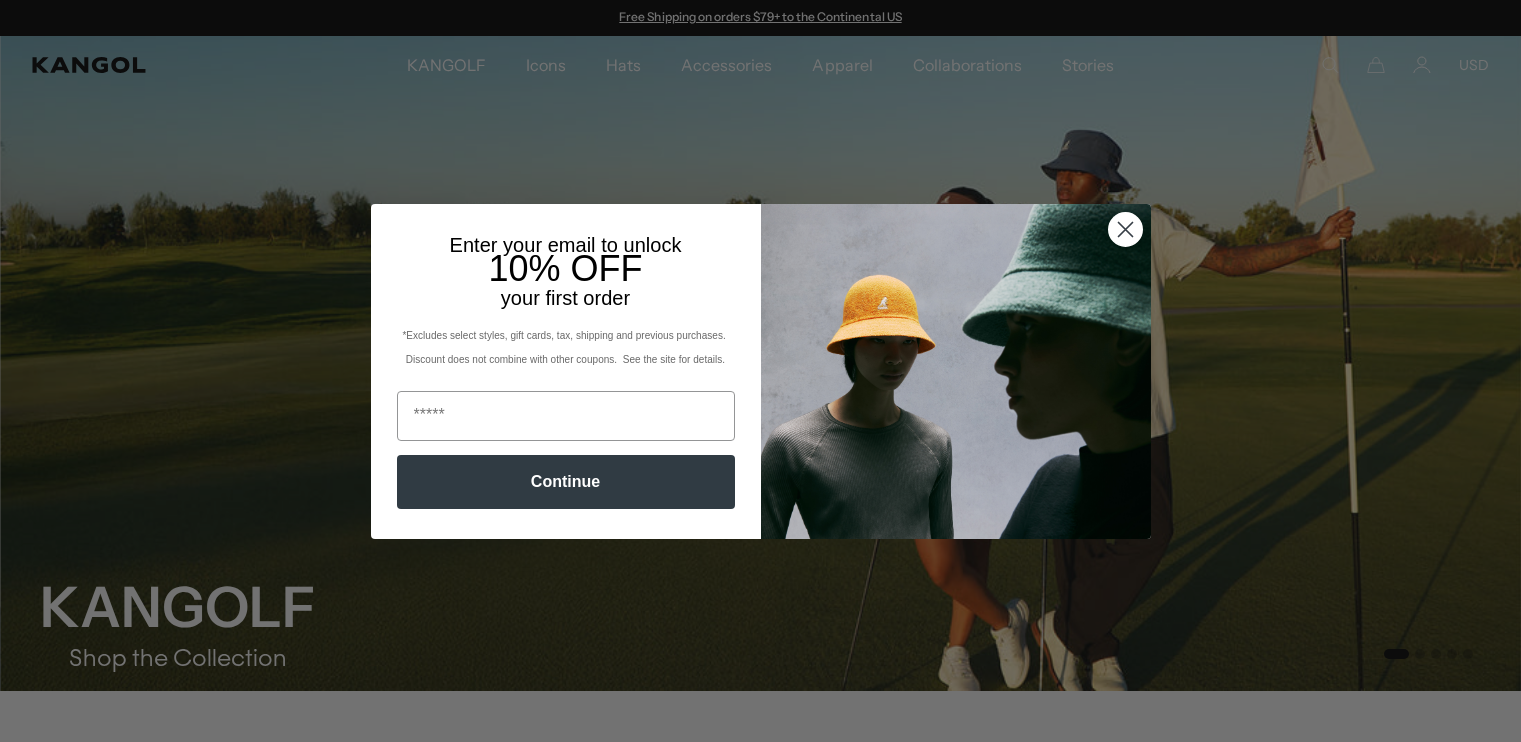 scroll, scrollTop: 0, scrollLeft: 0, axis: both 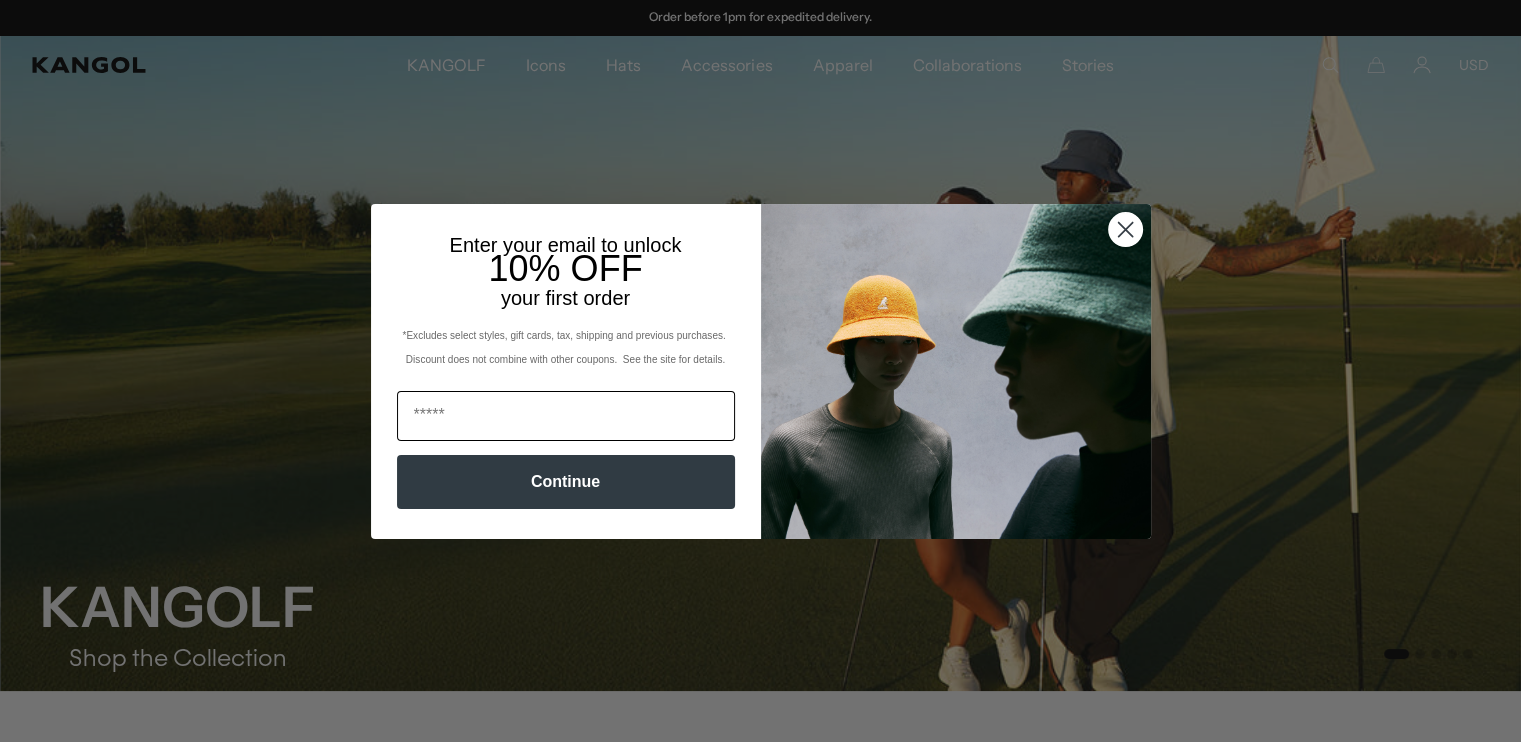 click at bounding box center [566, 416] 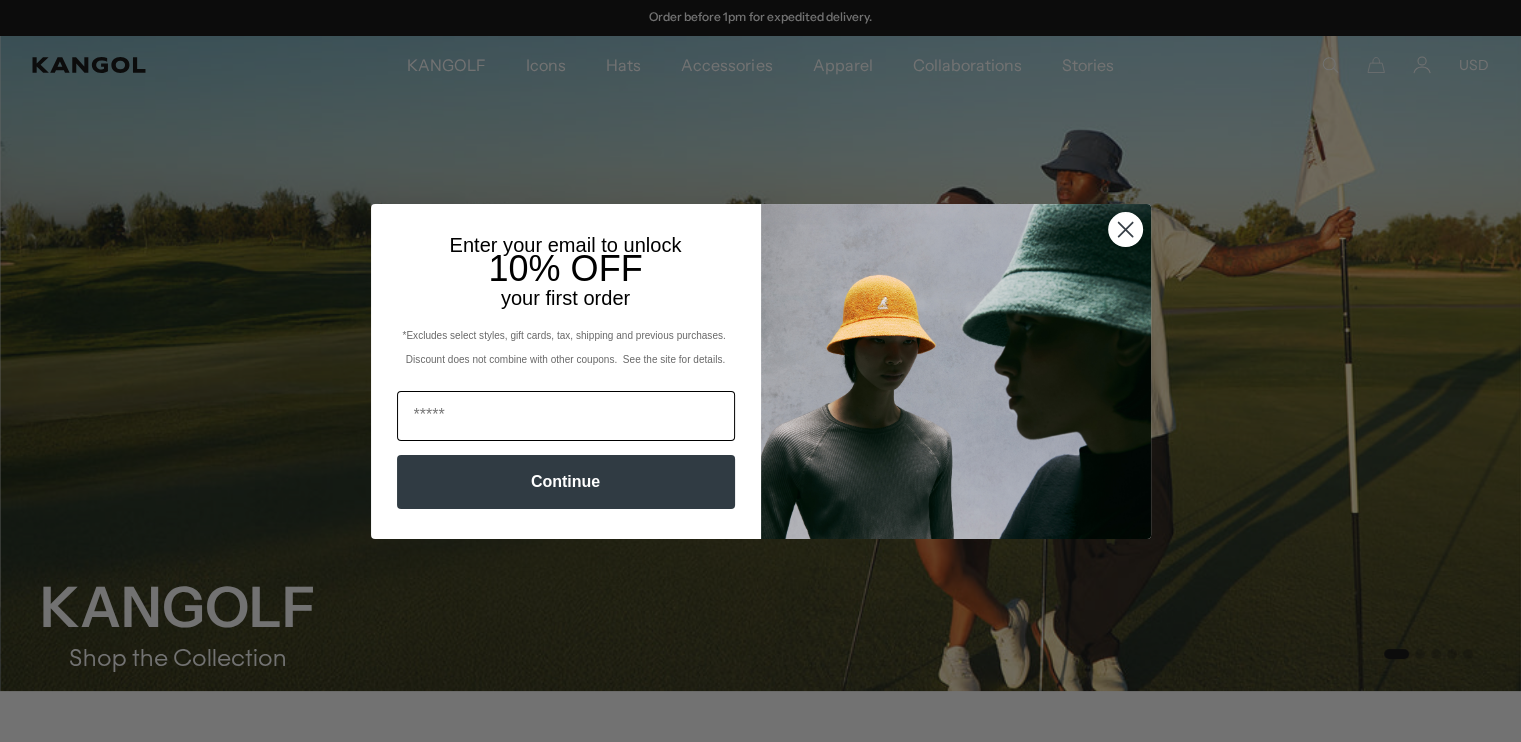 type on "**********" 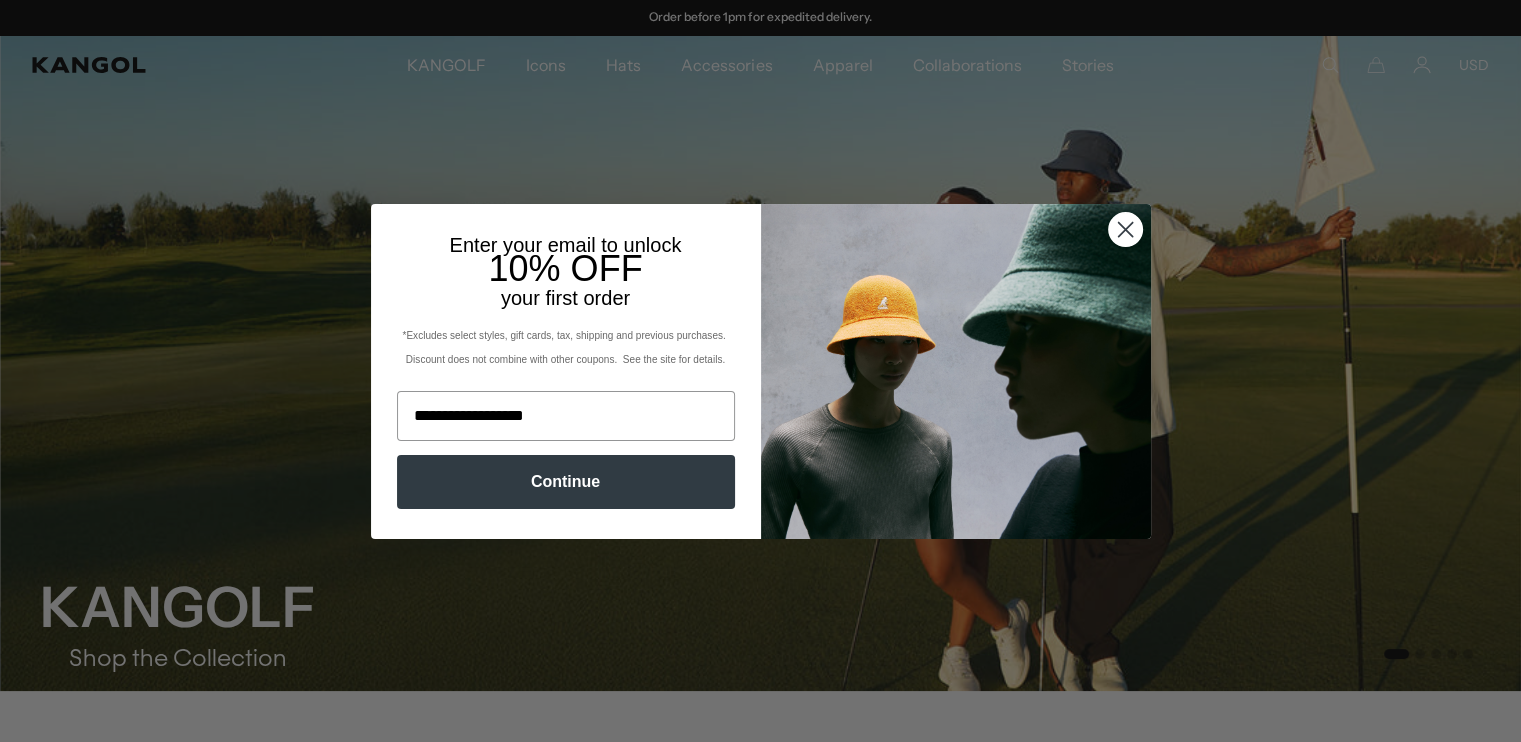 scroll, scrollTop: 0, scrollLeft: 0, axis: both 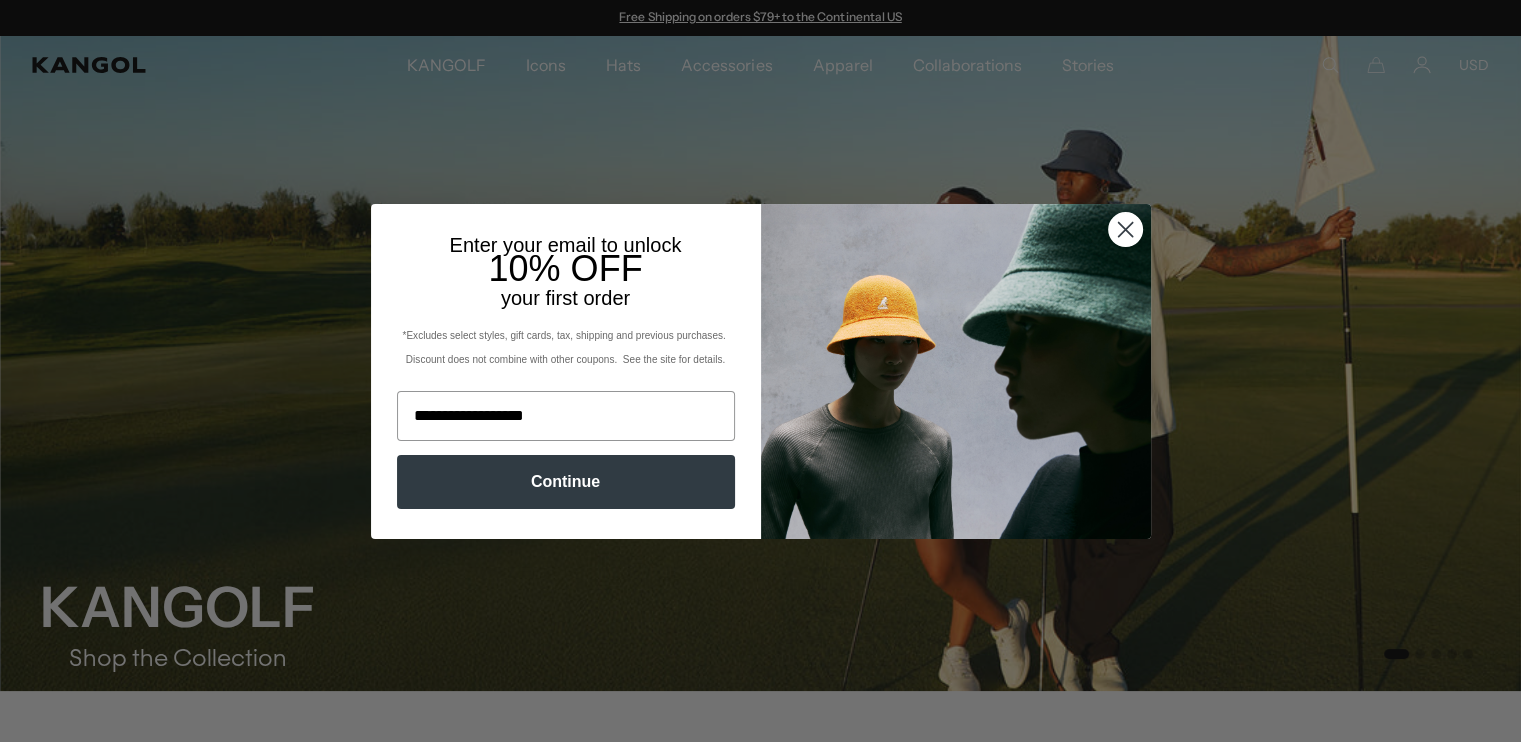 click on "Continue" at bounding box center (566, 482) 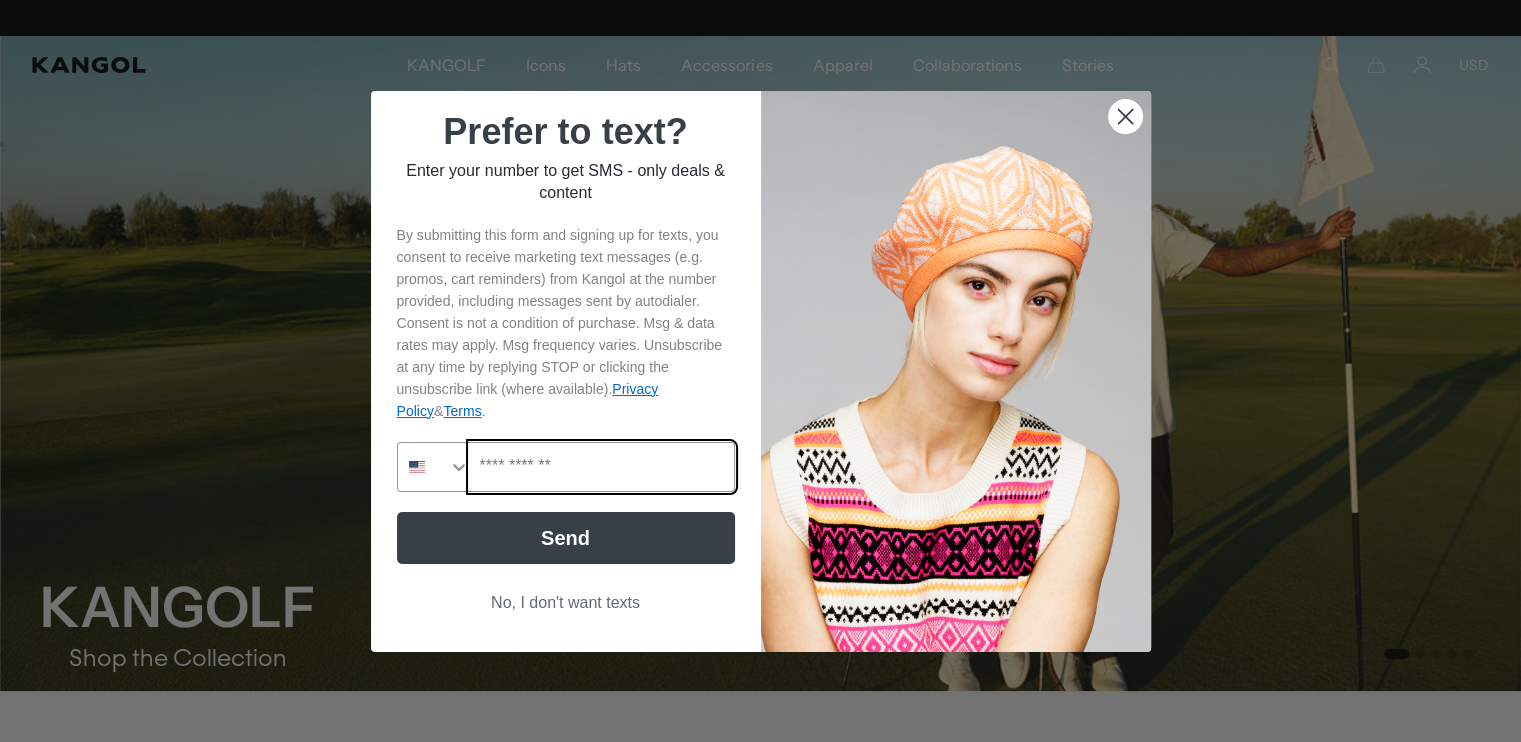 scroll, scrollTop: 0, scrollLeft: 412, axis: horizontal 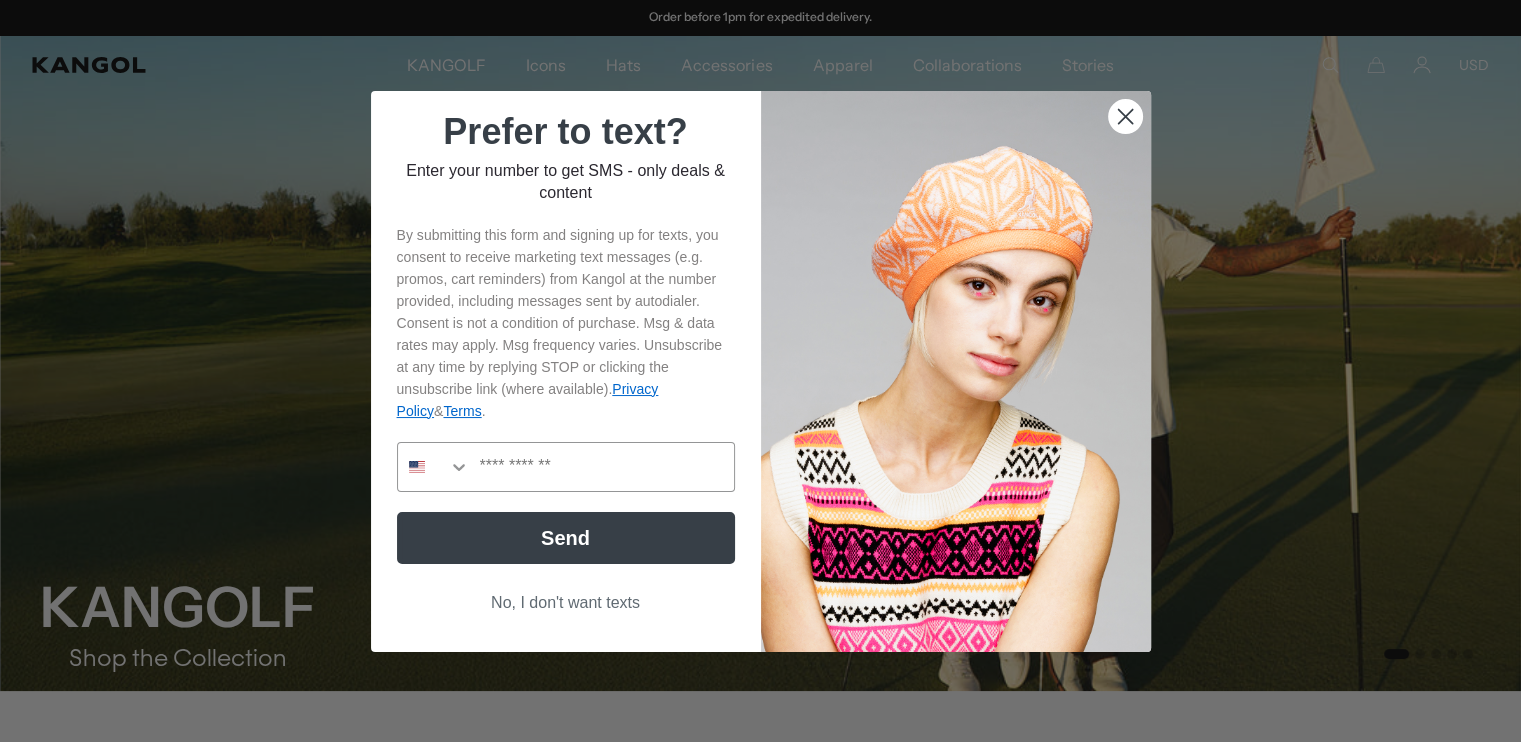click on "No, I don't want texts" at bounding box center (566, 603) 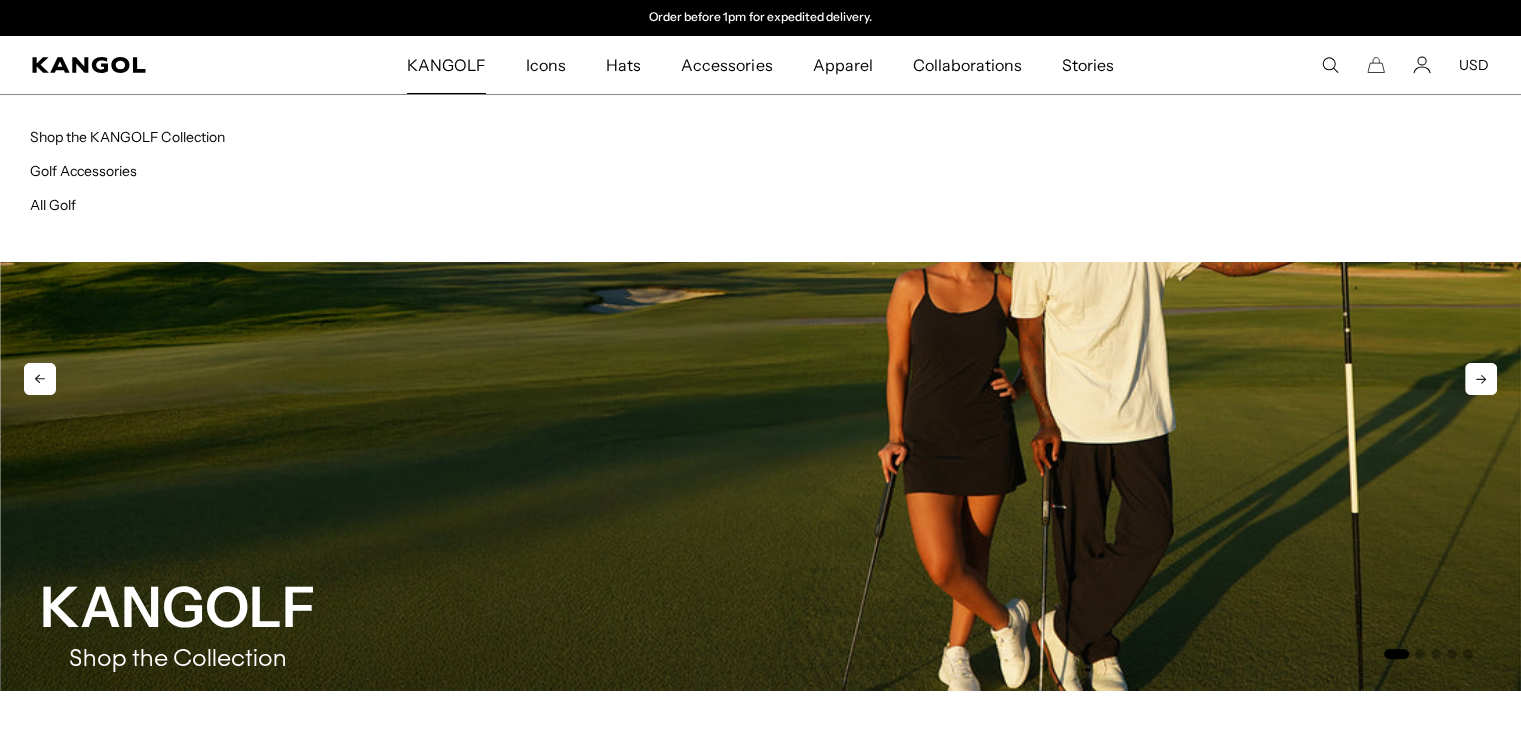 scroll, scrollTop: 0, scrollLeft: 0, axis: both 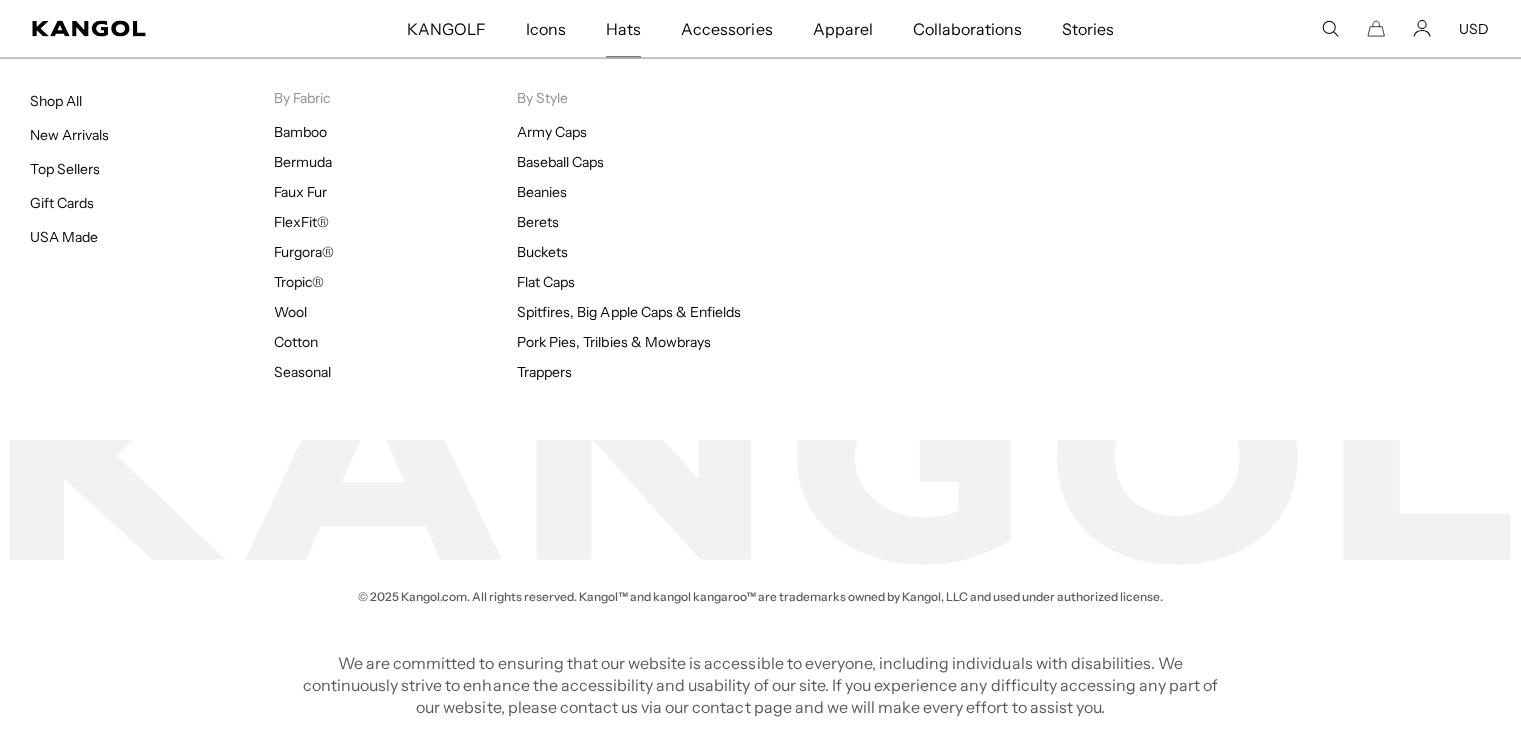 click on "Hats" at bounding box center [623, 29] 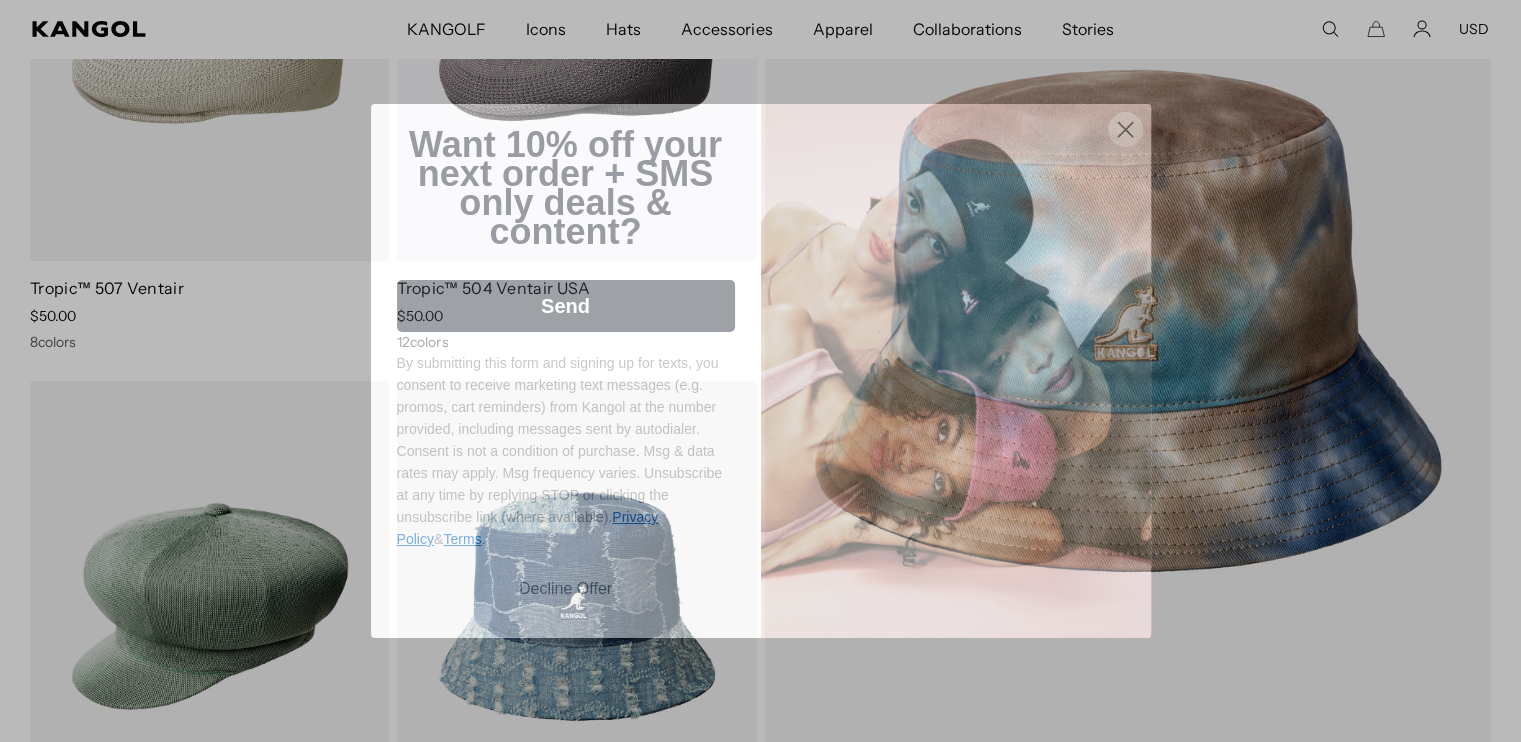 scroll, scrollTop: 58, scrollLeft: 0, axis: vertical 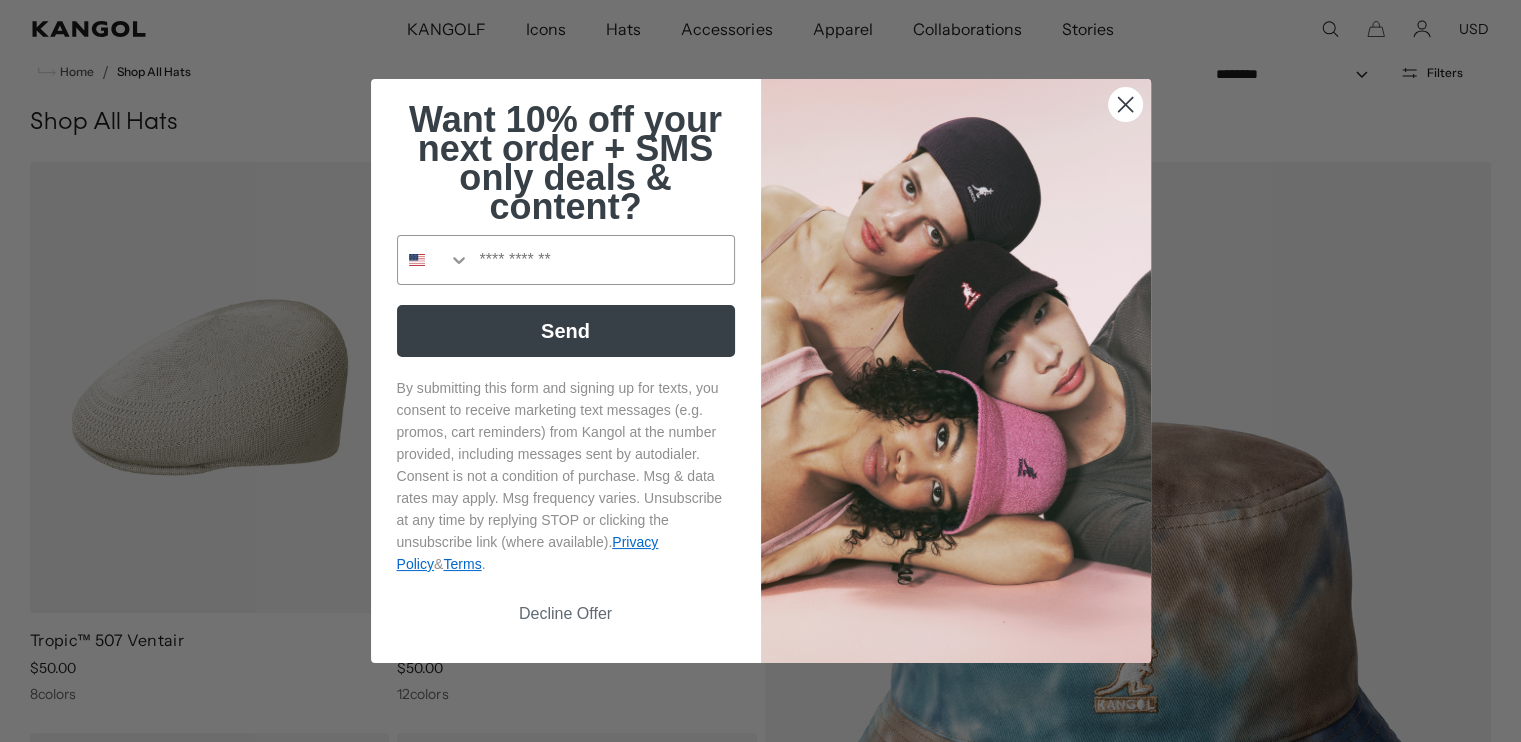 click 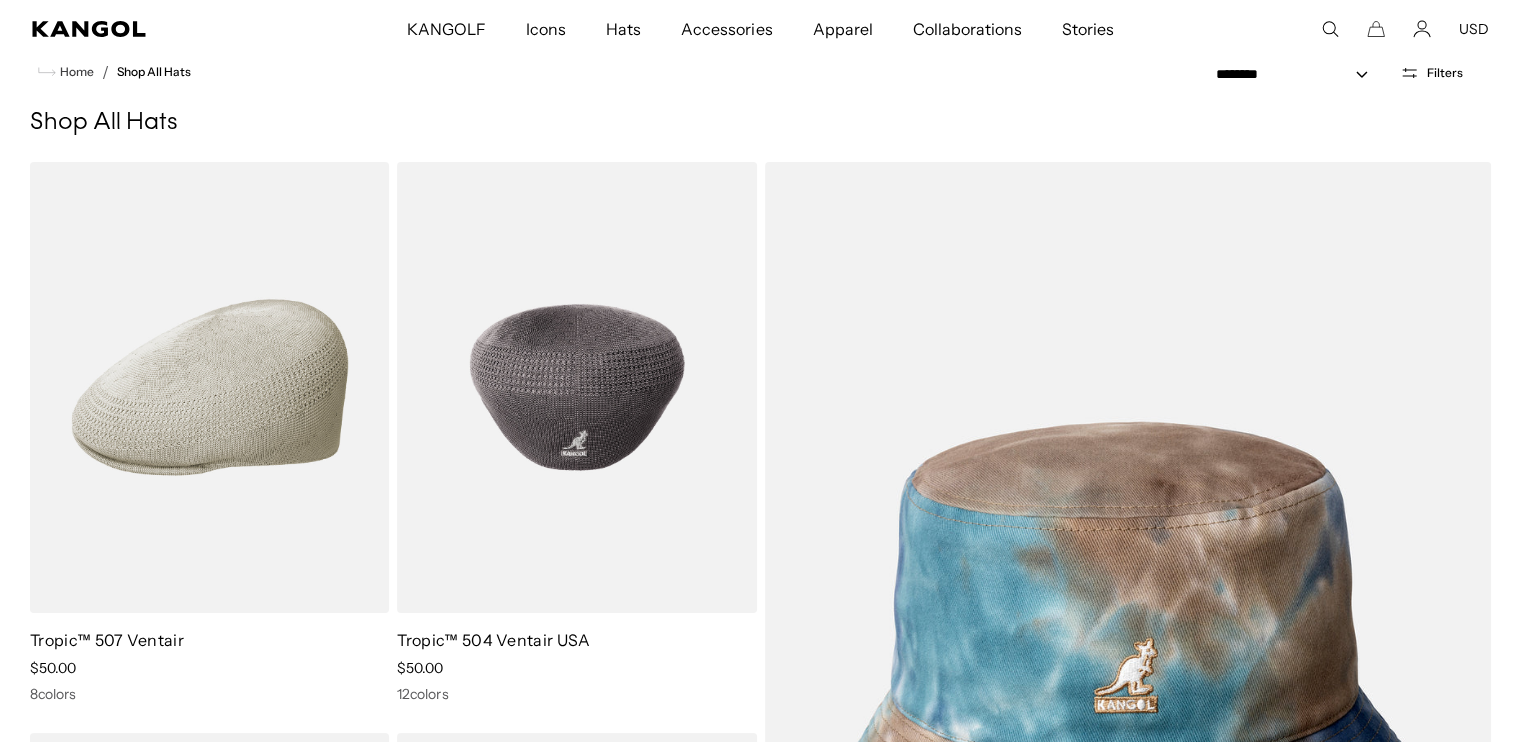 scroll, scrollTop: 0, scrollLeft: 0, axis: both 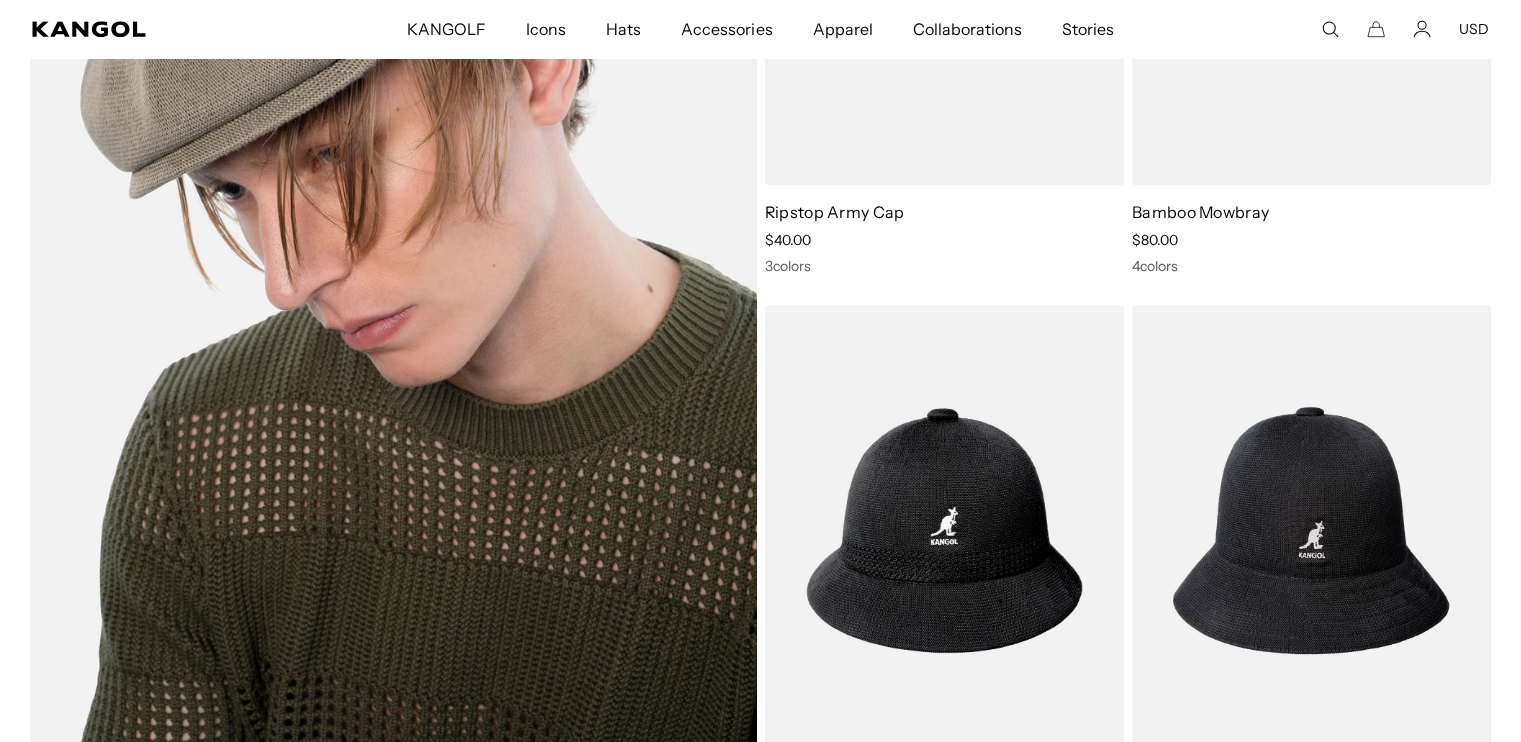 click at bounding box center [393, 245] 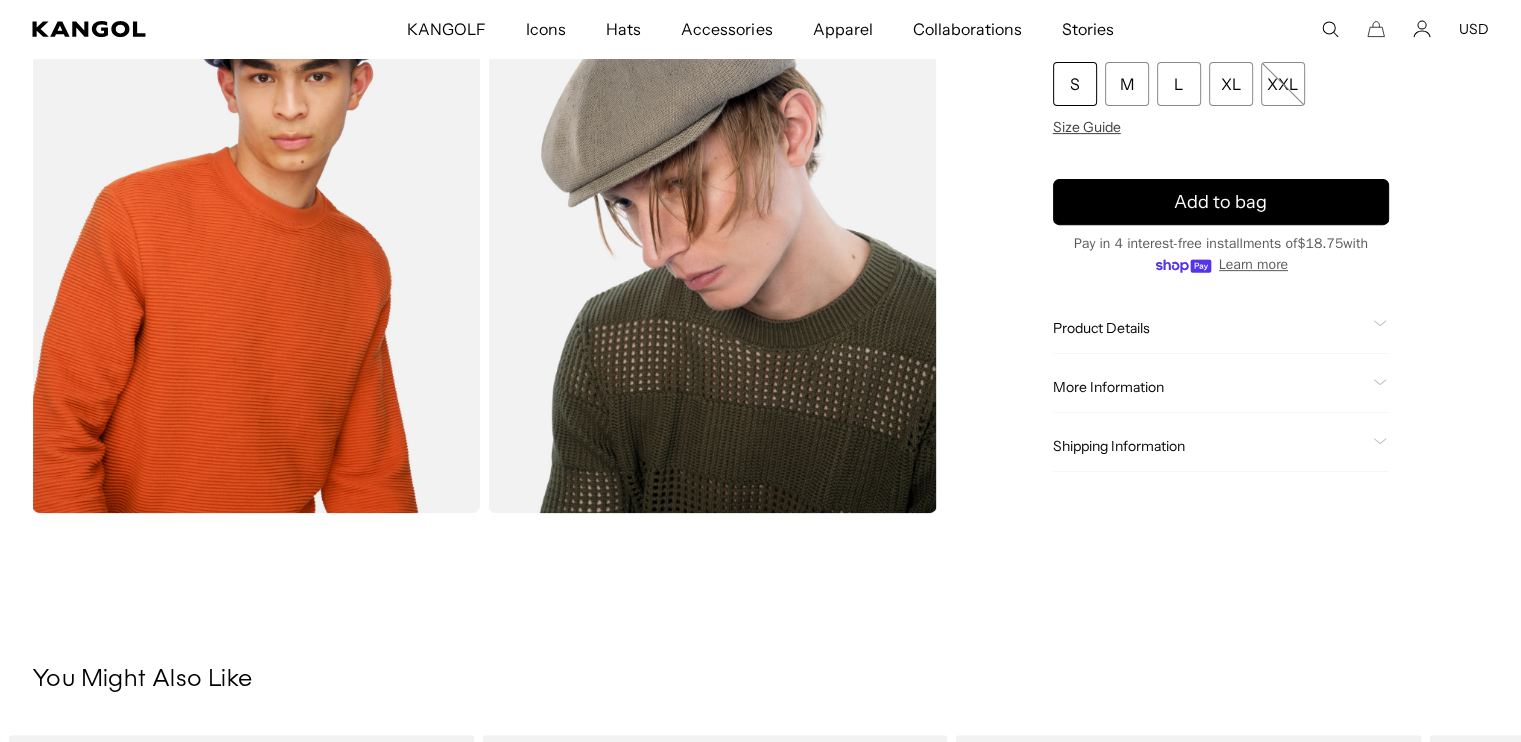 scroll, scrollTop: 755, scrollLeft: 0, axis: vertical 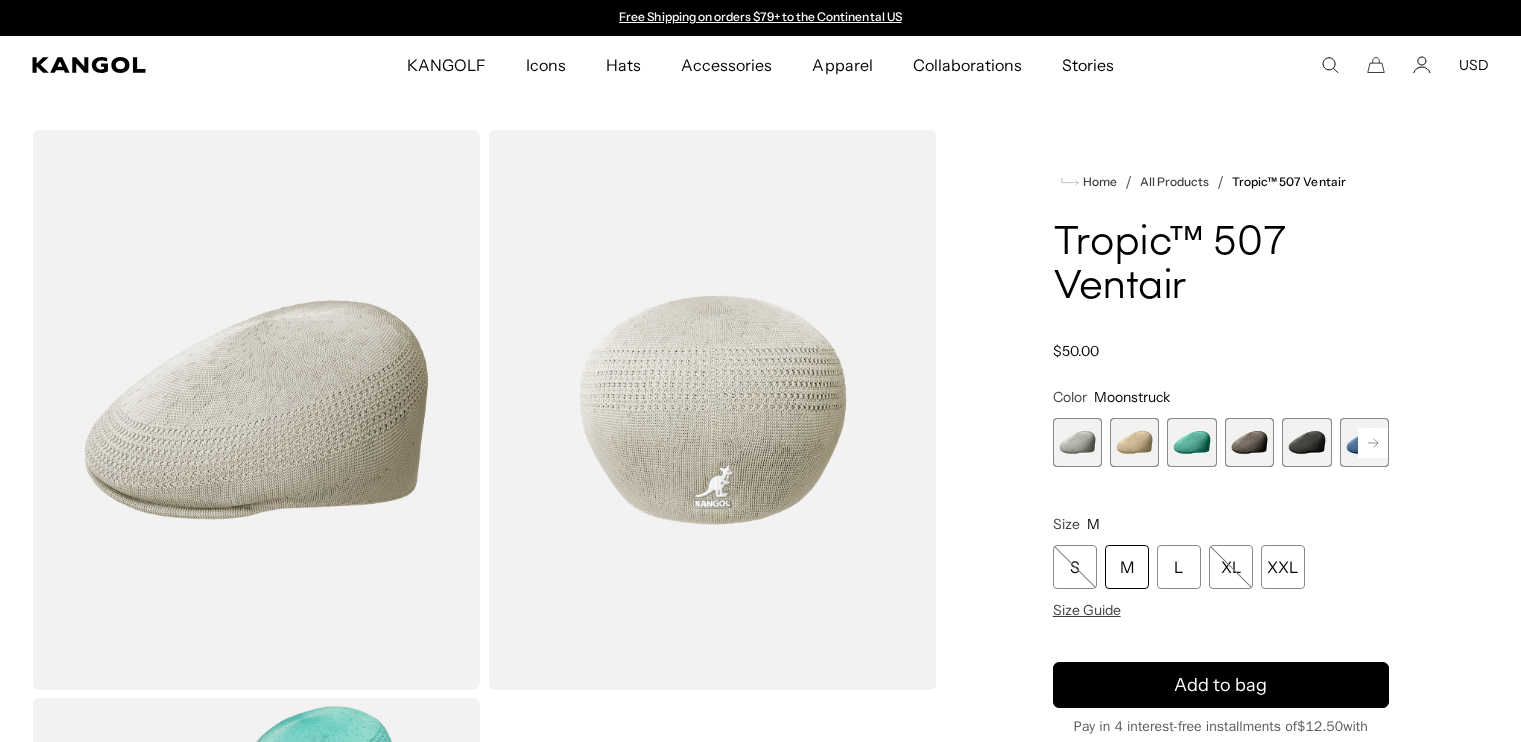 click at bounding box center [1306, 442] 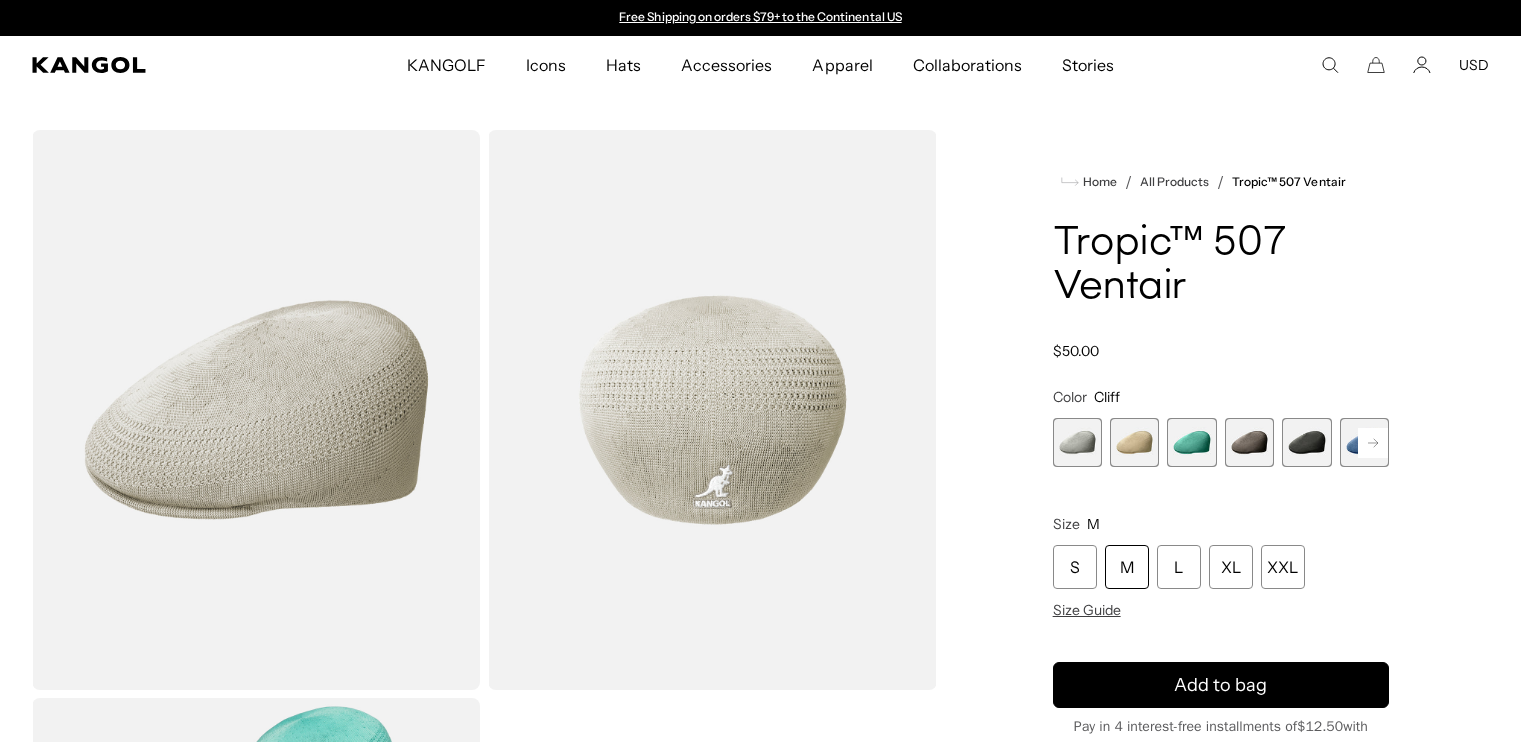 scroll, scrollTop: 0, scrollLeft: 0, axis: both 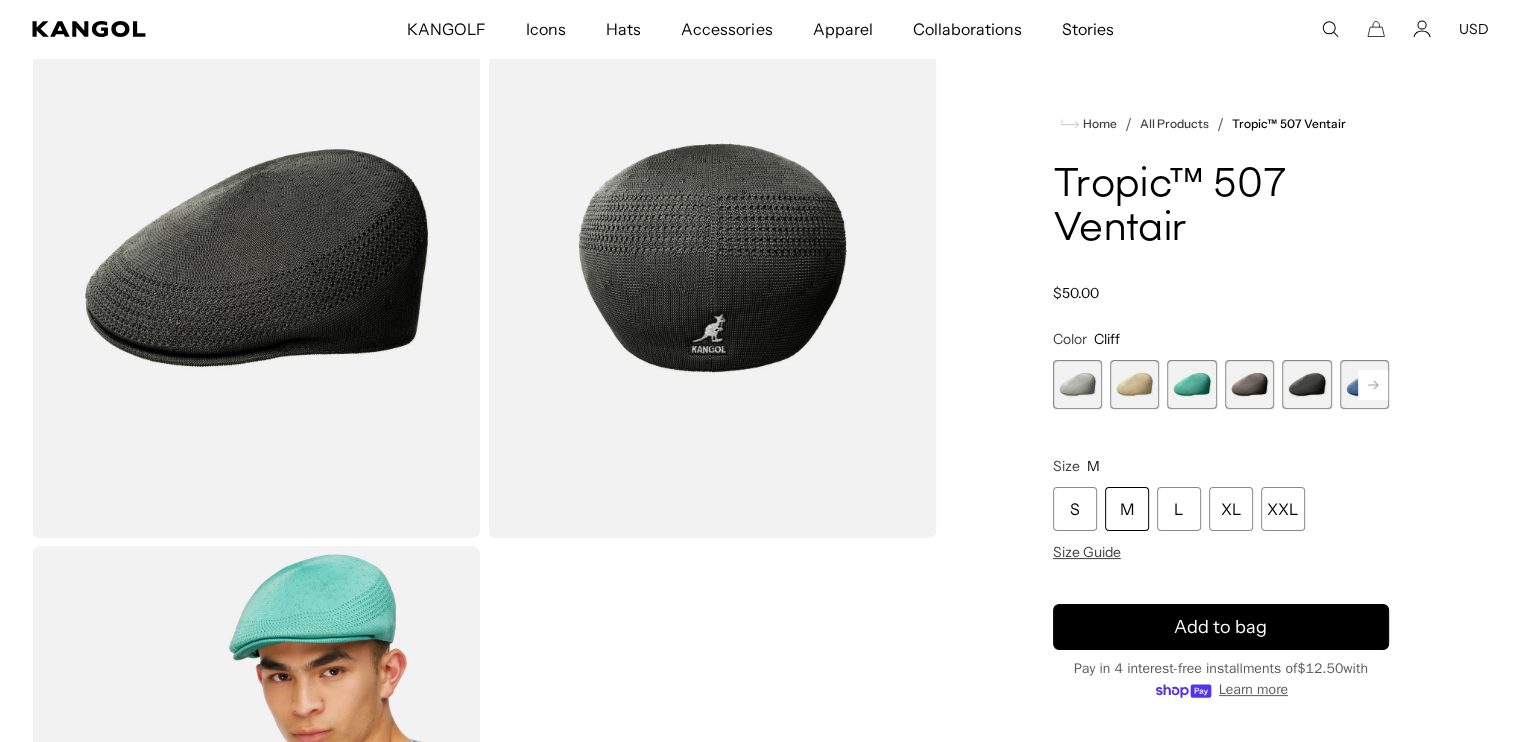 click at bounding box center [1306, 384] 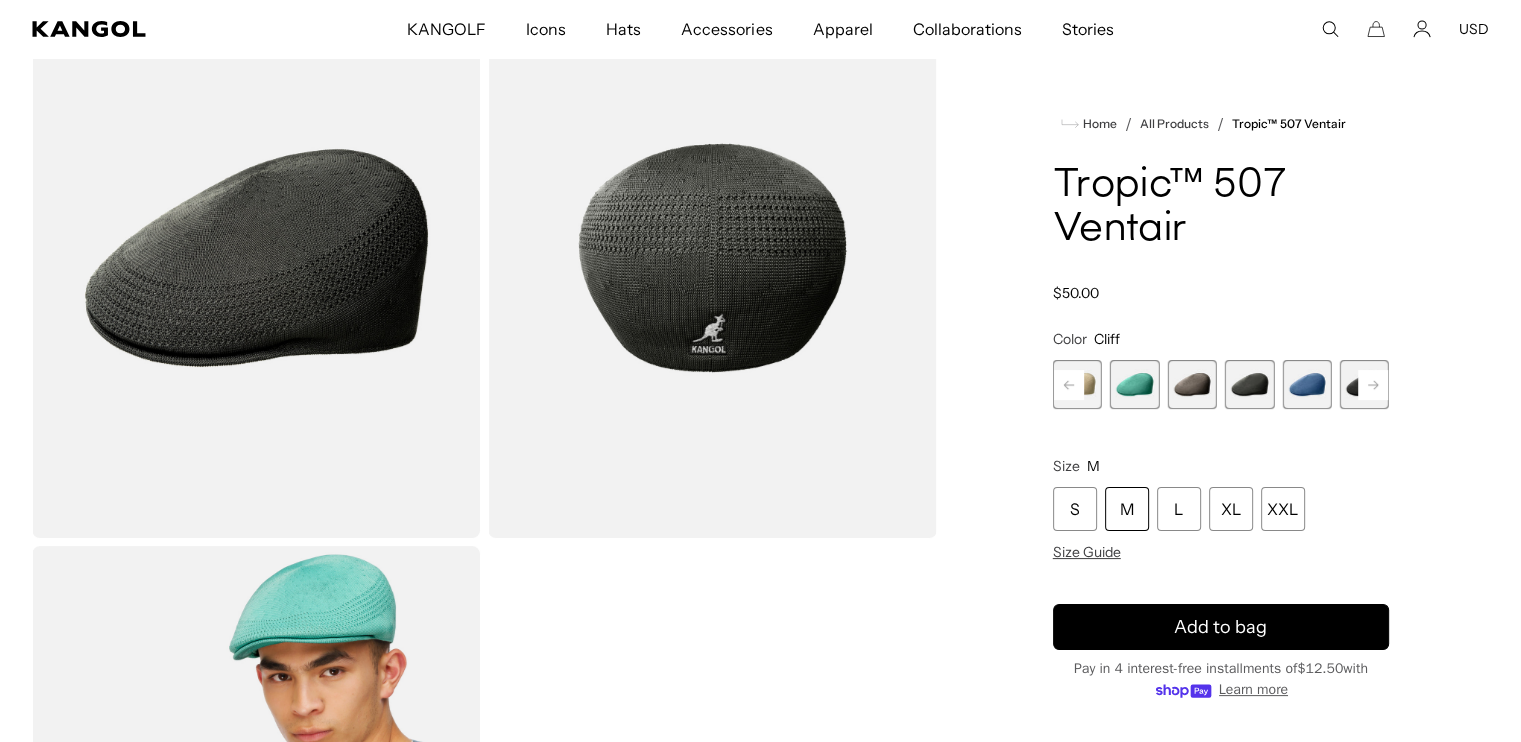 scroll, scrollTop: 0, scrollLeft: 412, axis: horizontal 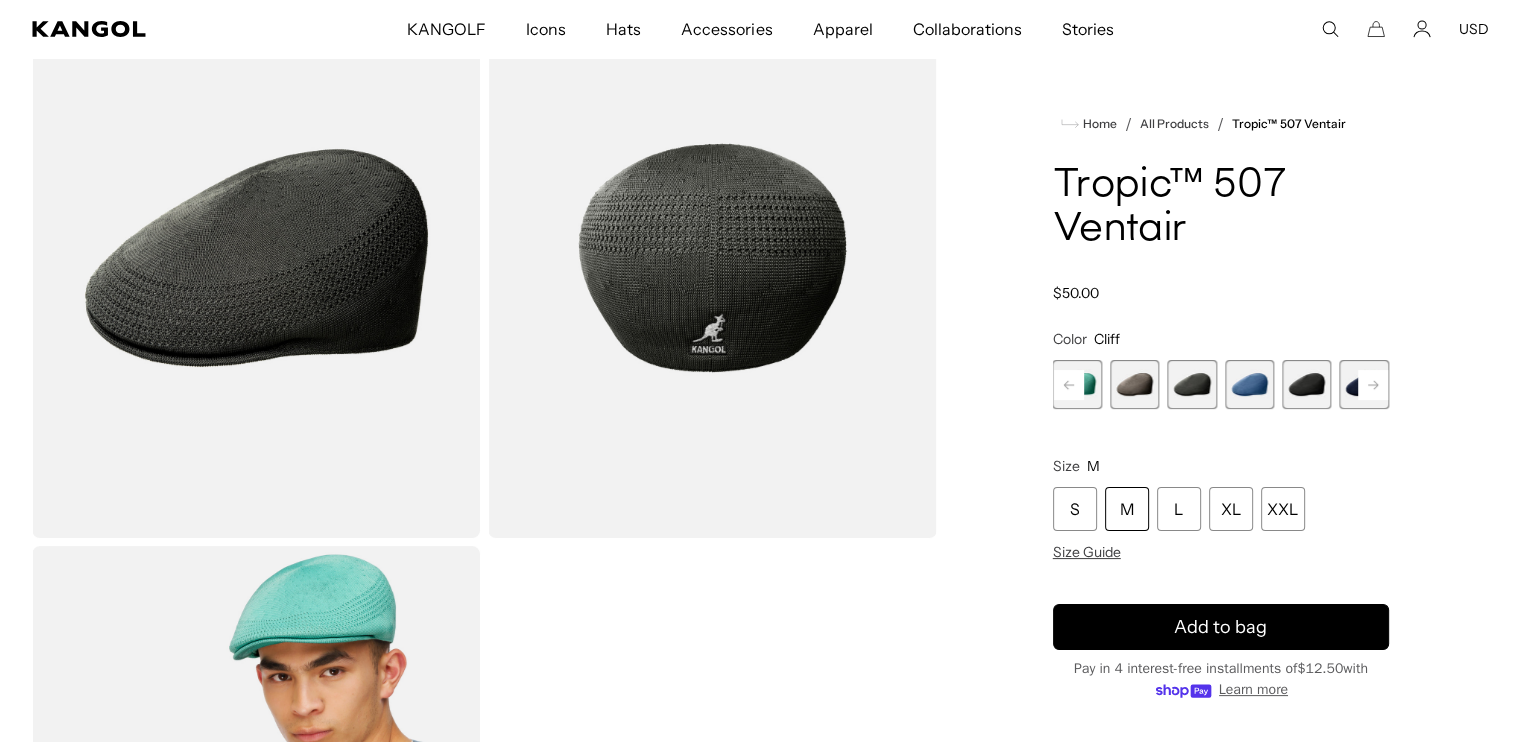 click at bounding box center [1306, 384] 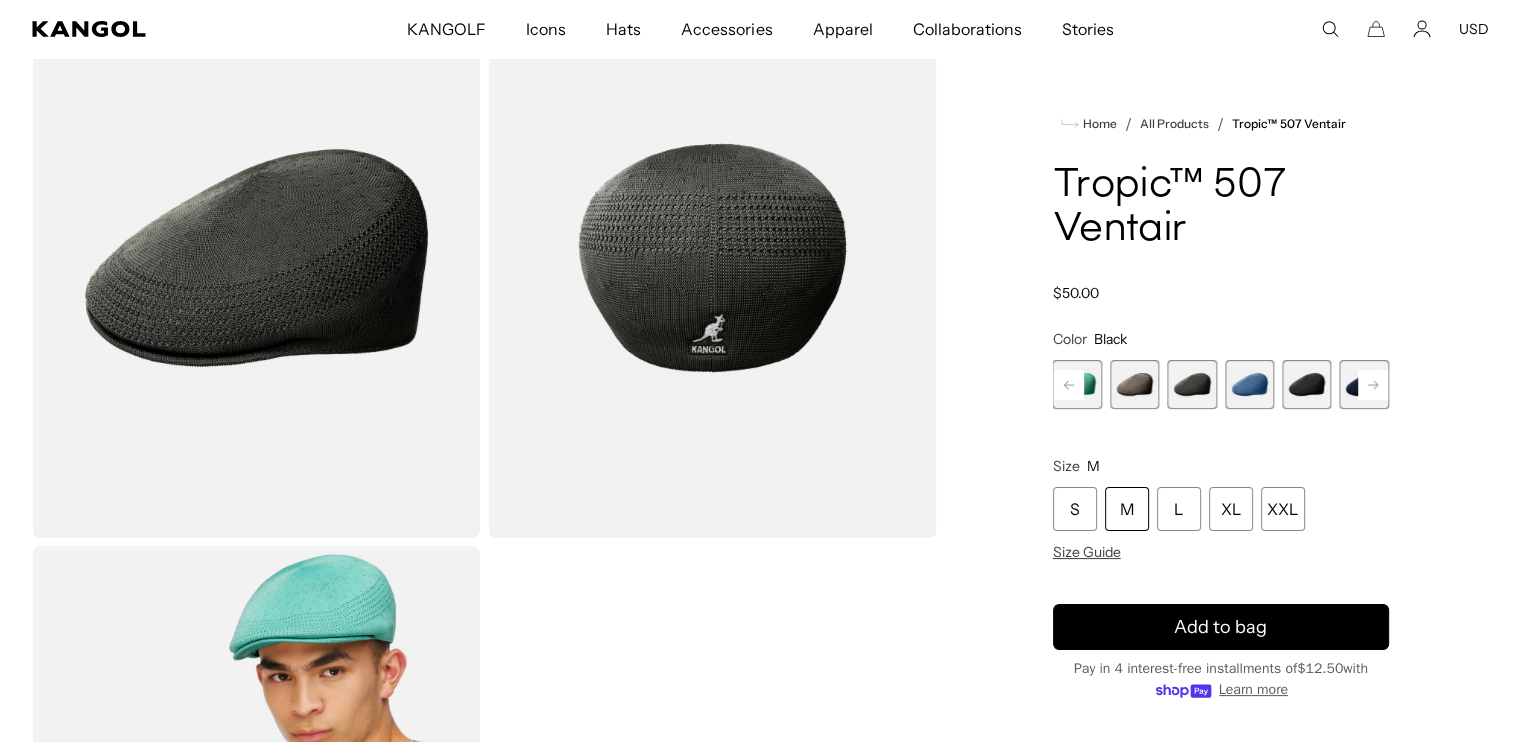 scroll, scrollTop: 0, scrollLeft: 412, axis: horizontal 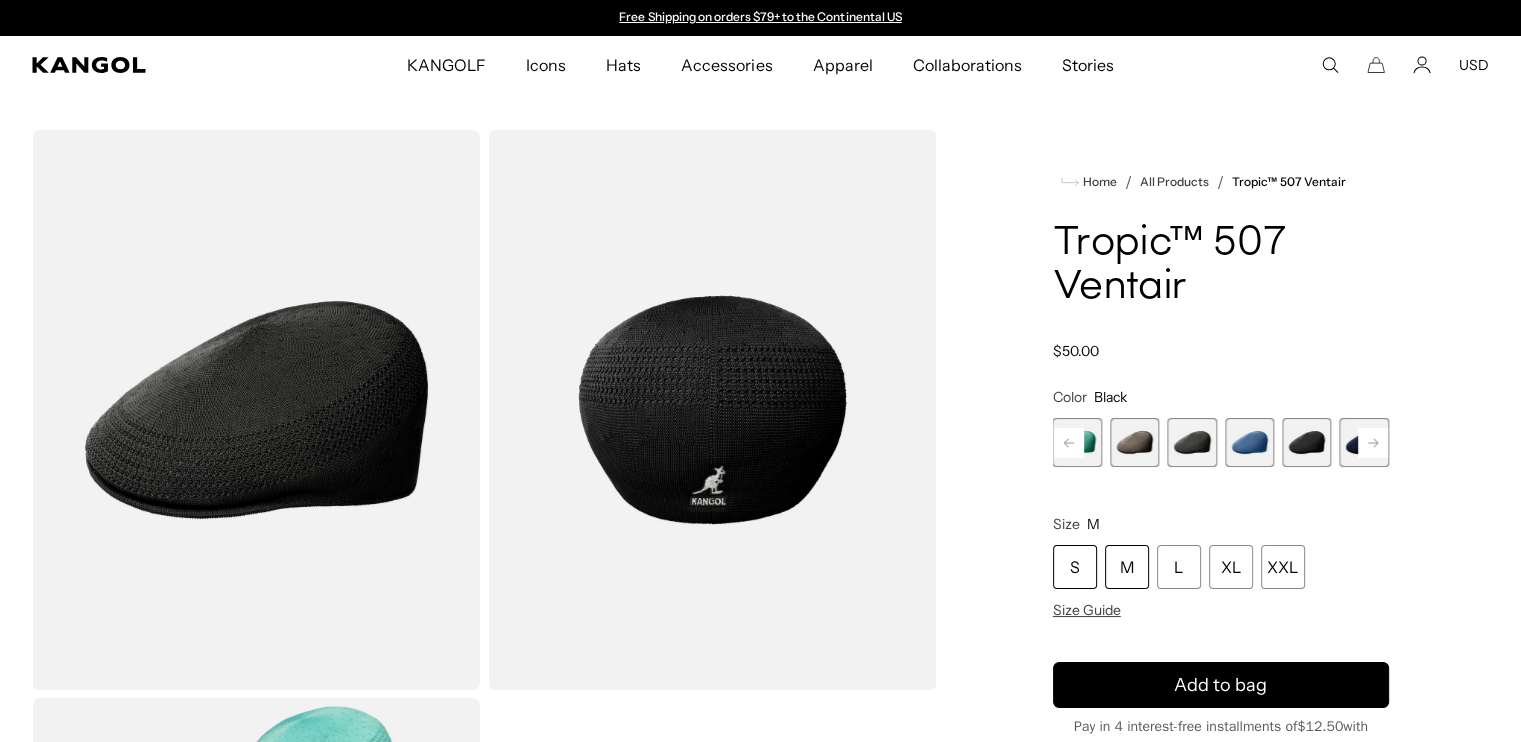 click on "S" at bounding box center (1075, 567) 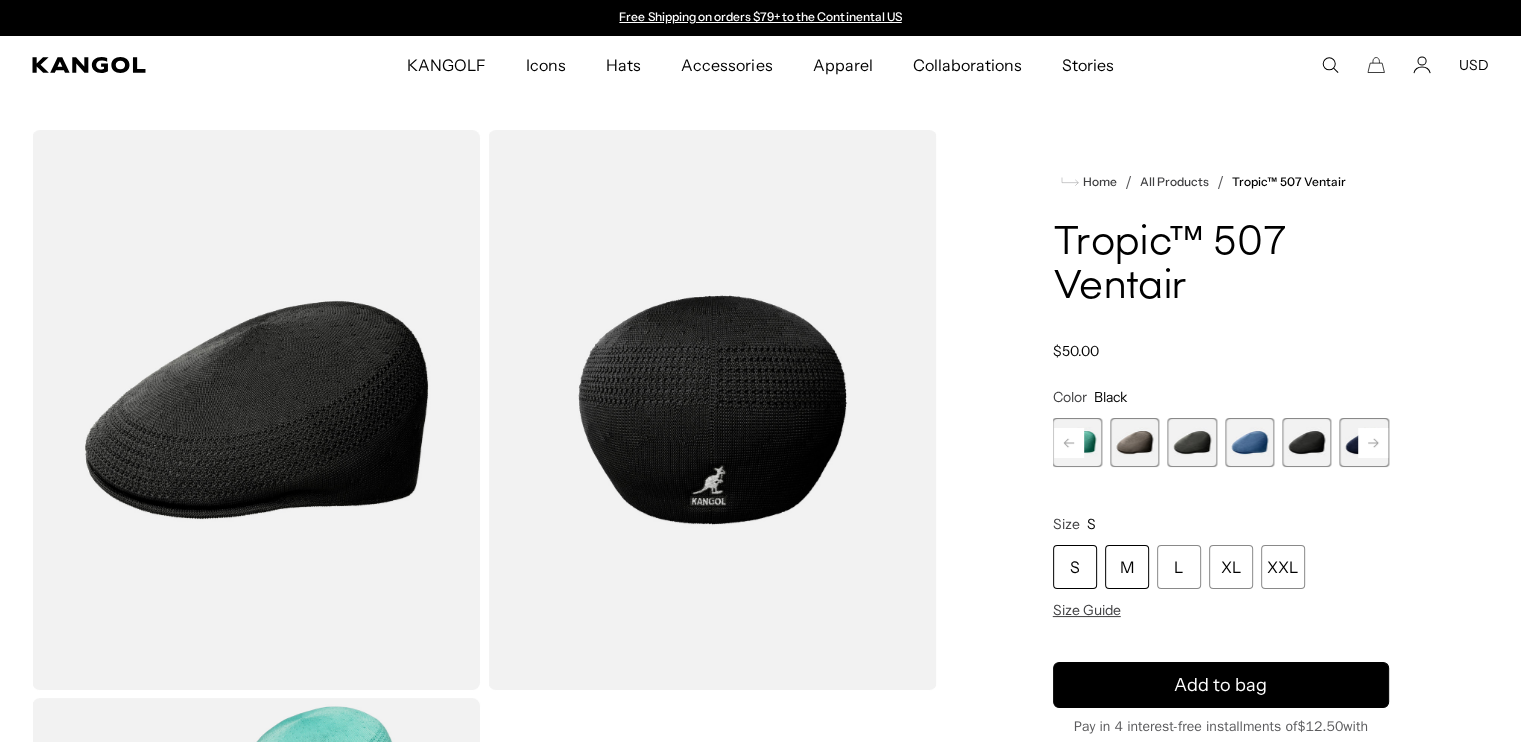 click on "M" at bounding box center [1127, 567] 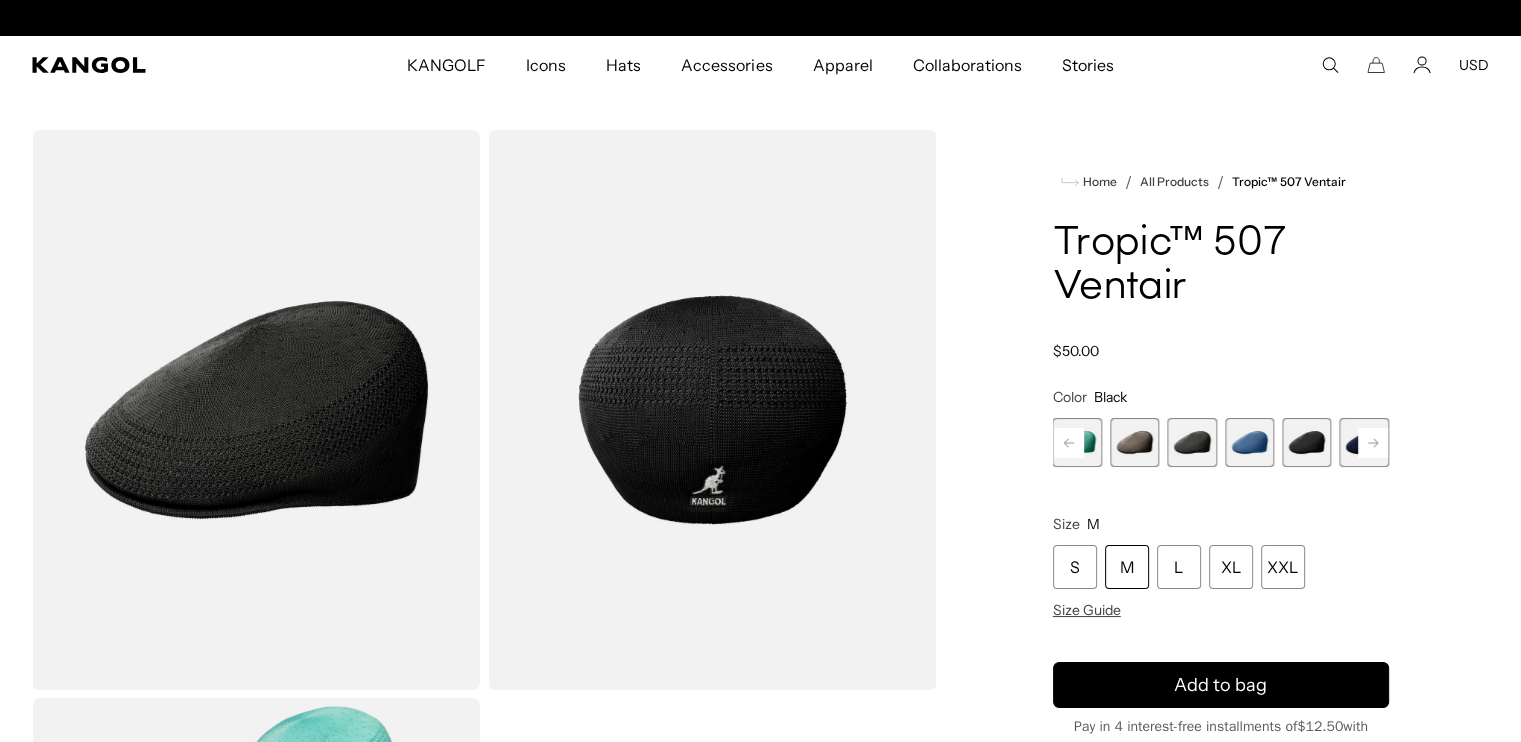 scroll, scrollTop: 0, scrollLeft: 412, axis: horizontal 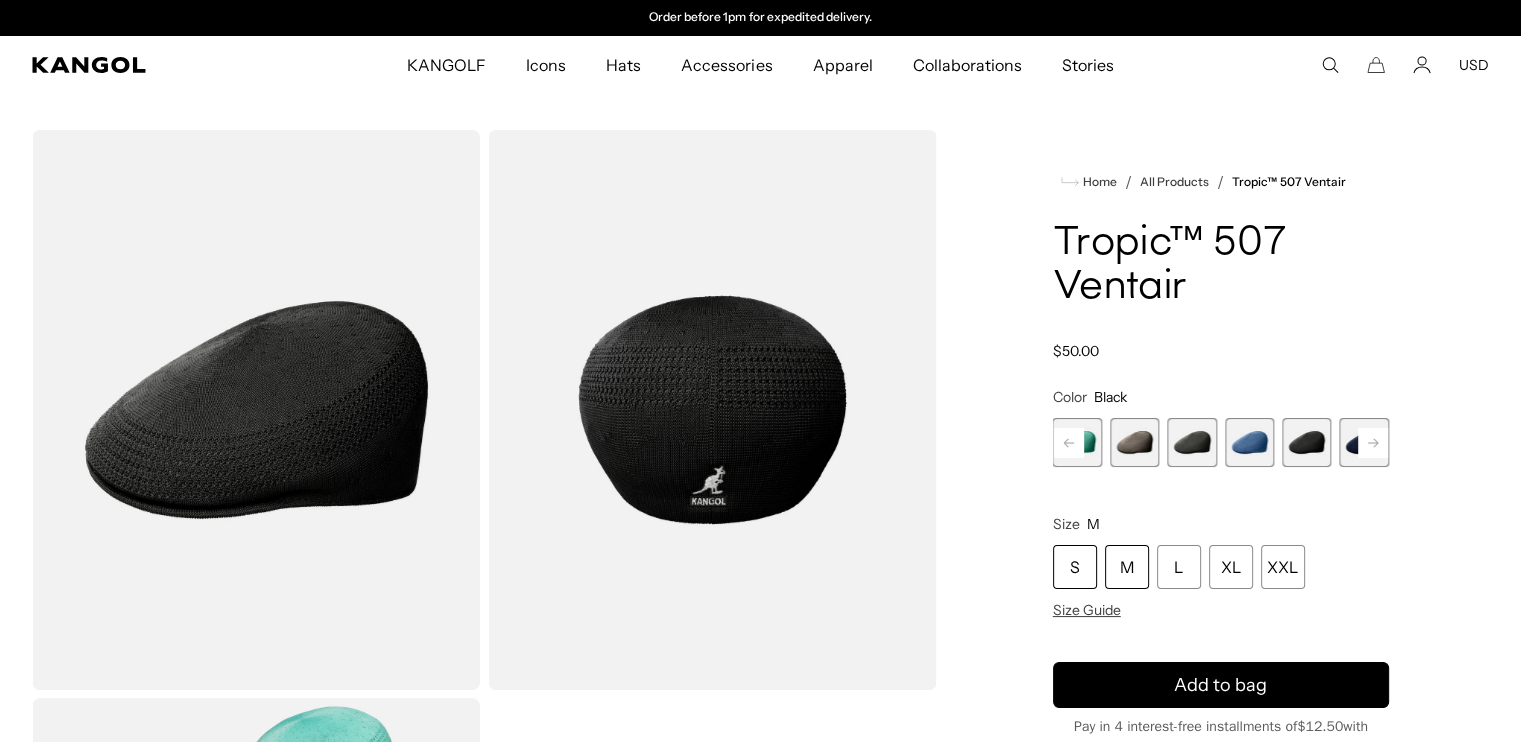 click on "S" at bounding box center [1075, 567] 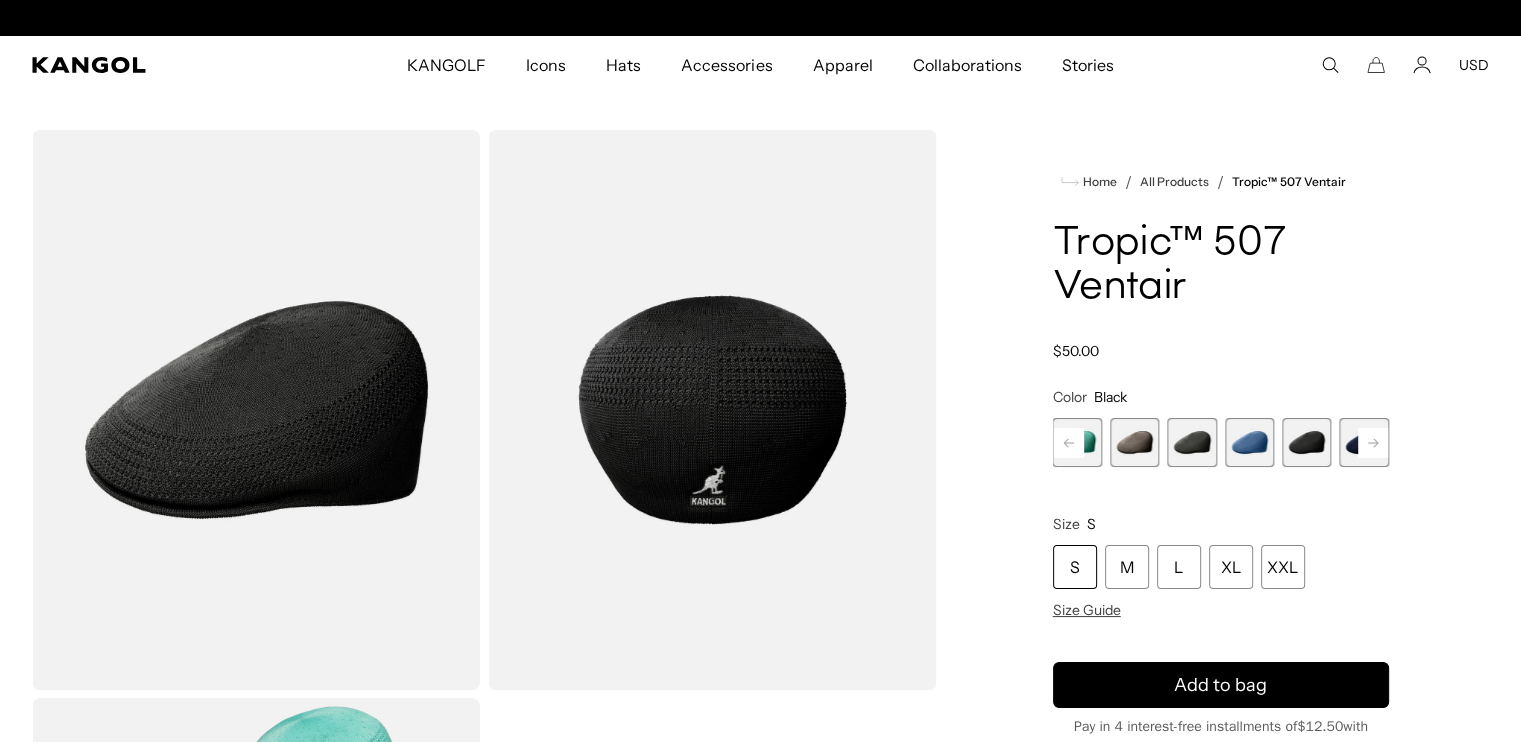 scroll, scrollTop: 0, scrollLeft: 0, axis: both 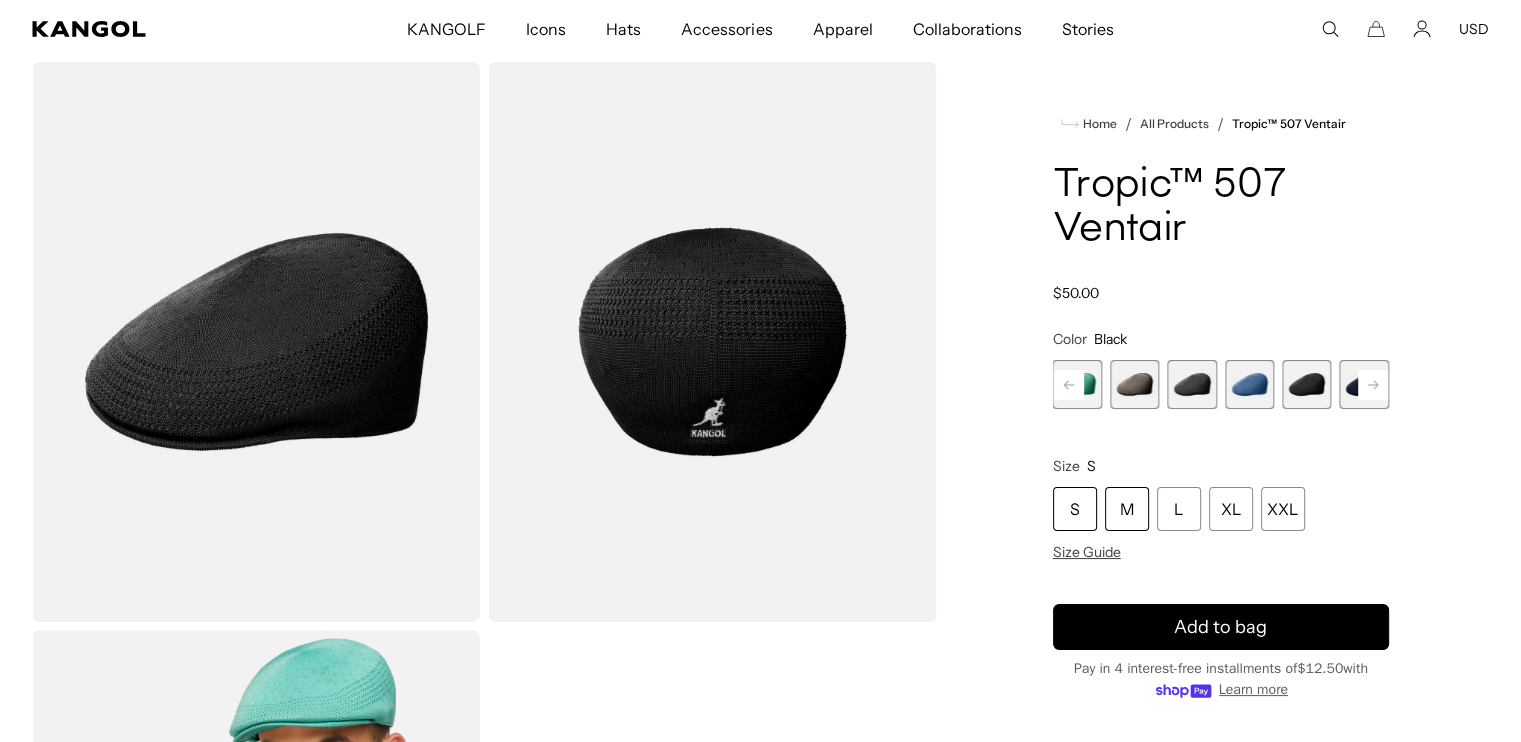 click on "M" at bounding box center [1127, 509] 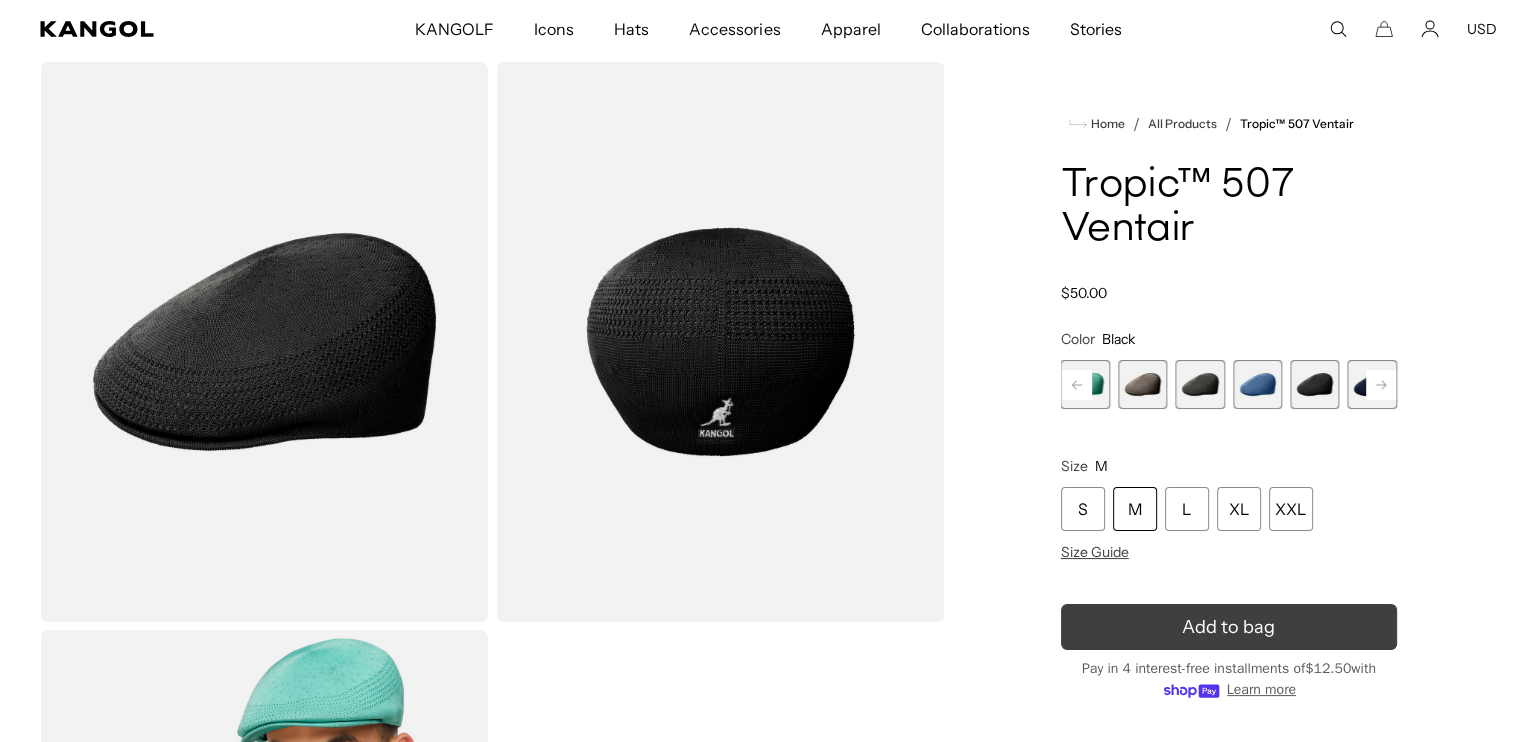 scroll, scrollTop: 0, scrollLeft: 412, axis: horizontal 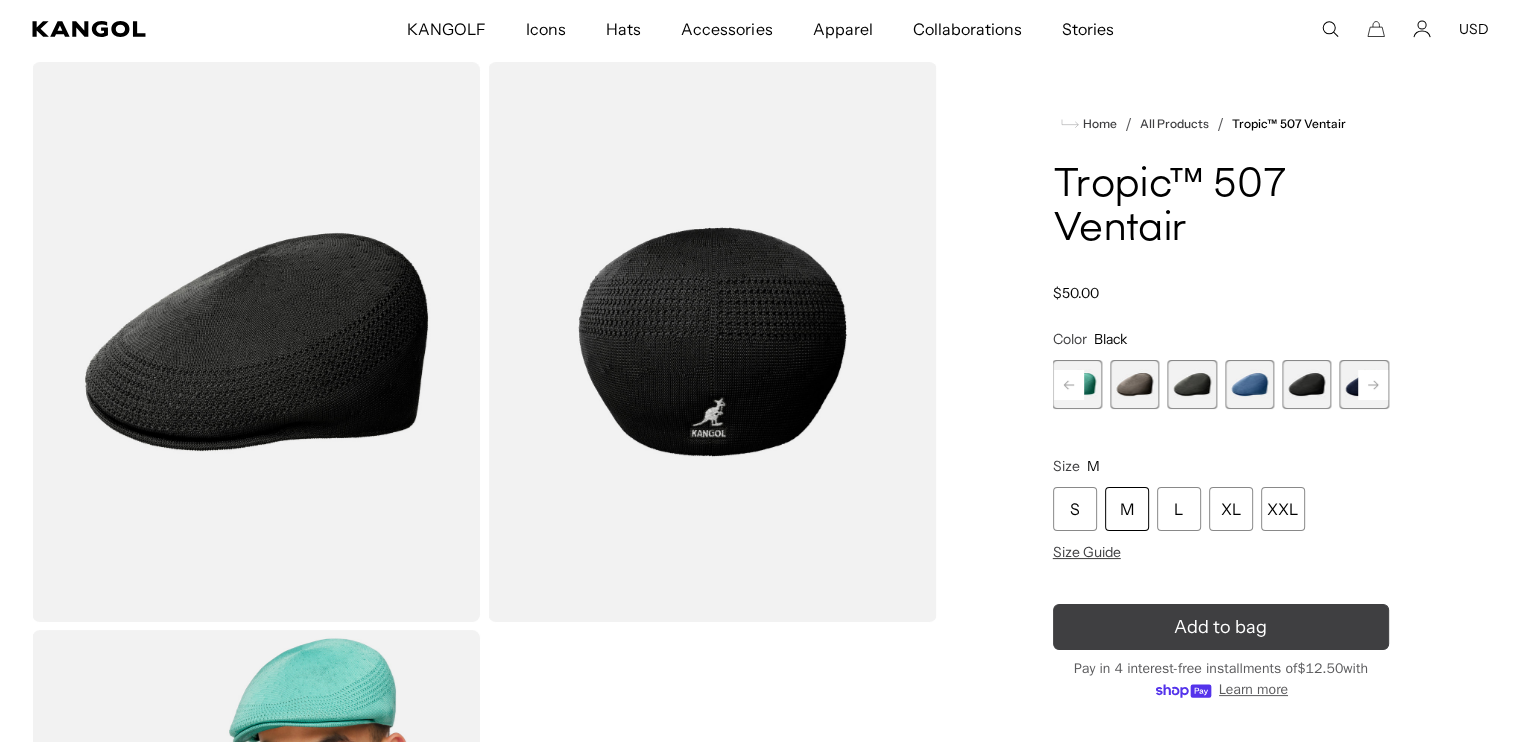 click on "Add to bag" at bounding box center (1221, 627) 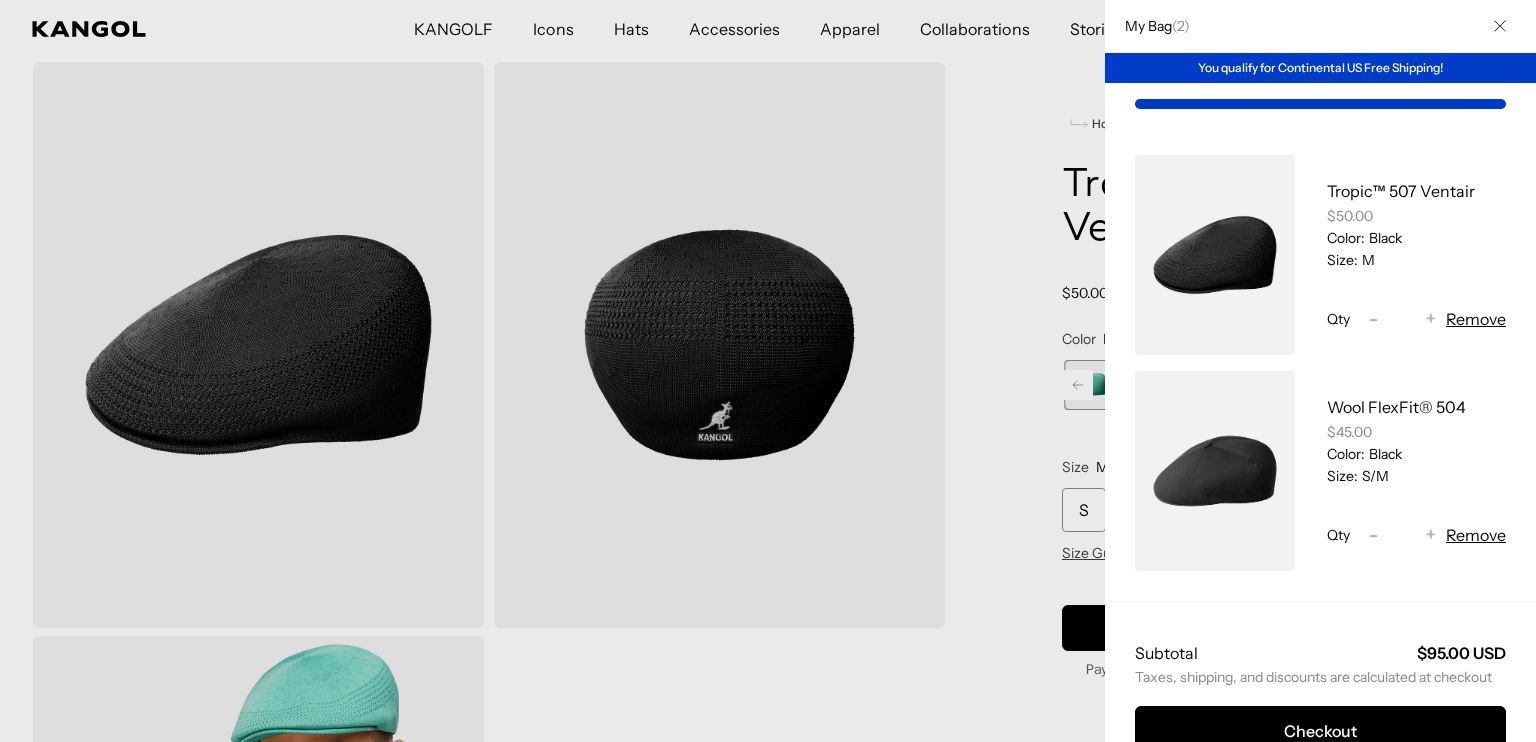 scroll, scrollTop: 84, scrollLeft: 0, axis: vertical 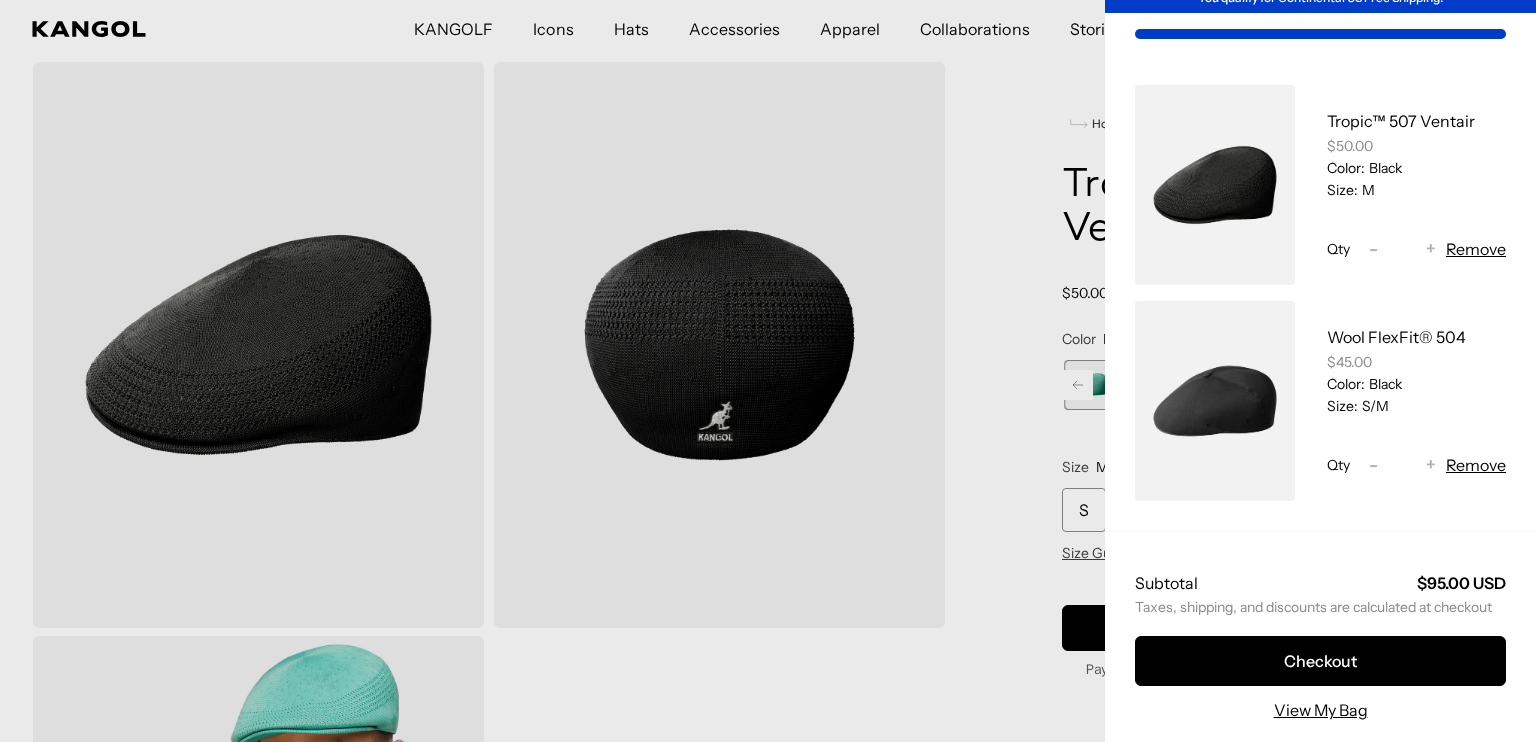 click on "Remove" at bounding box center [1476, 465] 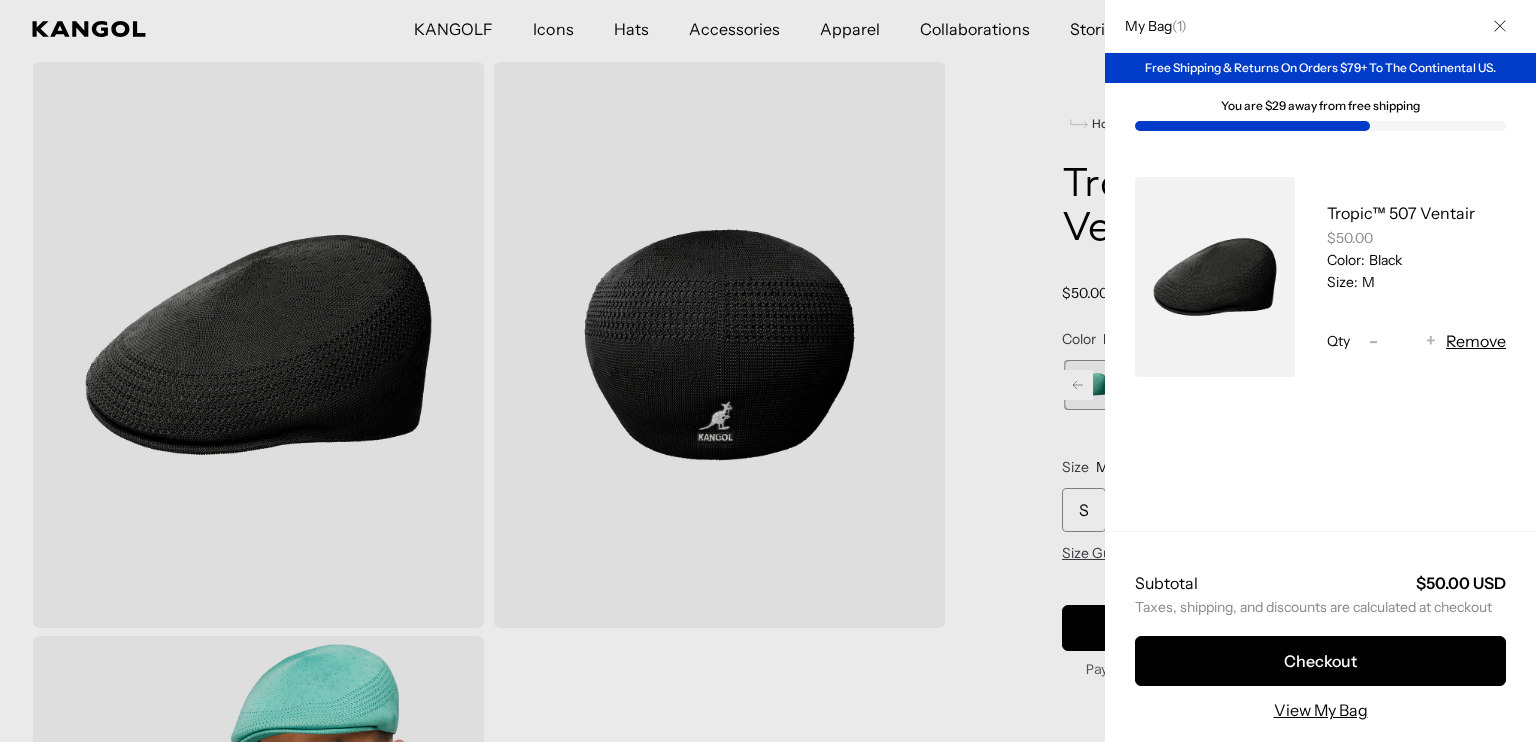 scroll, scrollTop: 0, scrollLeft: 0, axis: both 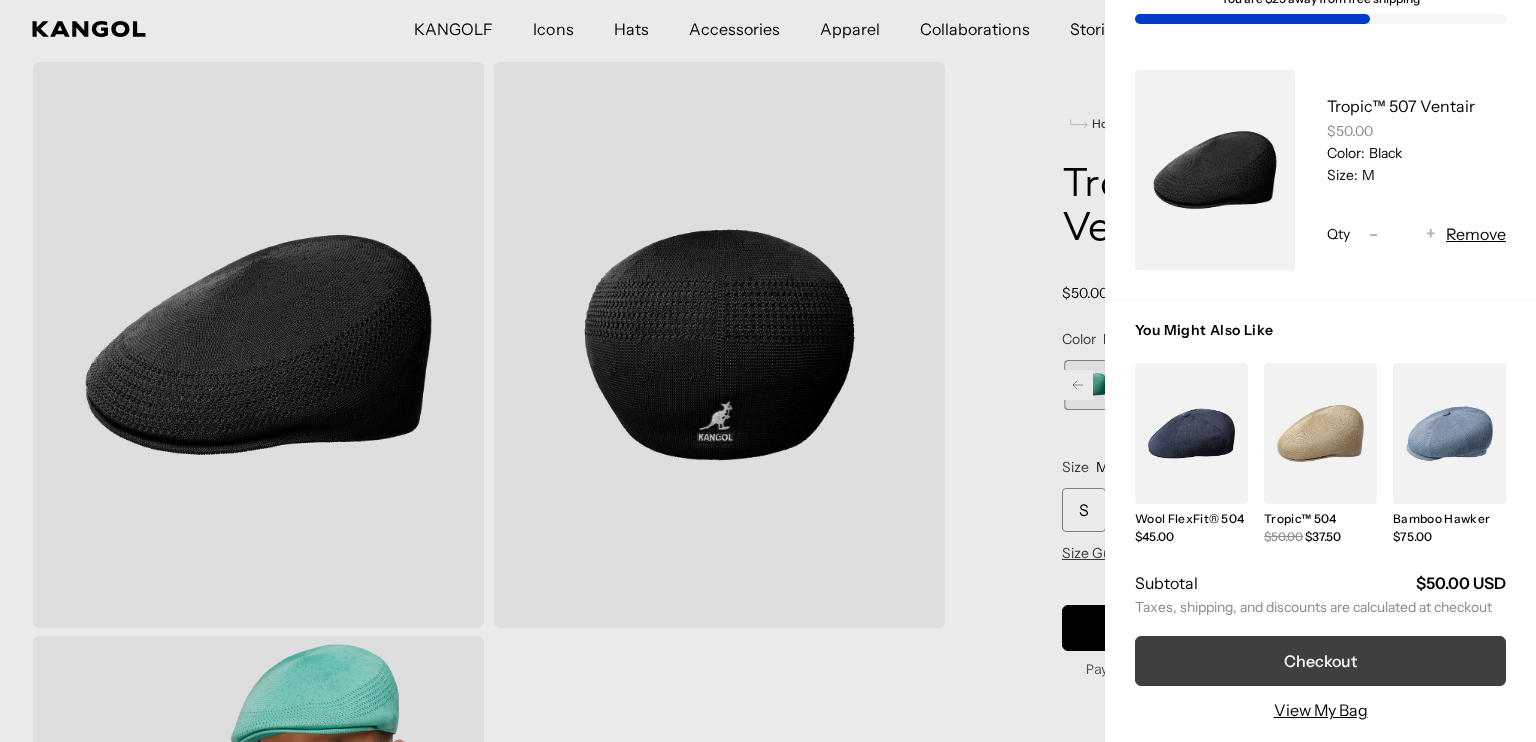 click on "Checkout" at bounding box center (1320, 661) 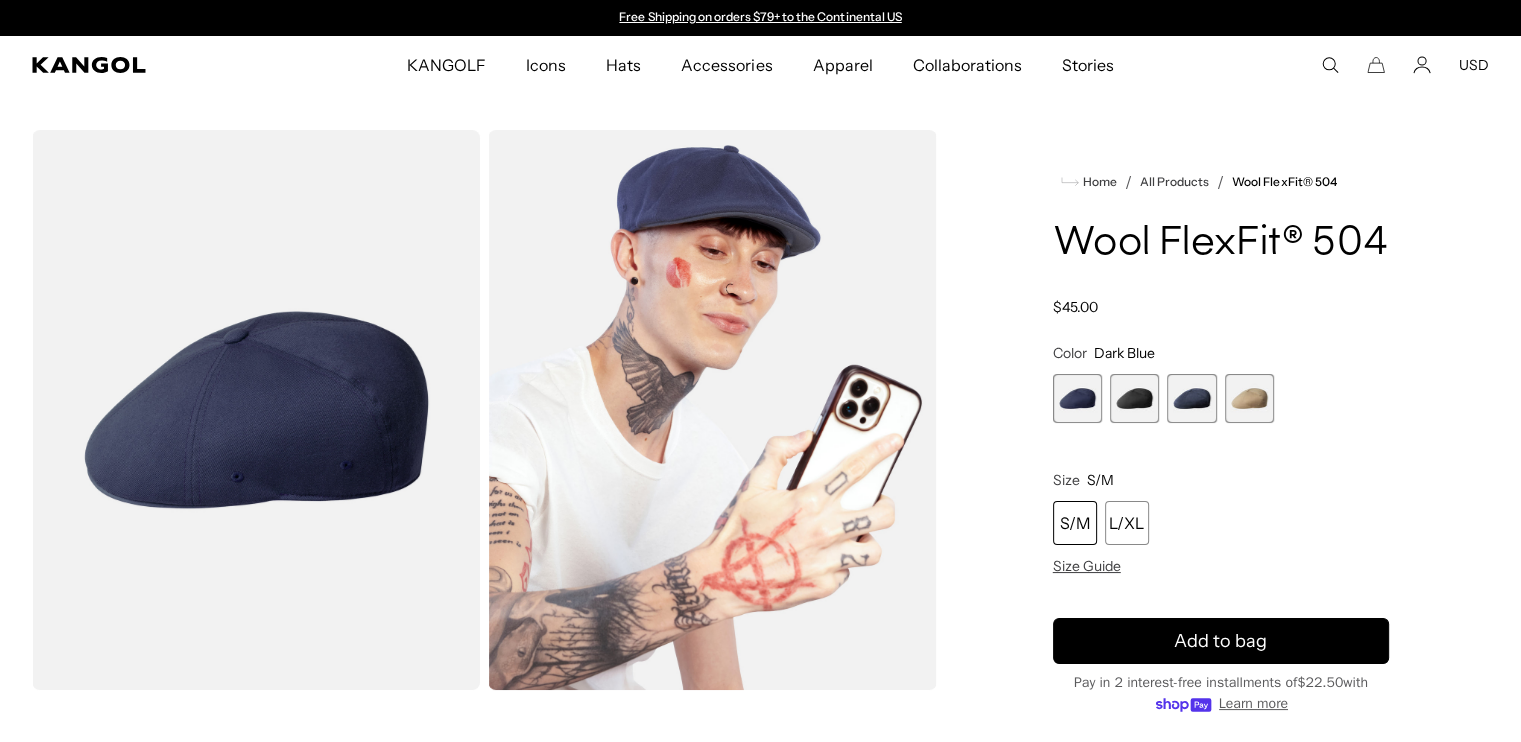 scroll, scrollTop: 184, scrollLeft: 0, axis: vertical 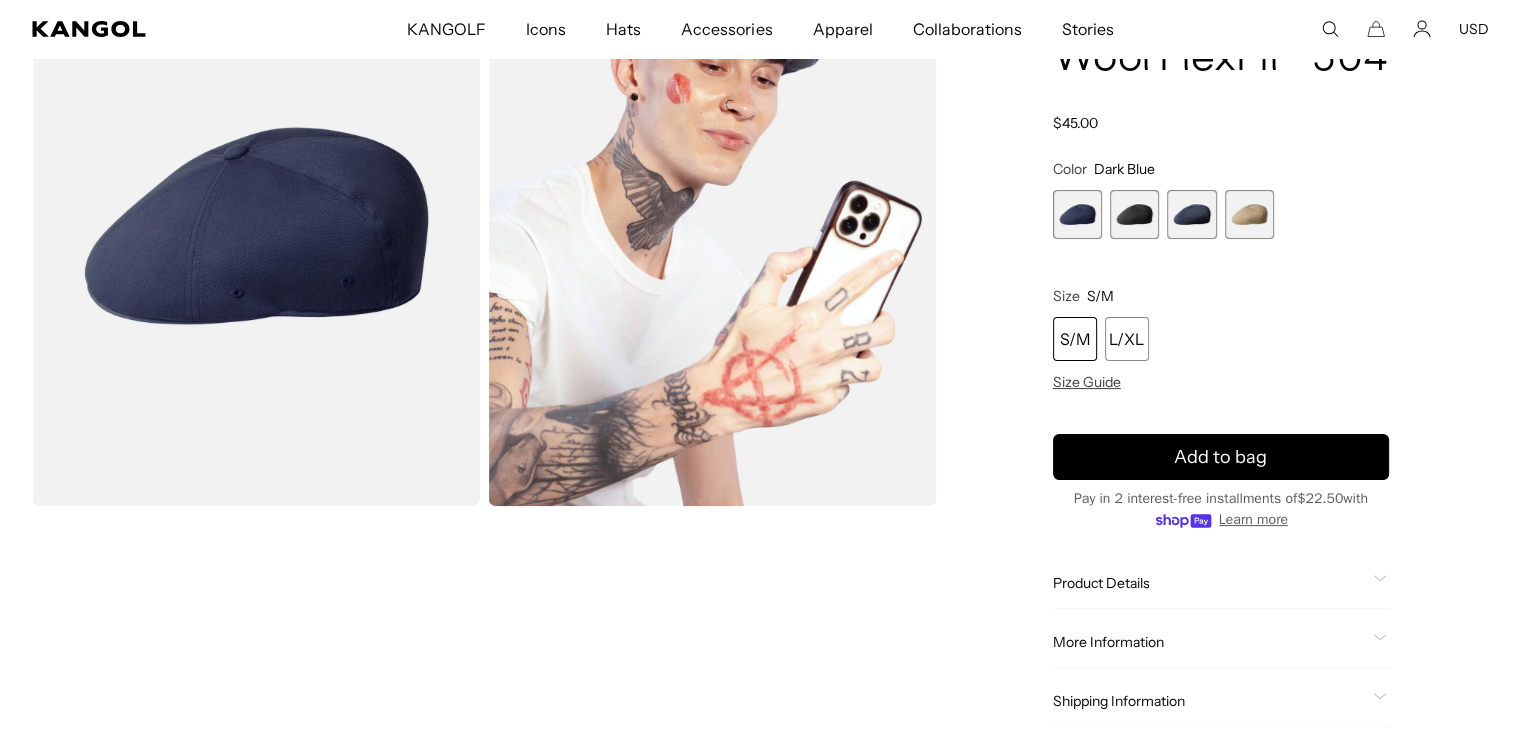 click at bounding box center [1134, 214] 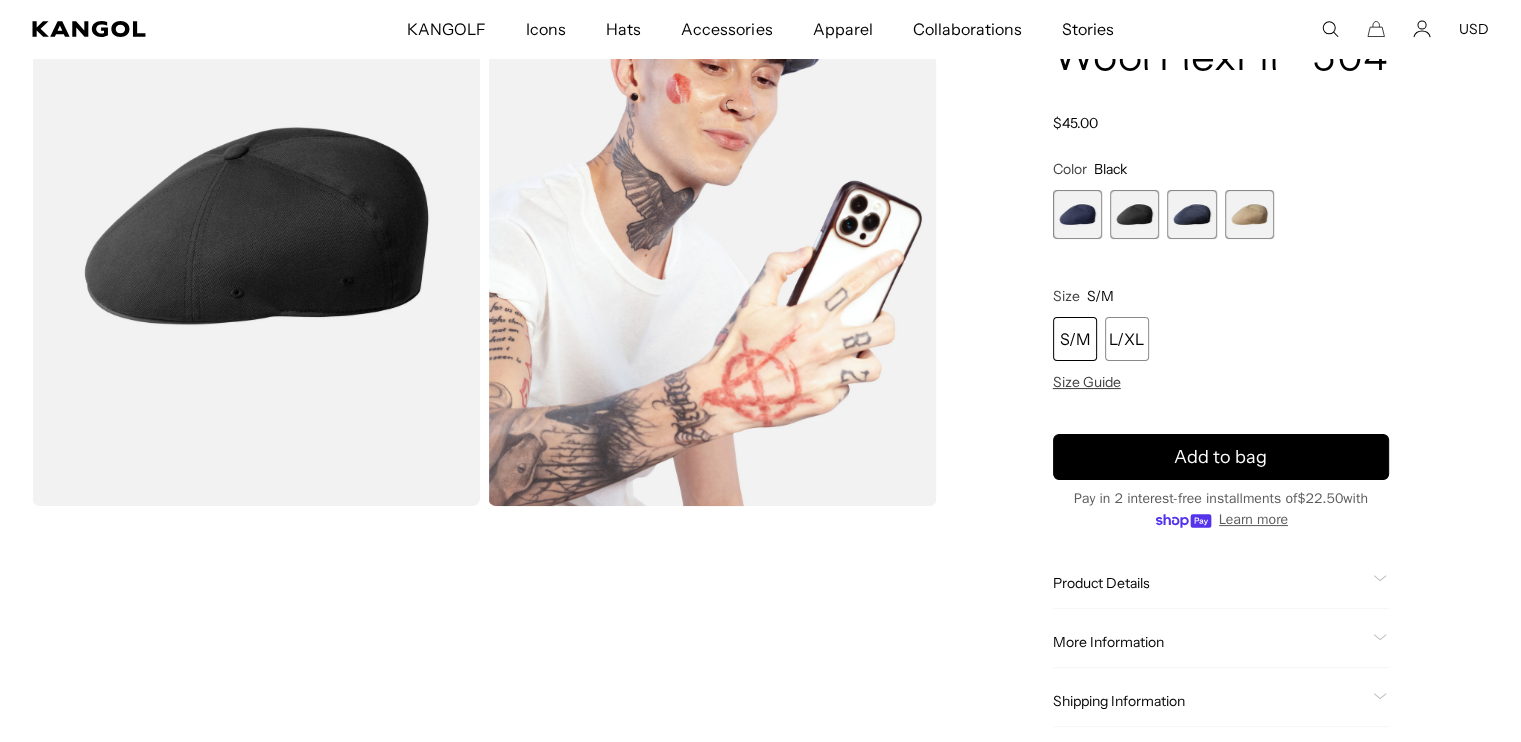 scroll, scrollTop: 0, scrollLeft: 412, axis: horizontal 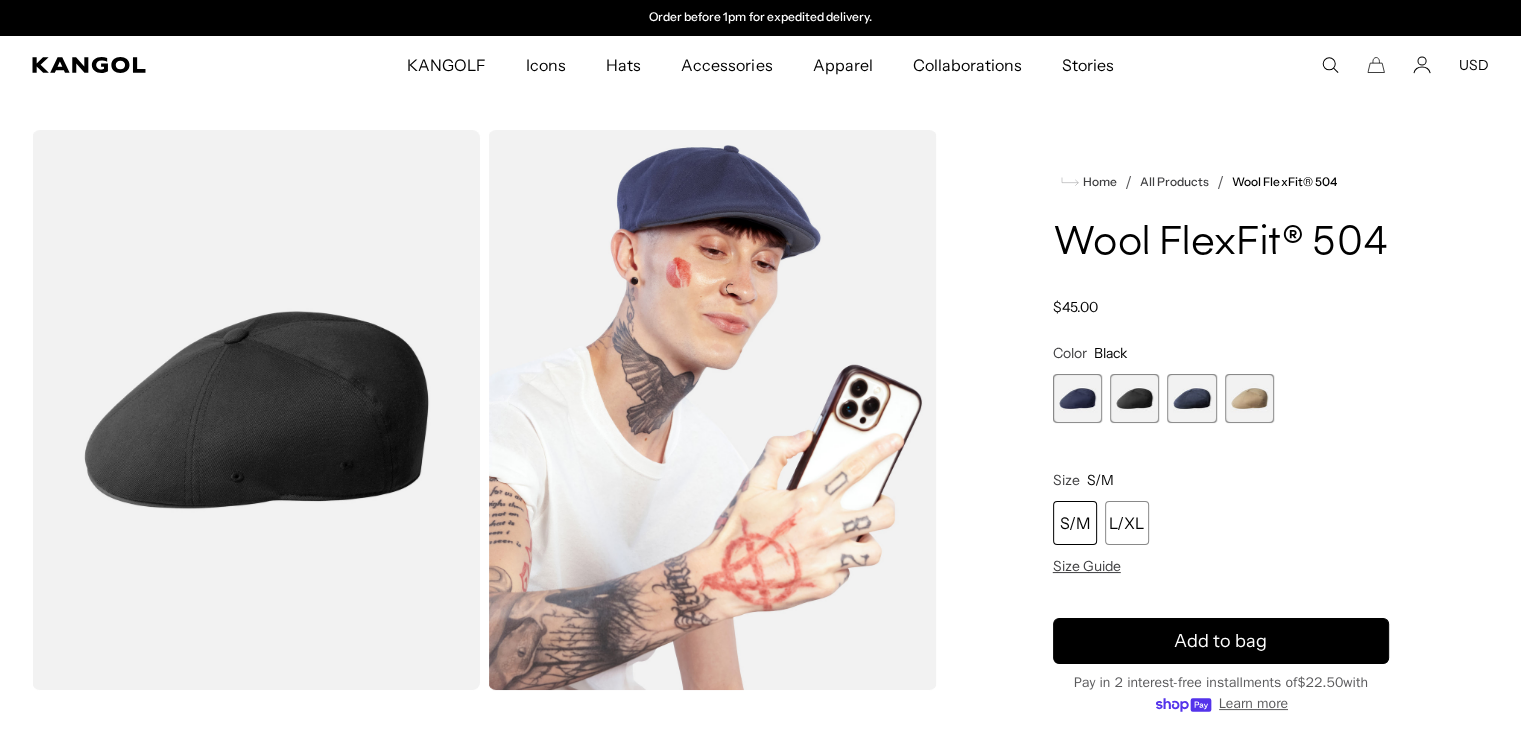 click at bounding box center [1134, 398] 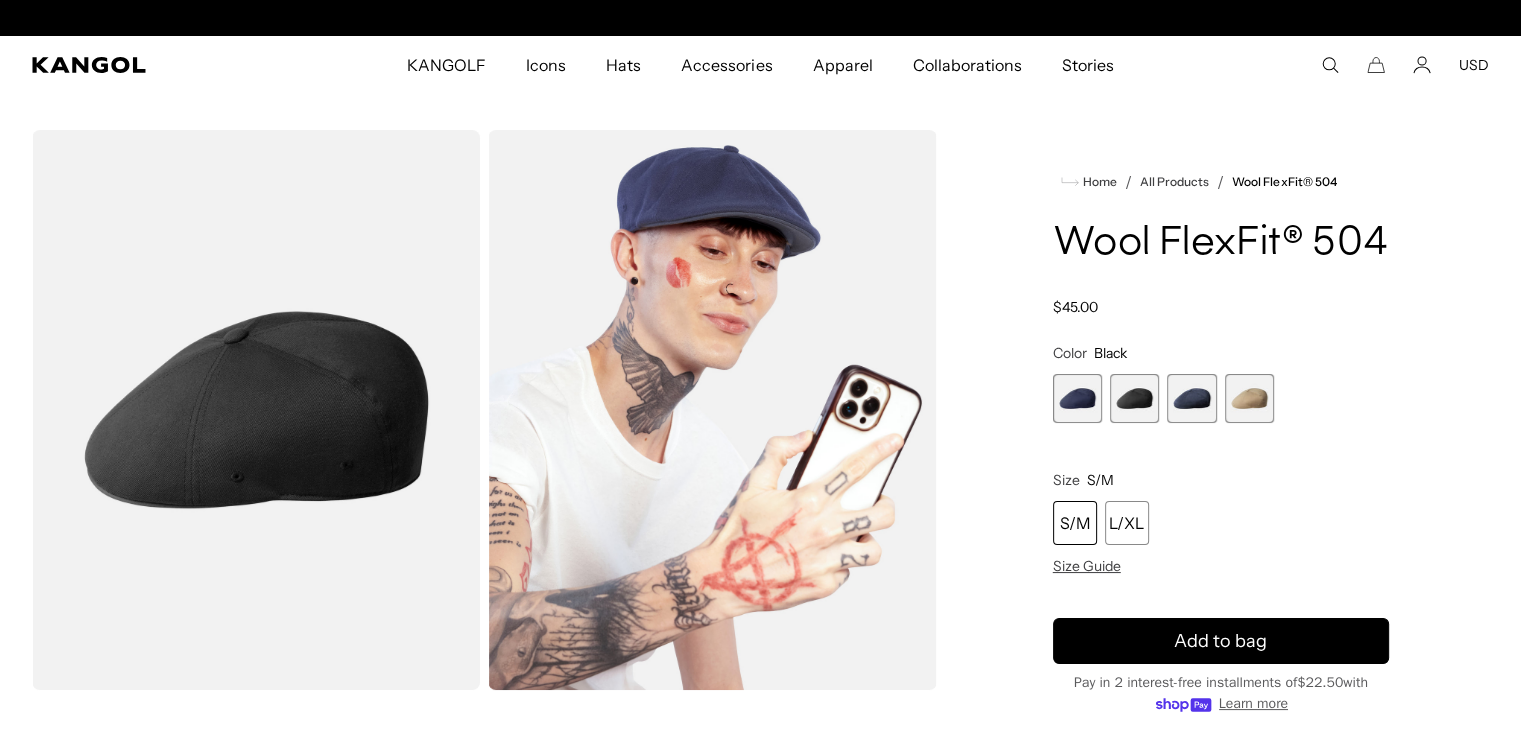 scroll, scrollTop: 0, scrollLeft: 0, axis: both 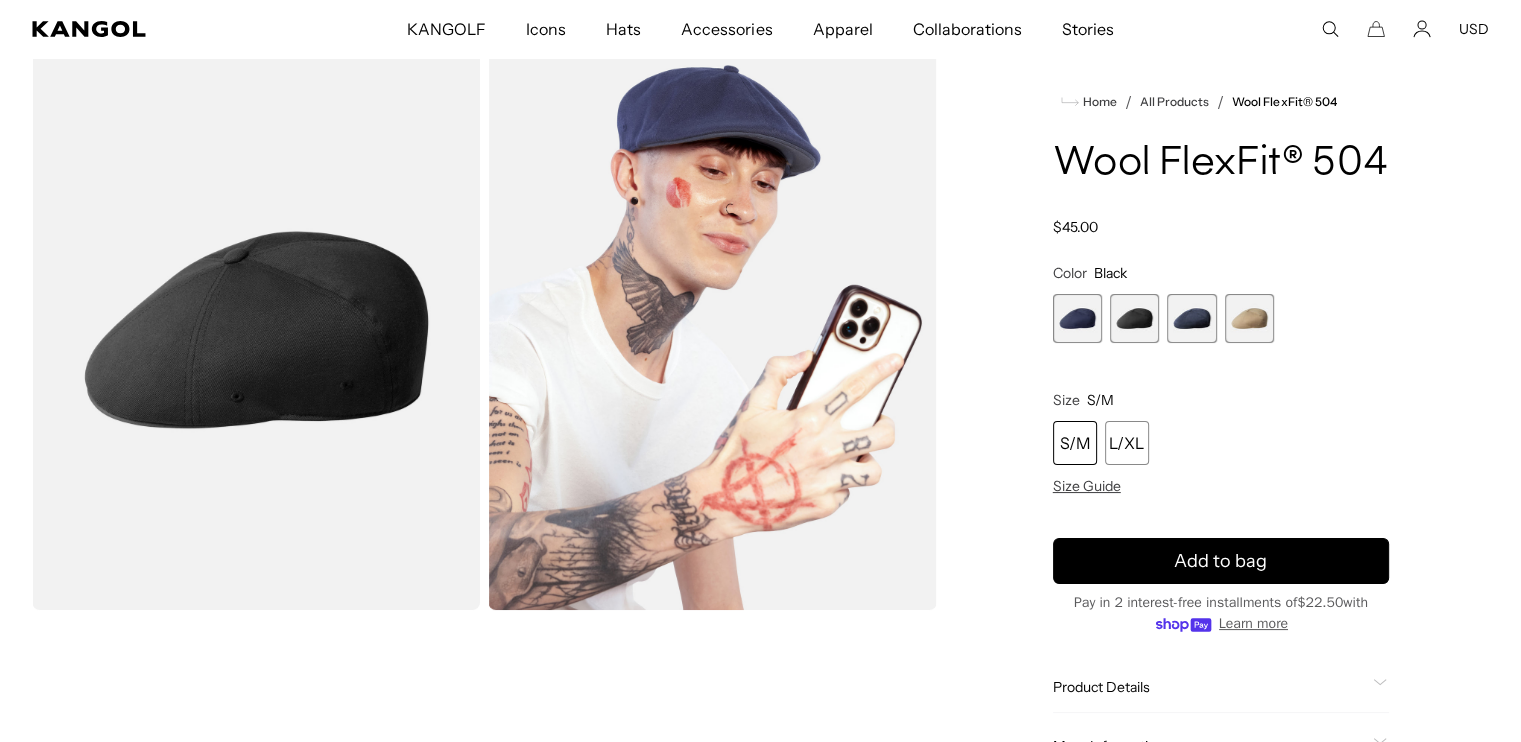click at bounding box center [1134, 318] 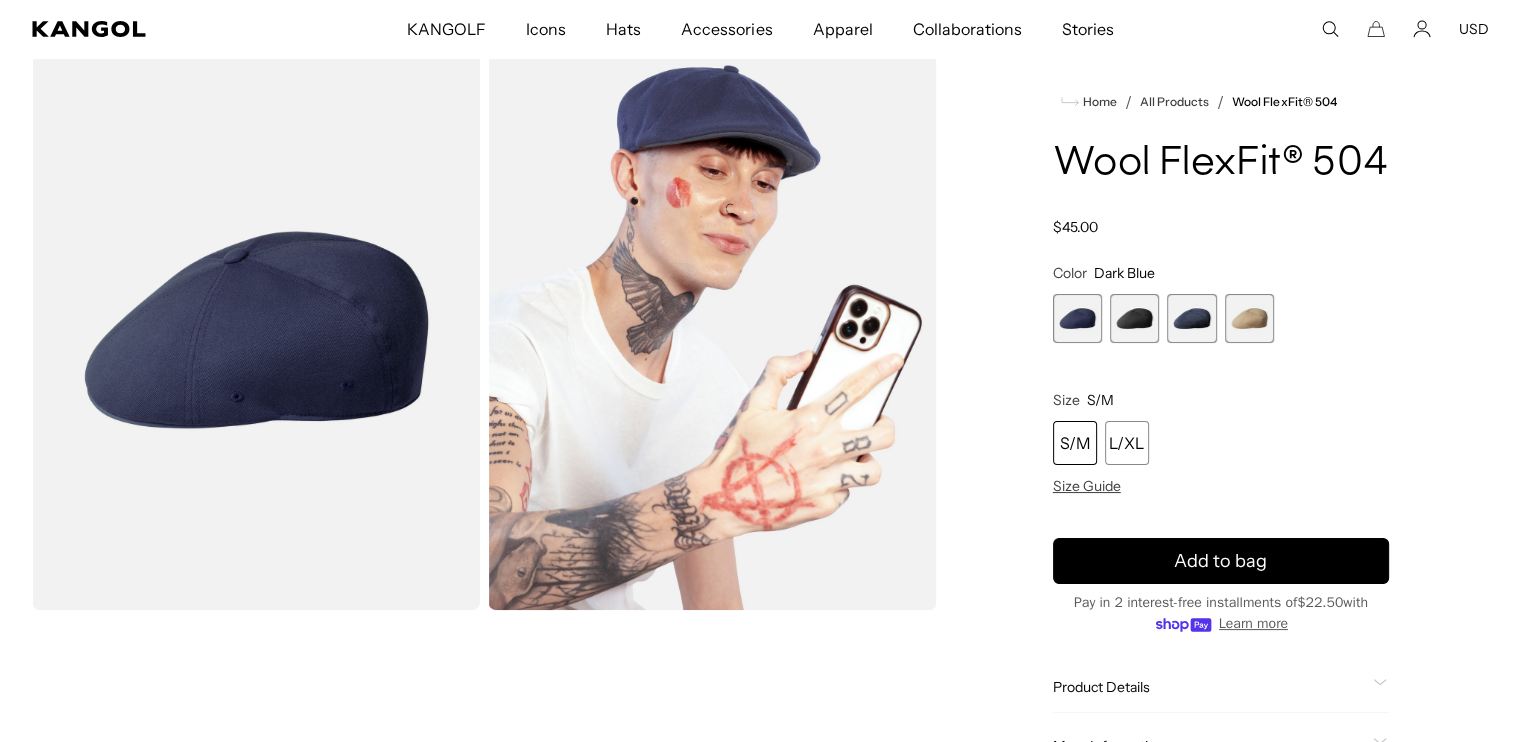 click at bounding box center (1191, 318) 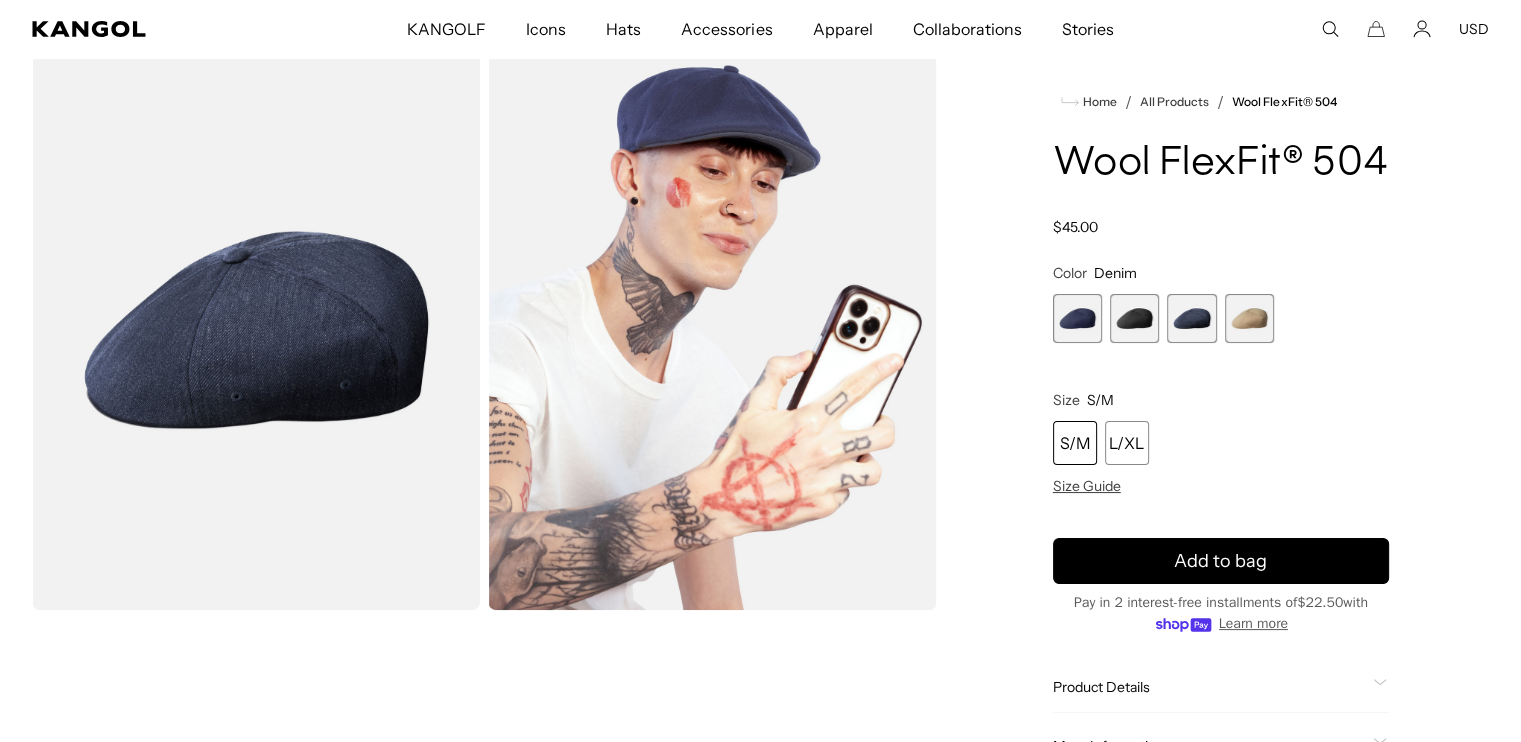 scroll, scrollTop: 0, scrollLeft: 0, axis: both 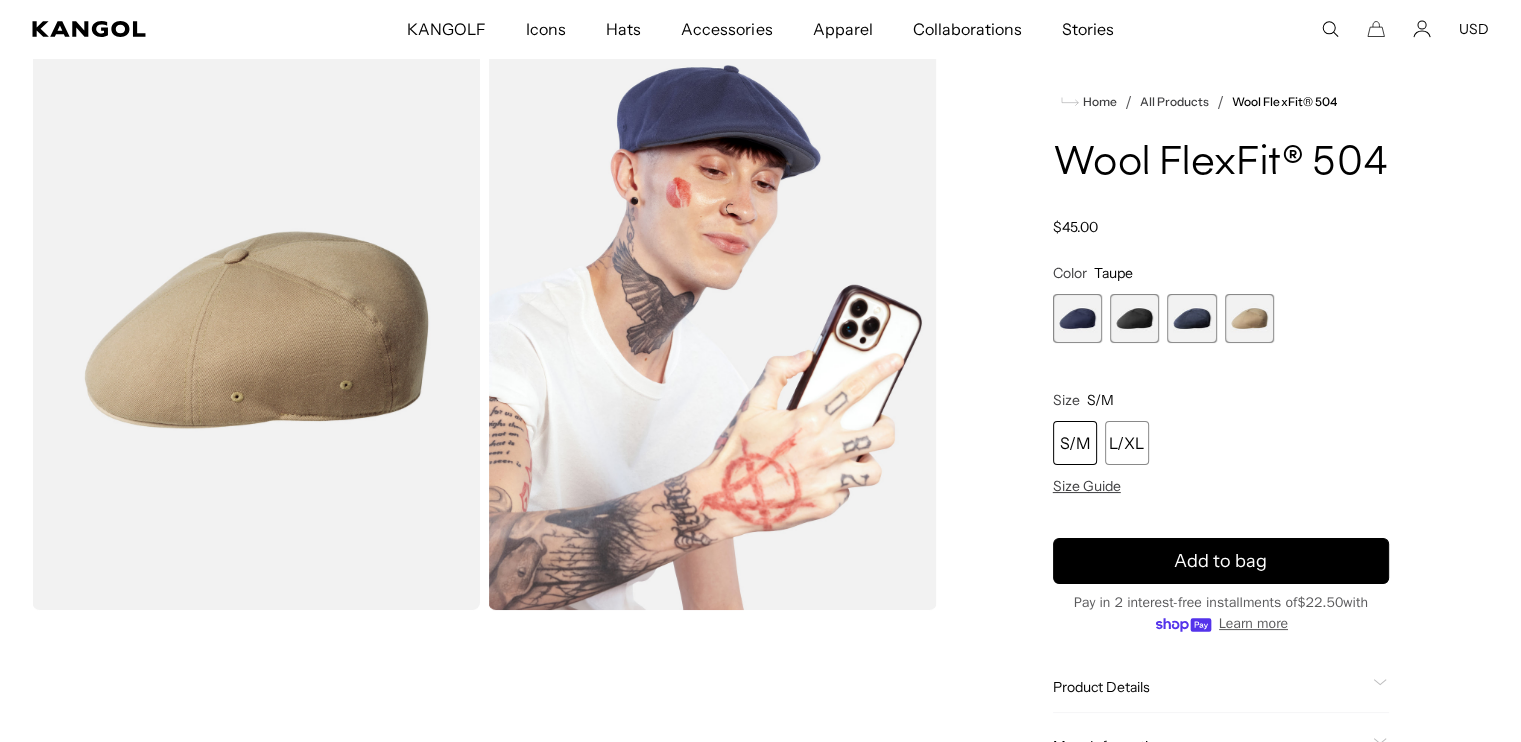 click at bounding box center (1134, 318) 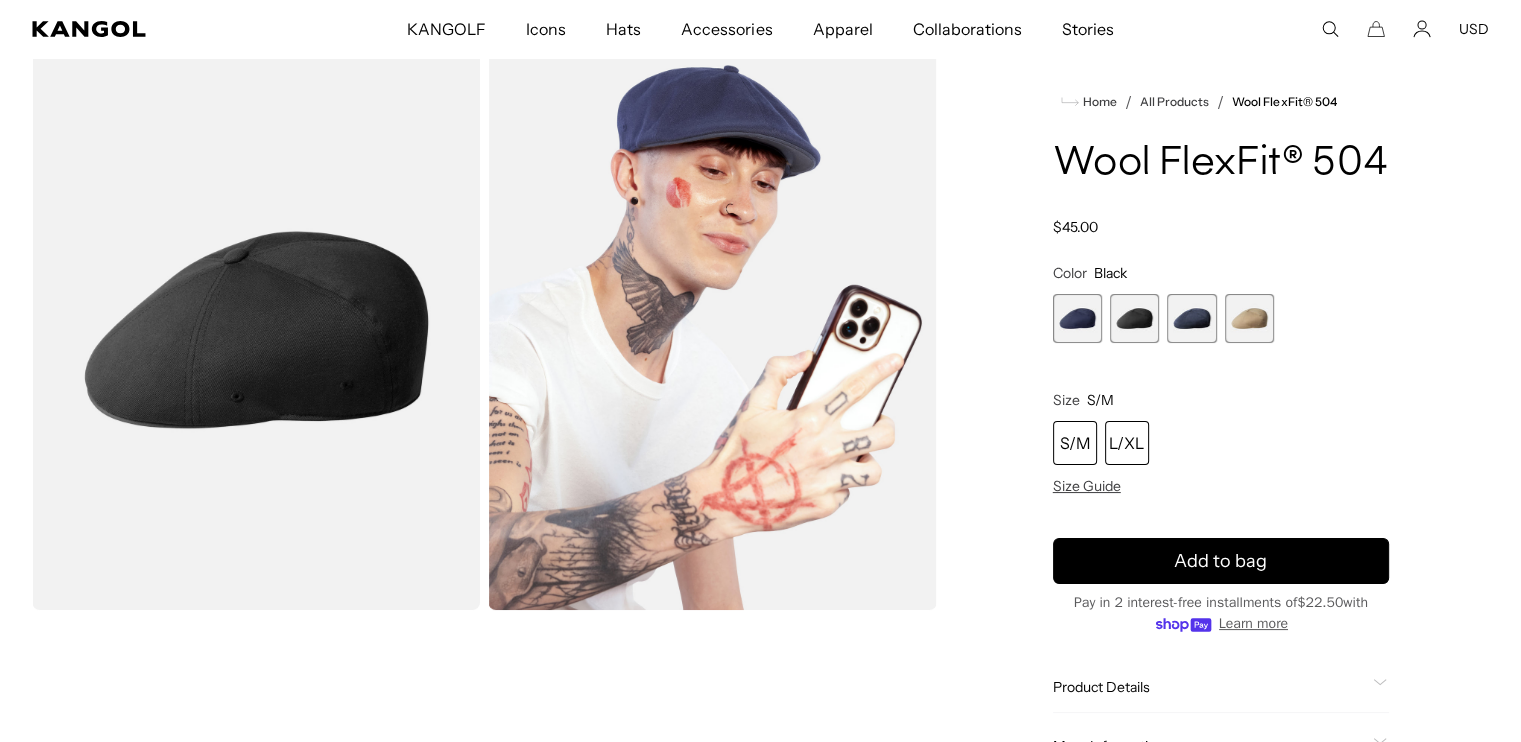 scroll, scrollTop: 0, scrollLeft: 412, axis: horizontal 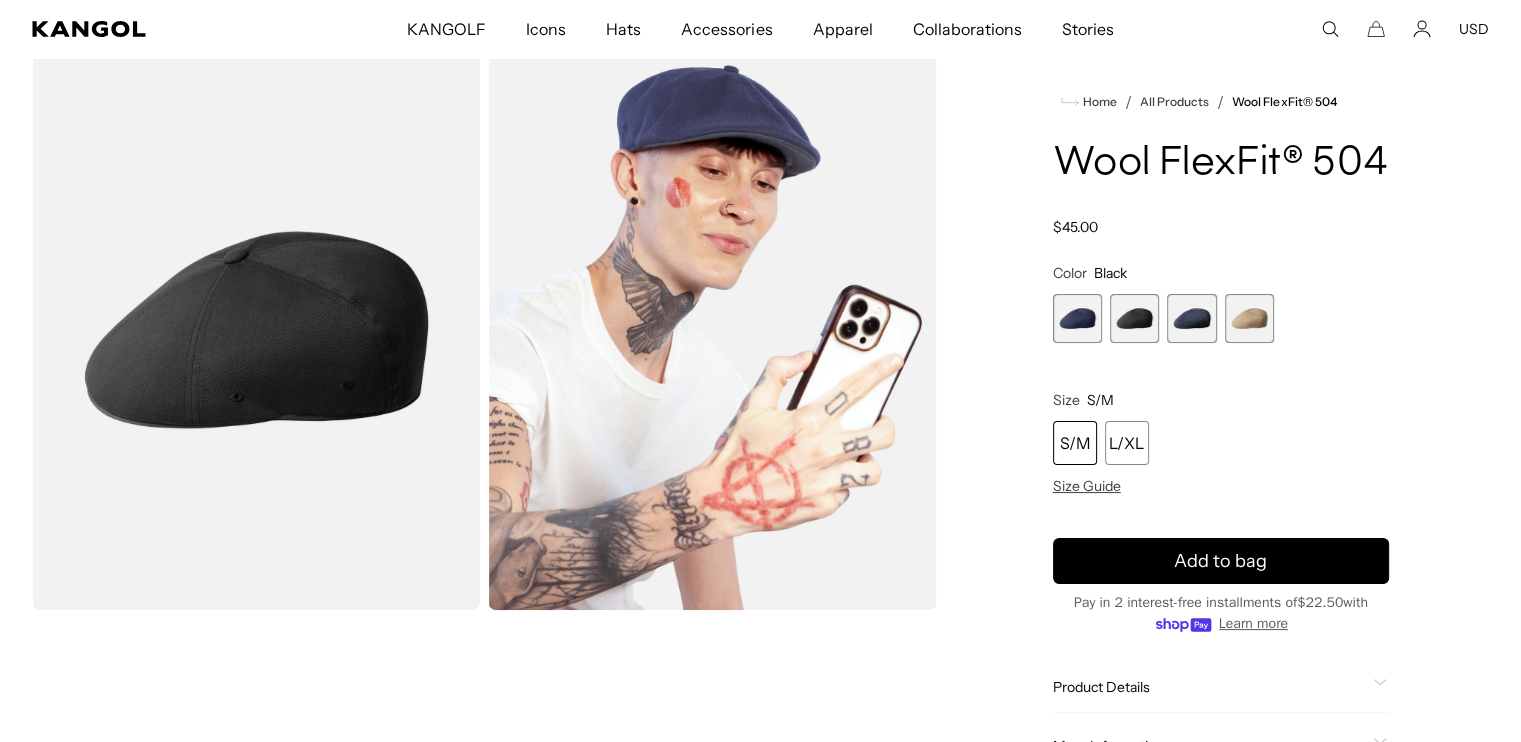 click on "S/M" at bounding box center (1075, 443) 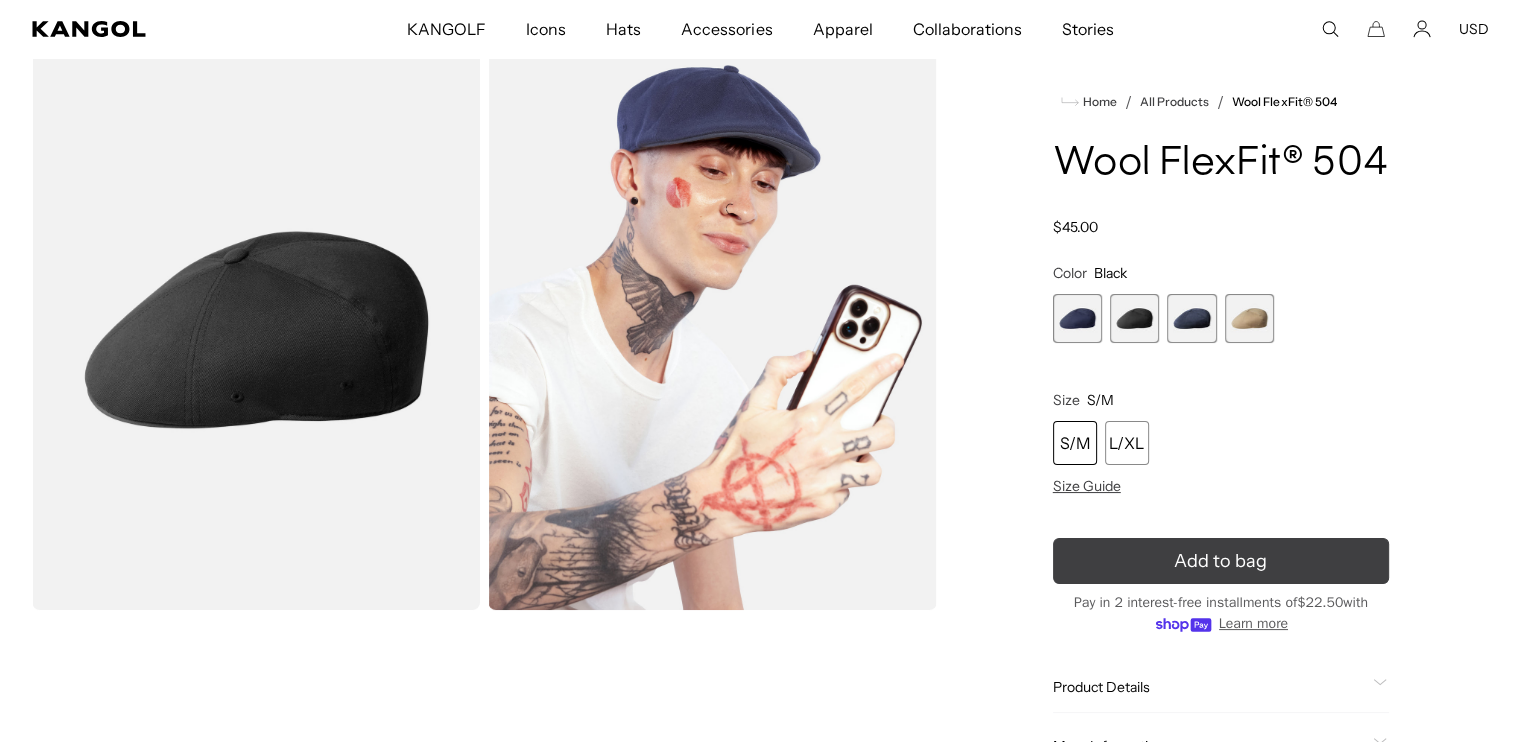 click on "Add to bag" at bounding box center (1221, 561) 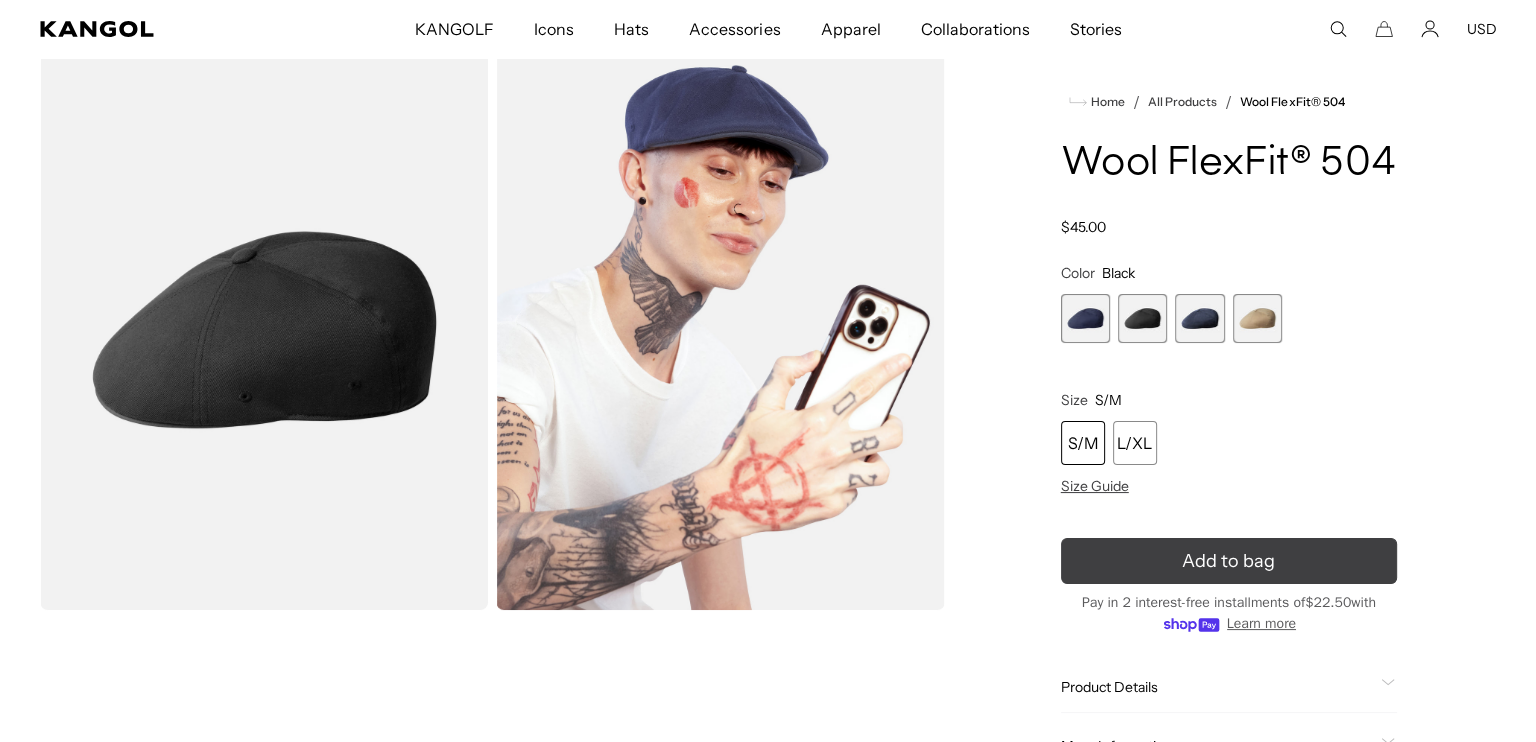 scroll, scrollTop: 0, scrollLeft: 0, axis: both 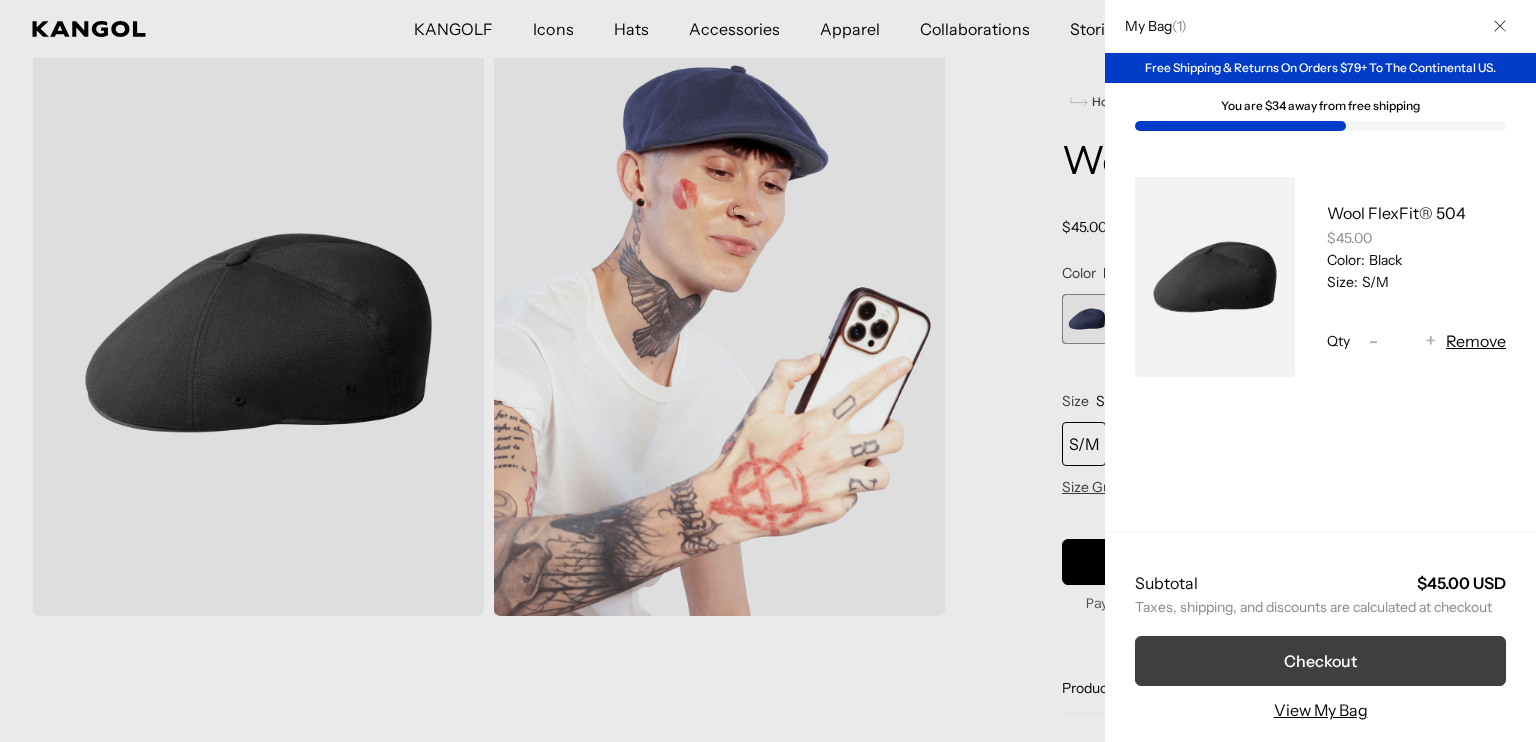 click on "Checkout" at bounding box center [1320, 661] 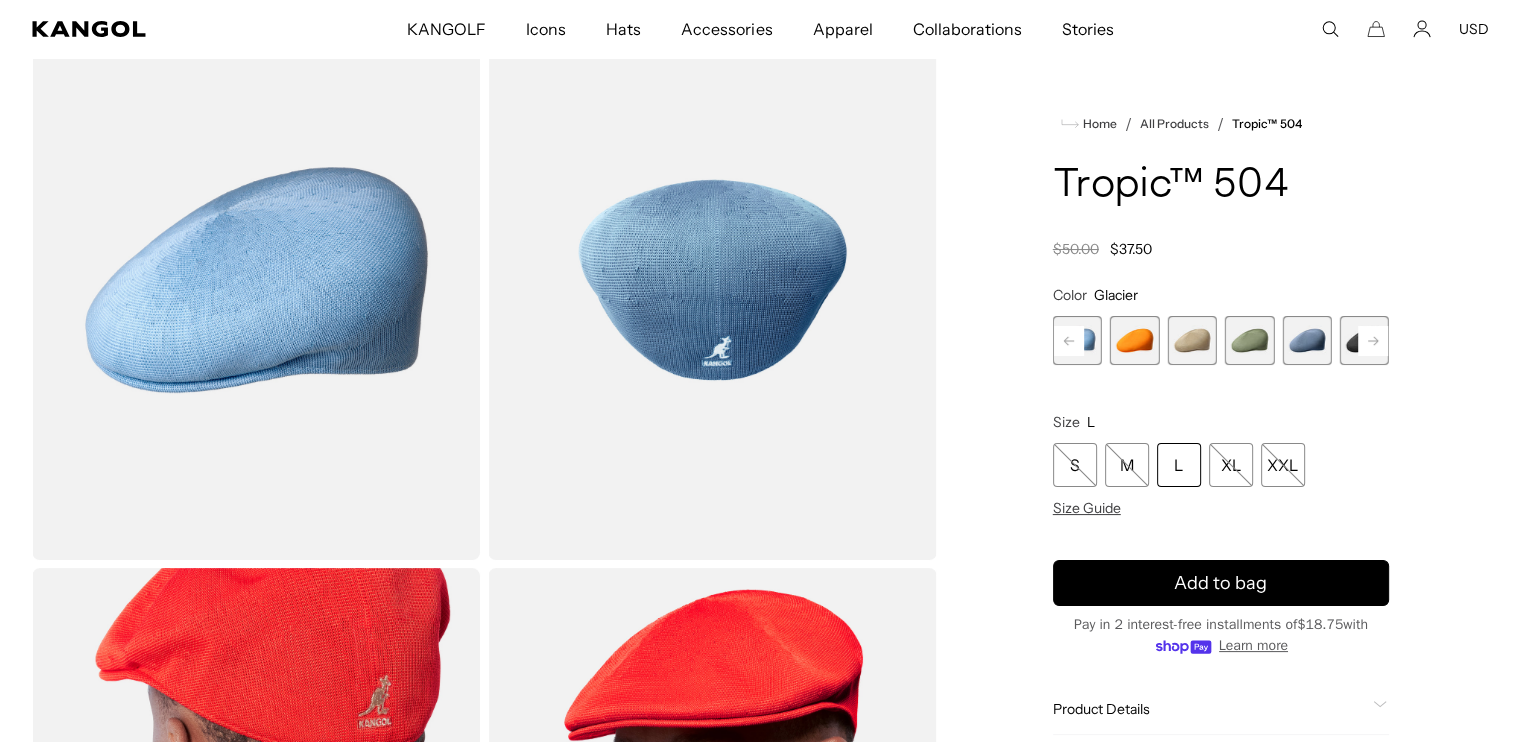 scroll, scrollTop: 130, scrollLeft: 0, axis: vertical 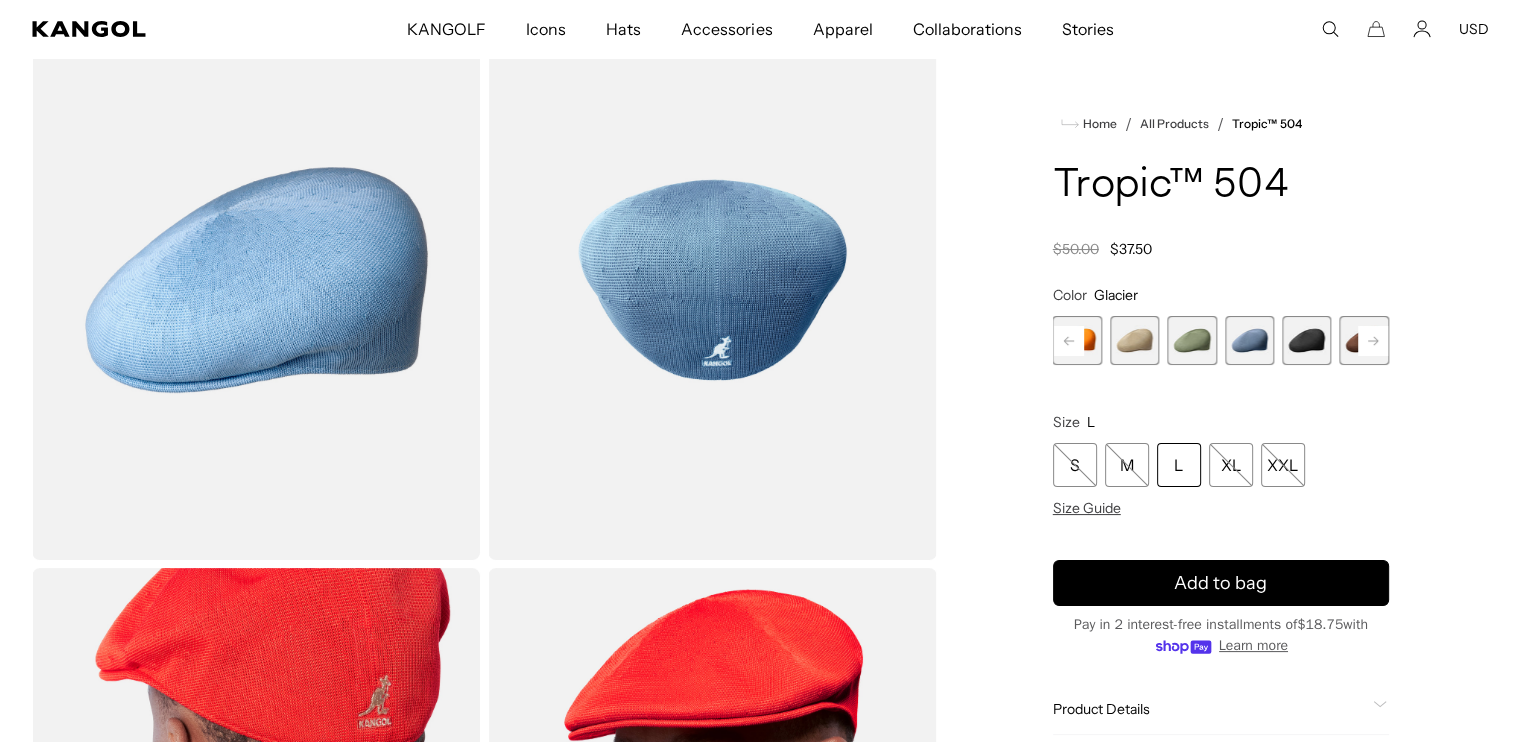 click at bounding box center (1306, 340) 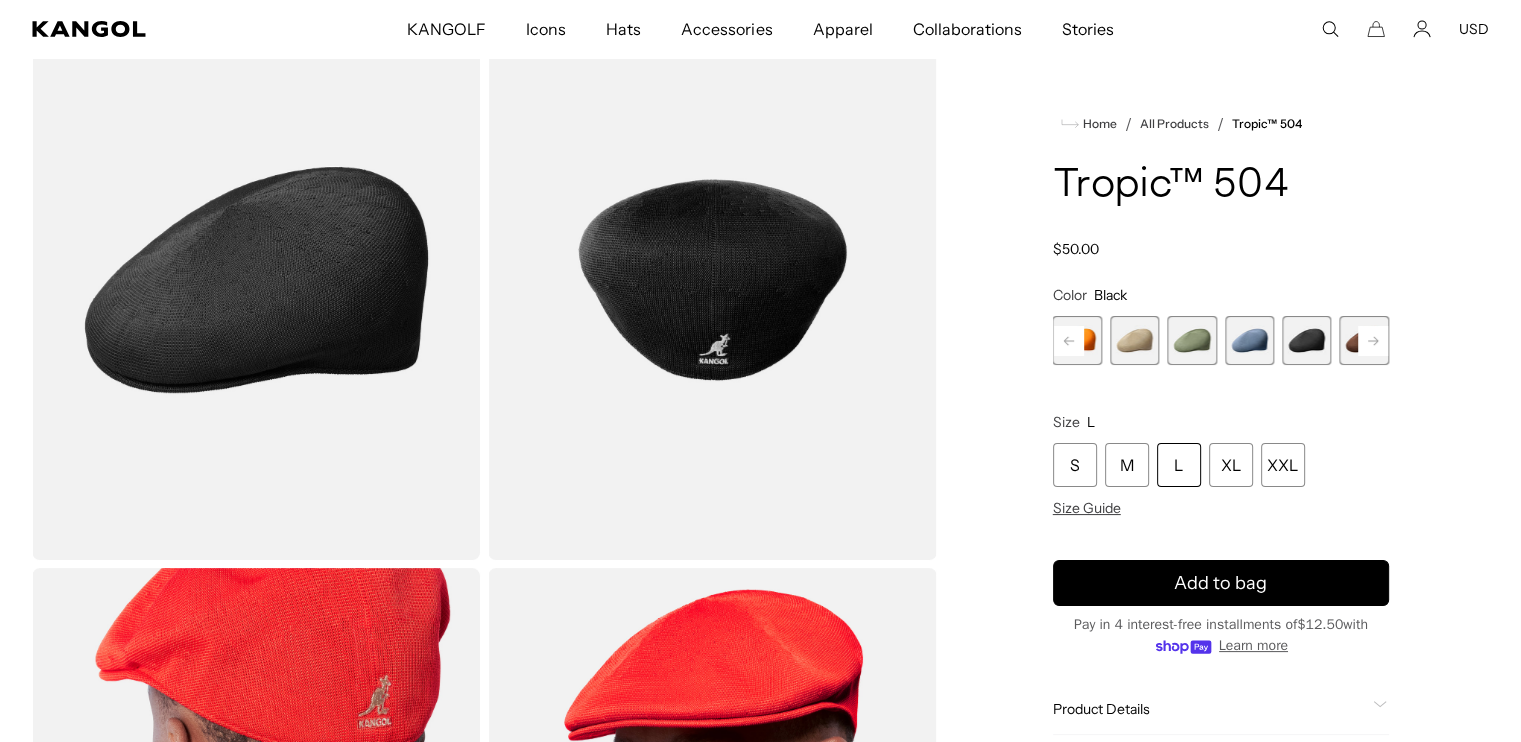 scroll, scrollTop: 0, scrollLeft: 0, axis: both 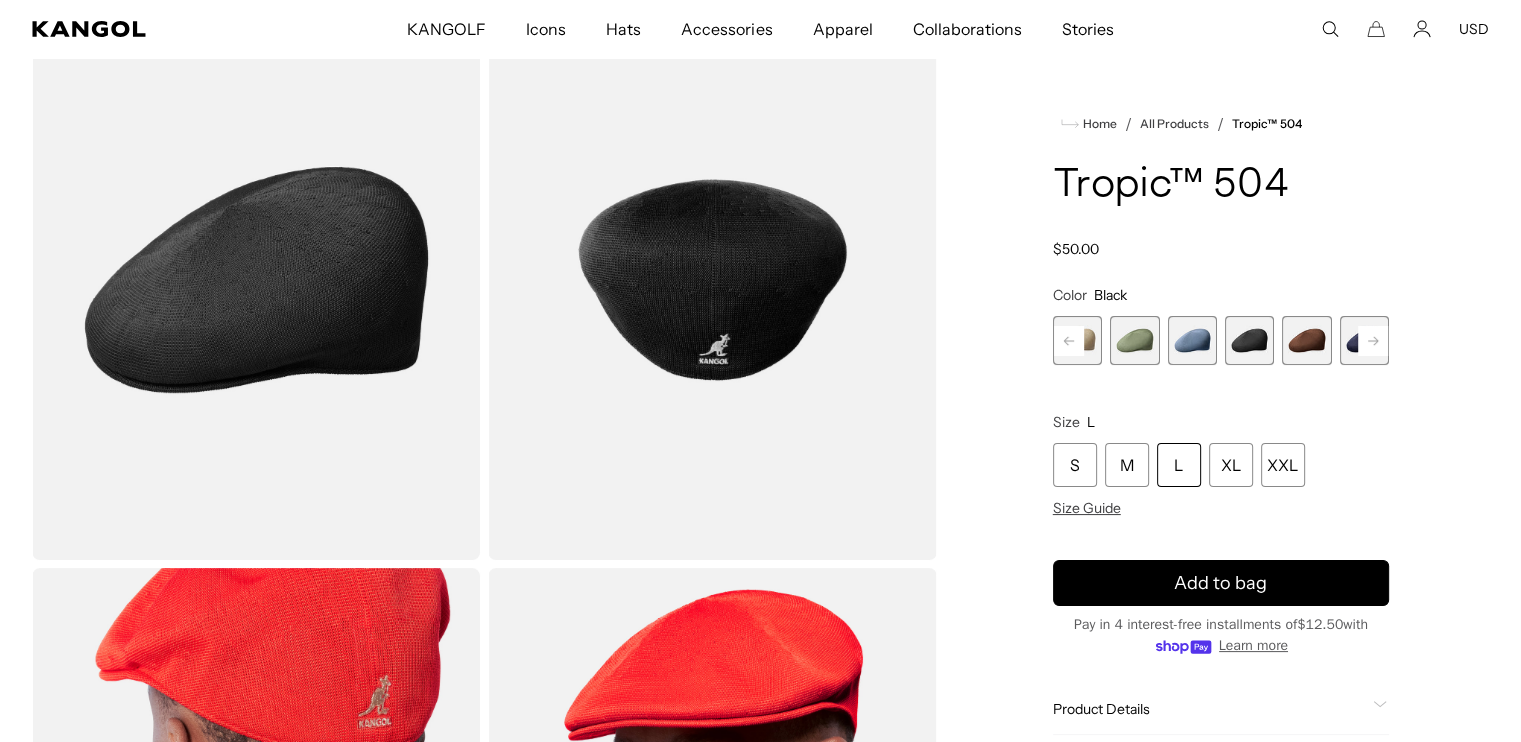 click 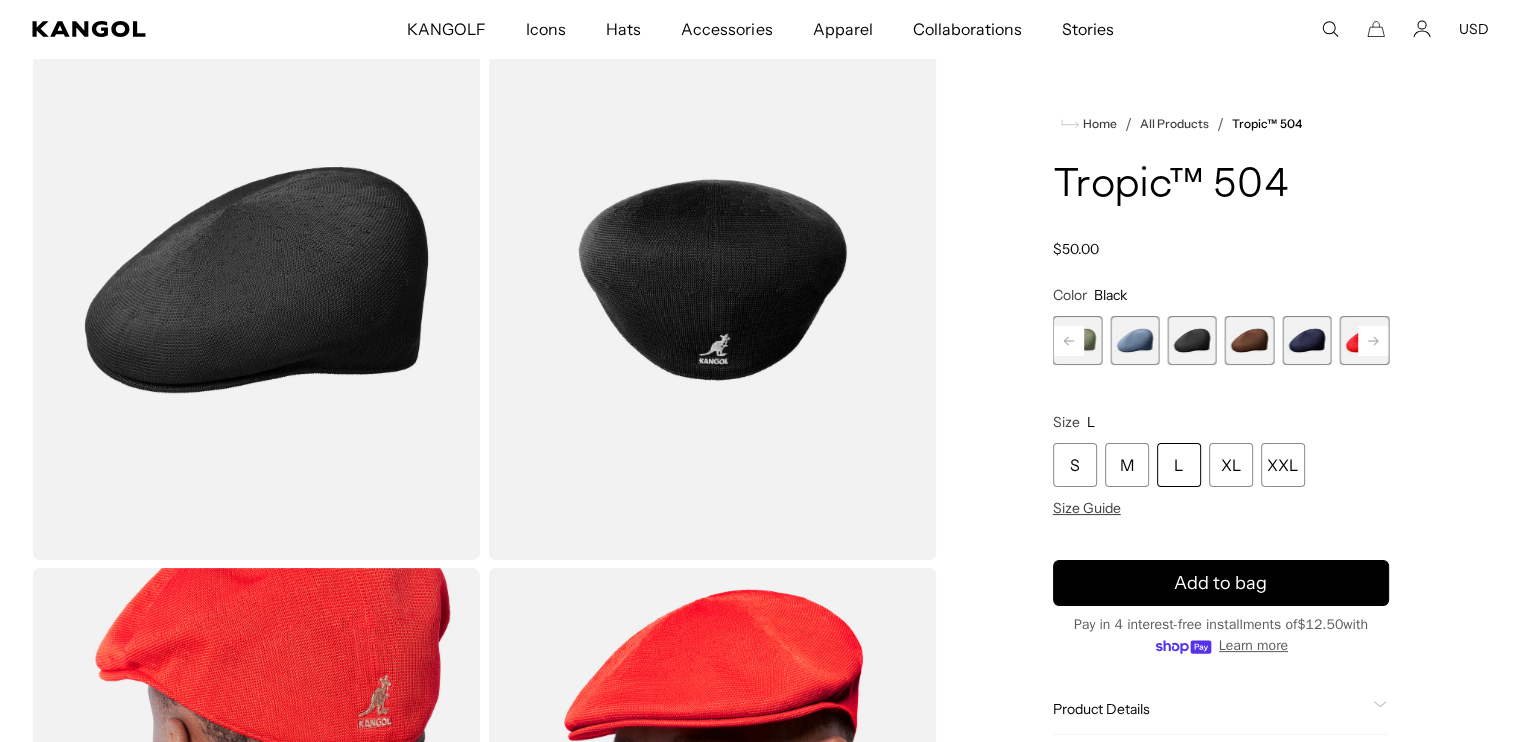 click at bounding box center (1306, 340) 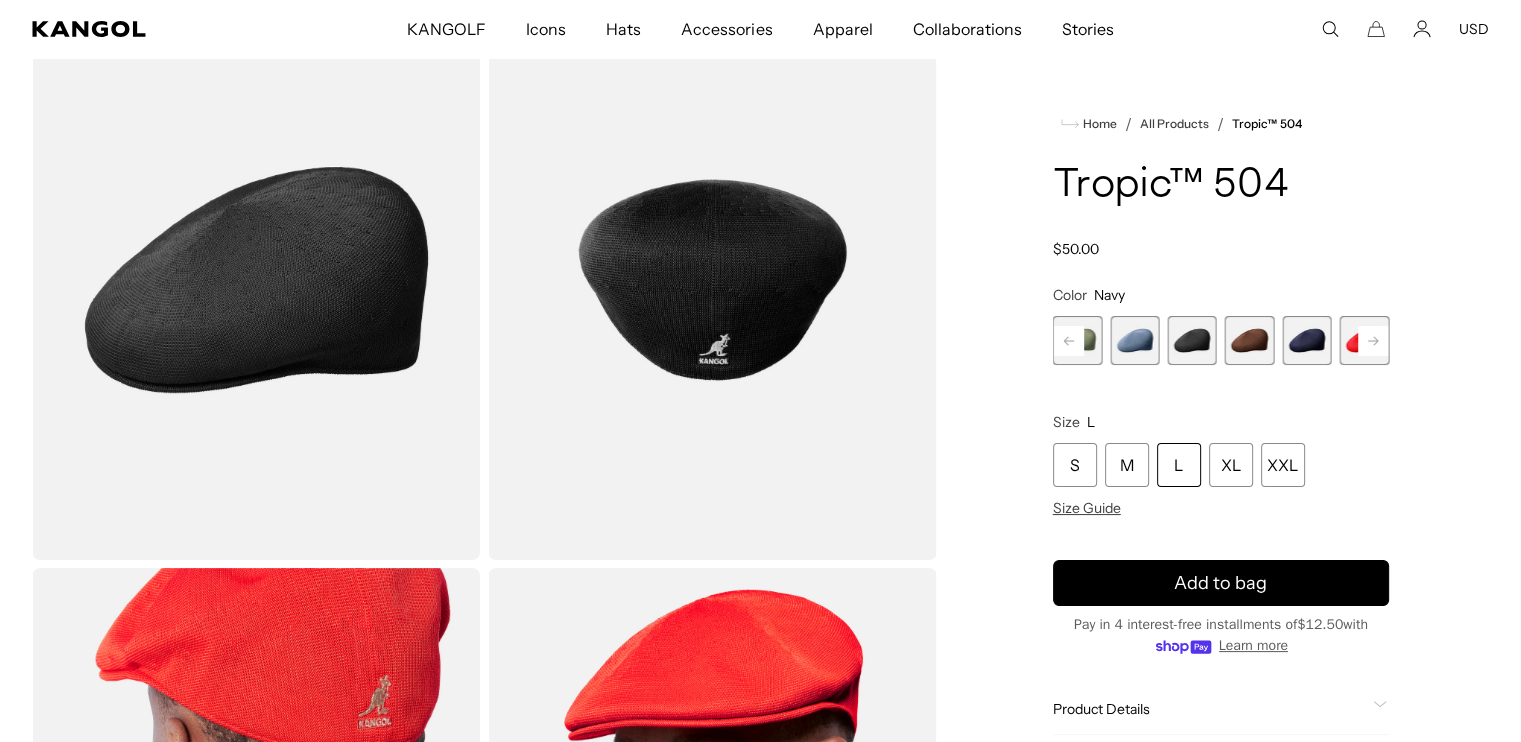 scroll, scrollTop: 0, scrollLeft: 412, axis: horizontal 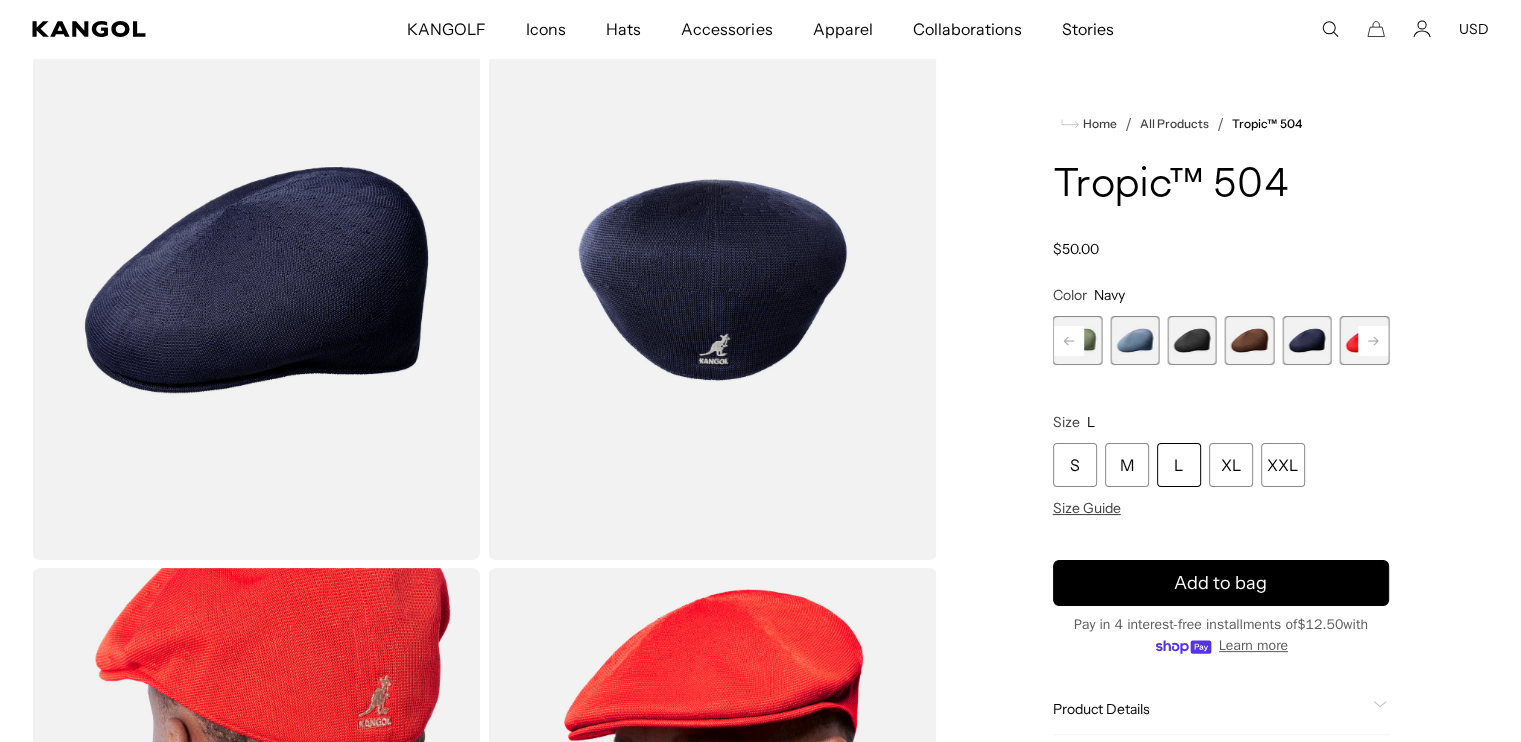 click 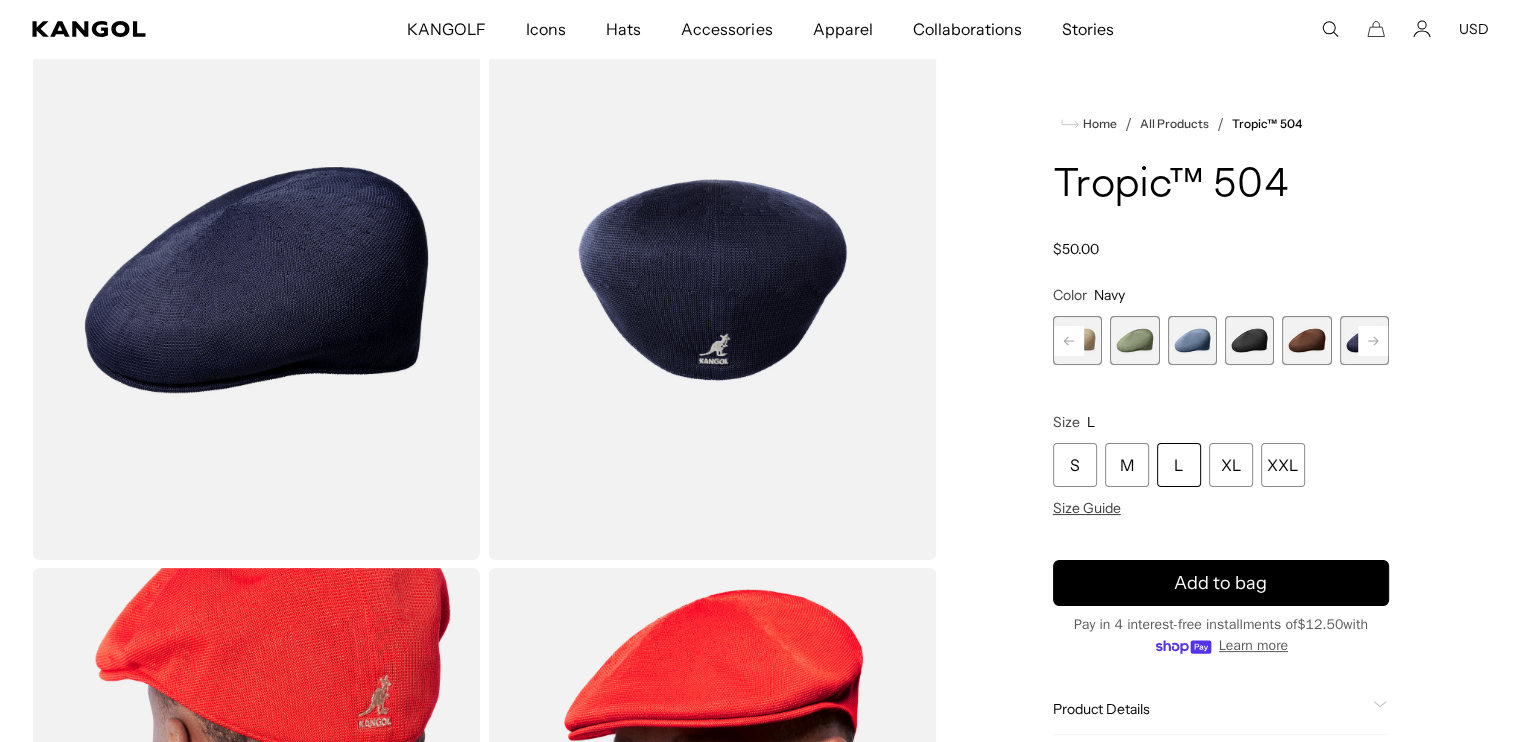 click 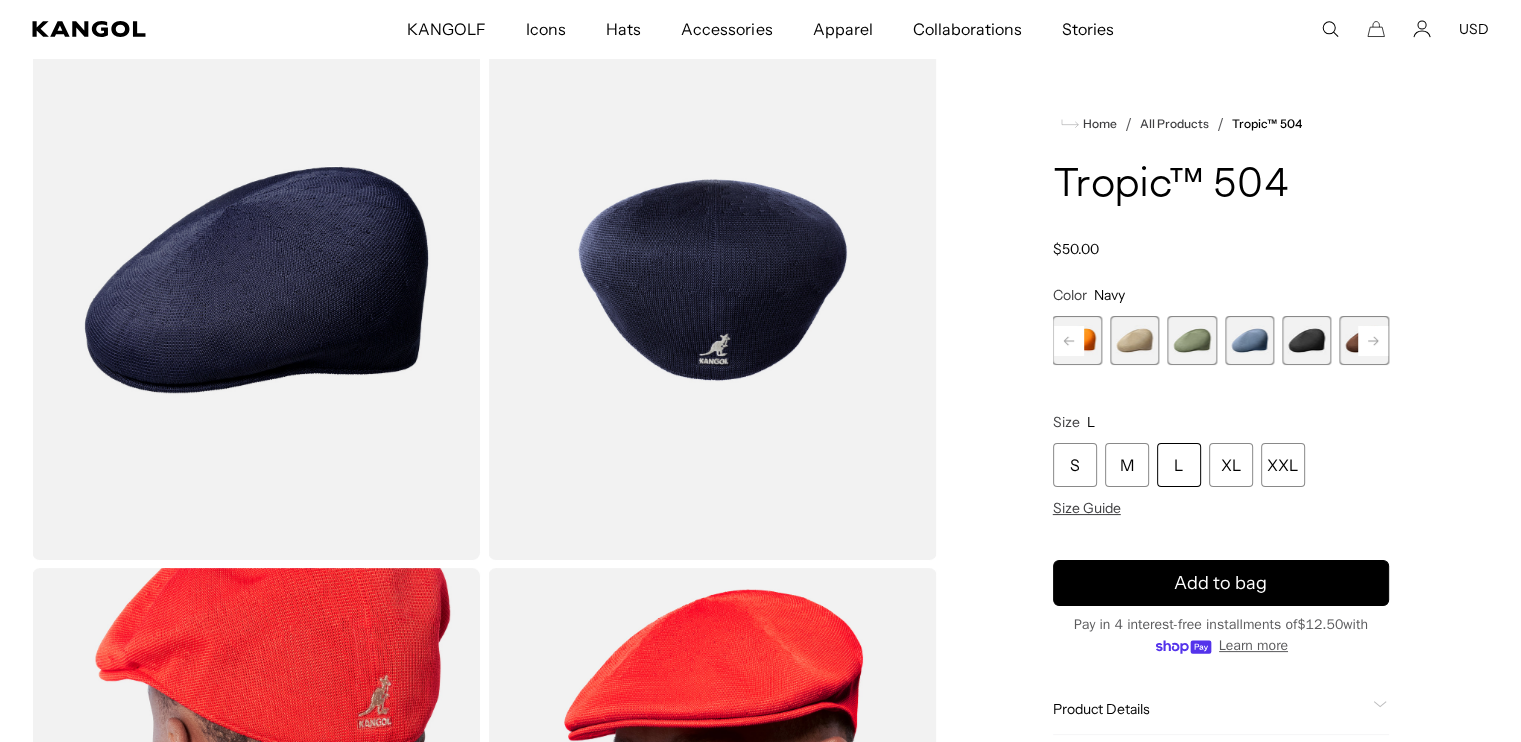 click 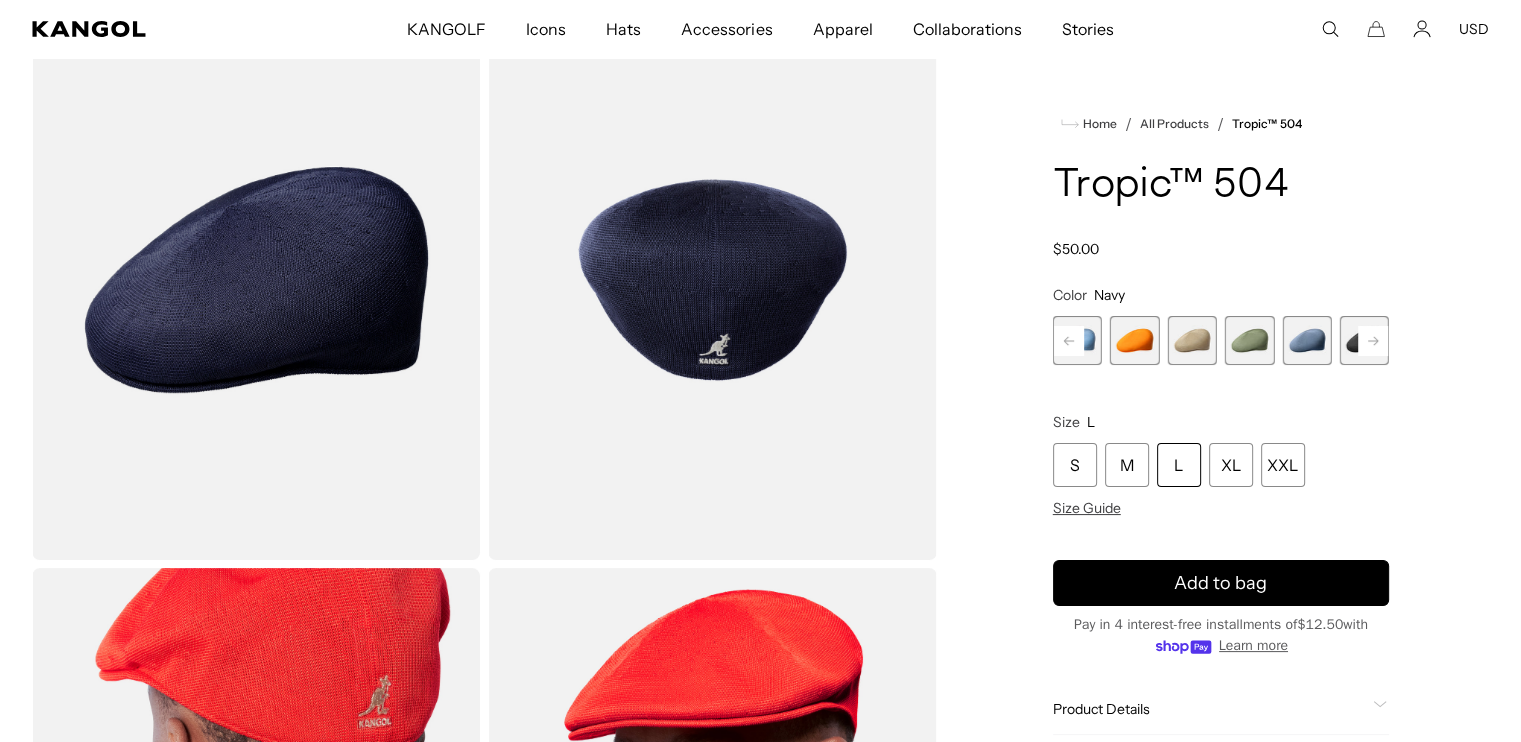 scroll, scrollTop: 0, scrollLeft: 0, axis: both 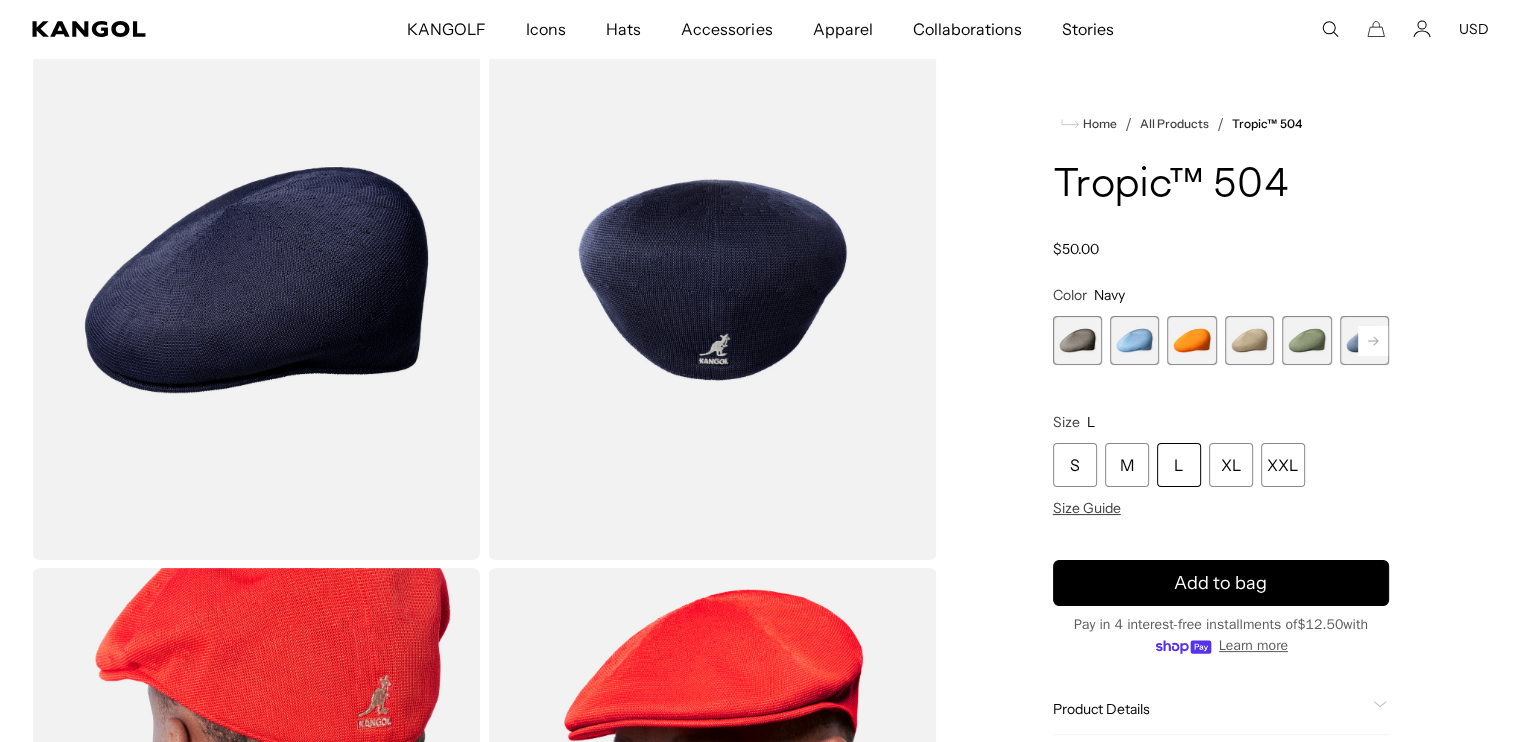 click at bounding box center (1077, 340) 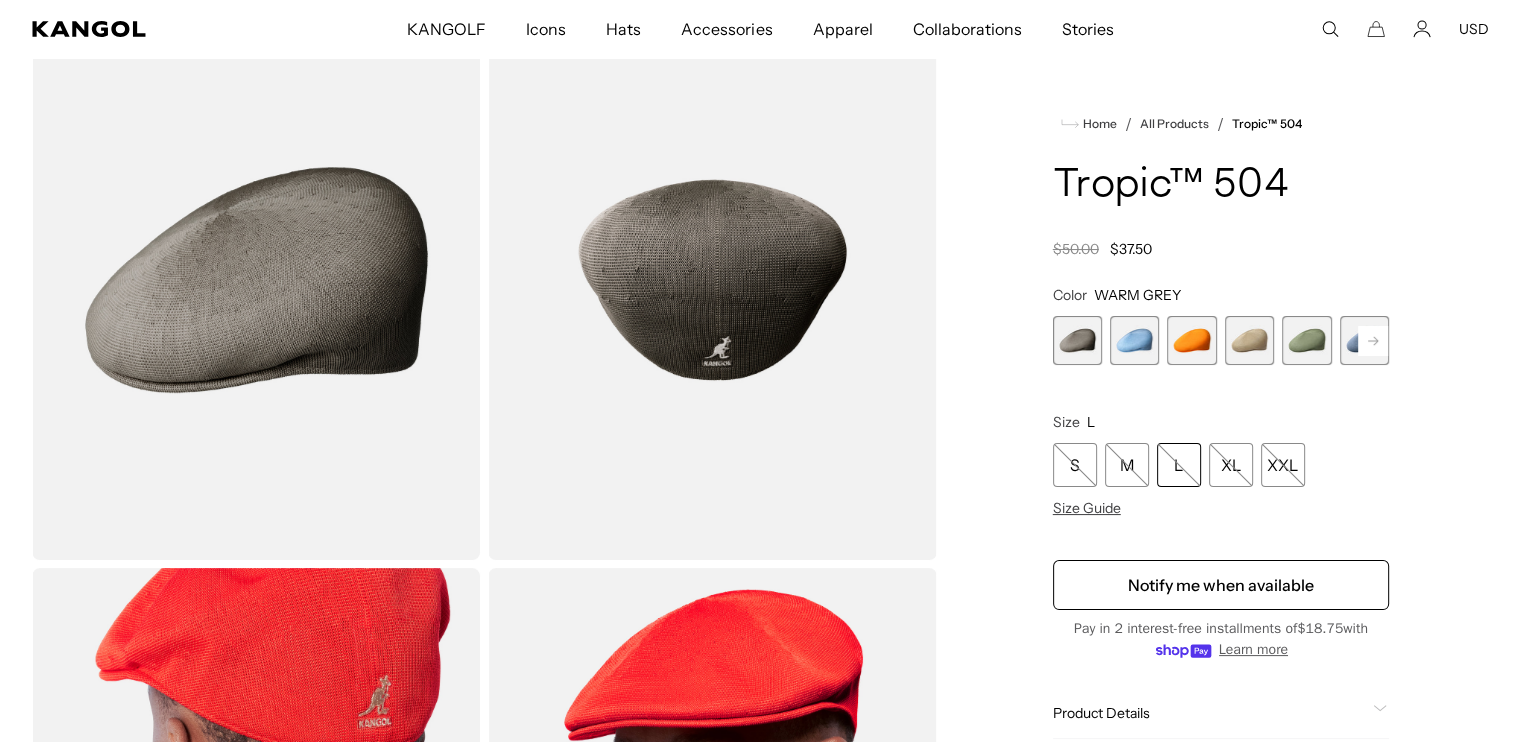 scroll, scrollTop: 0, scrollLeft: 412, axis: horizontal 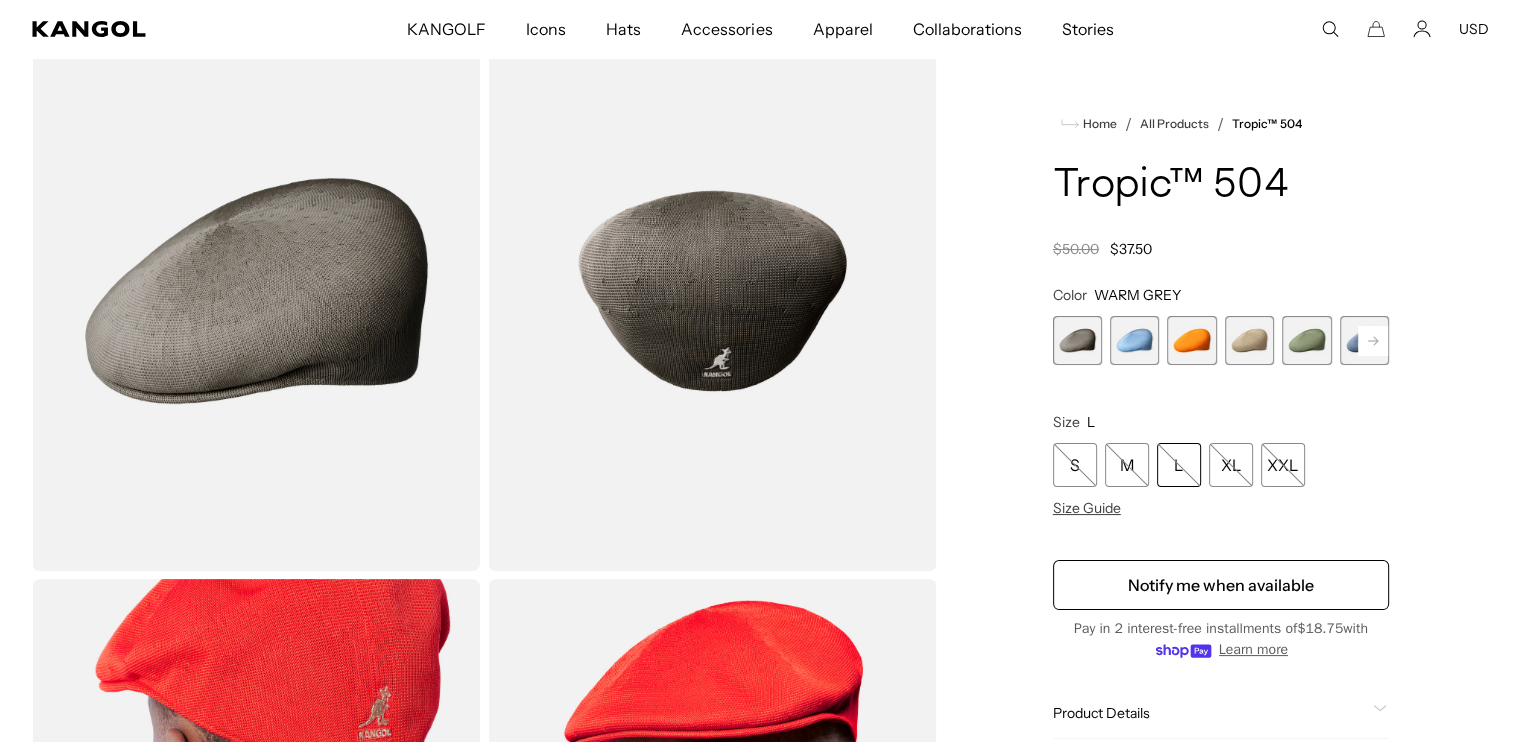 click 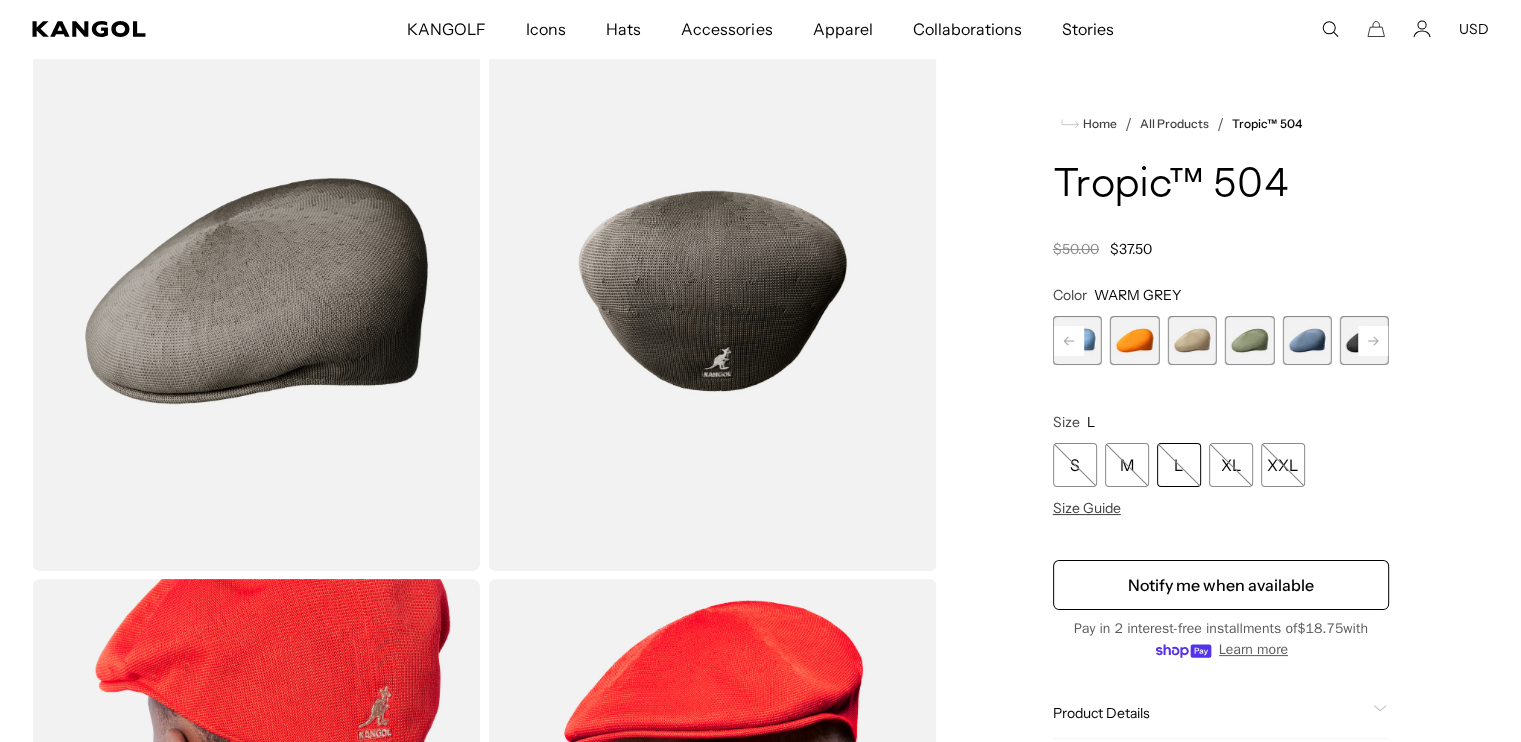 click 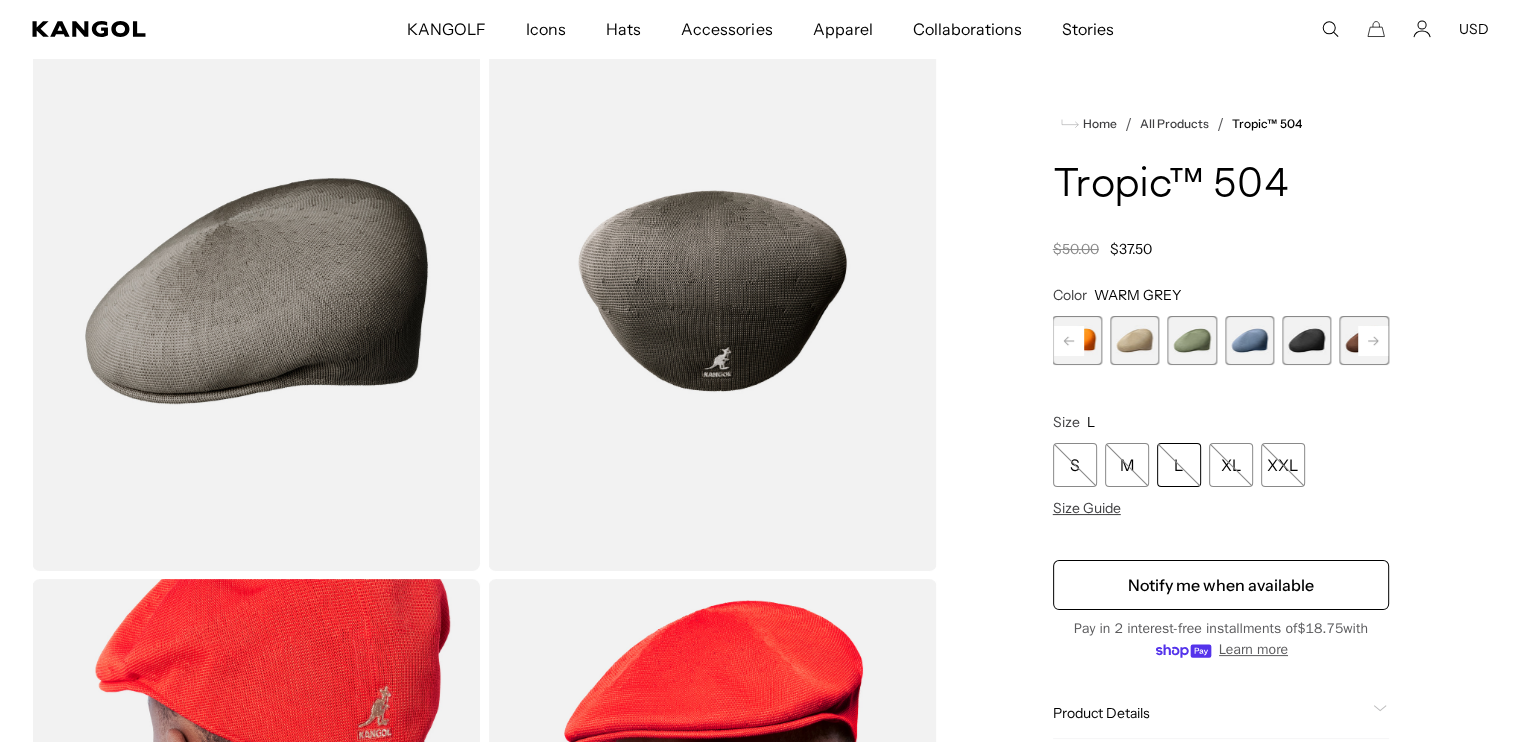 scroll, scrollTop: 0, scrollLeft: 412, axis: horizontal 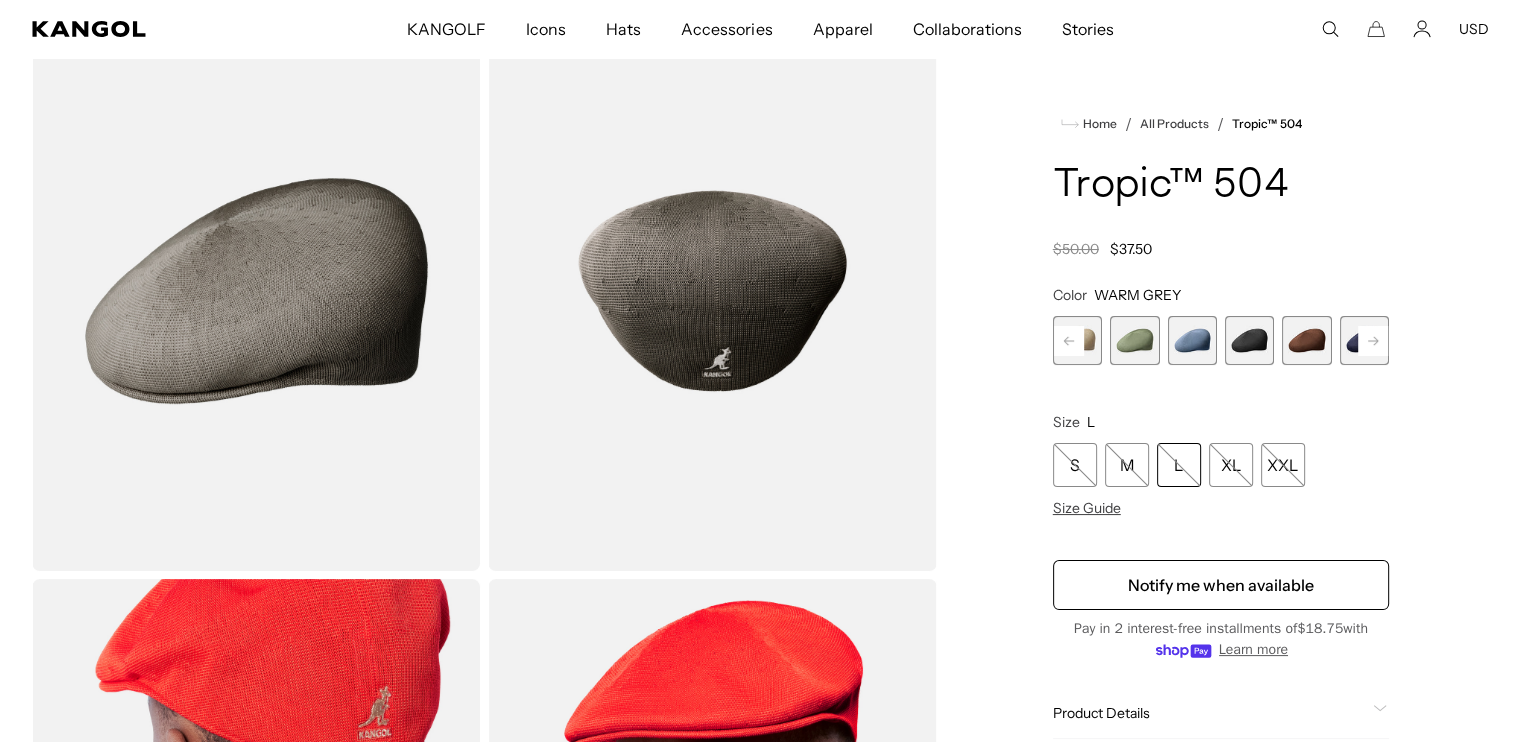 click at bounding box center [1134, 340] 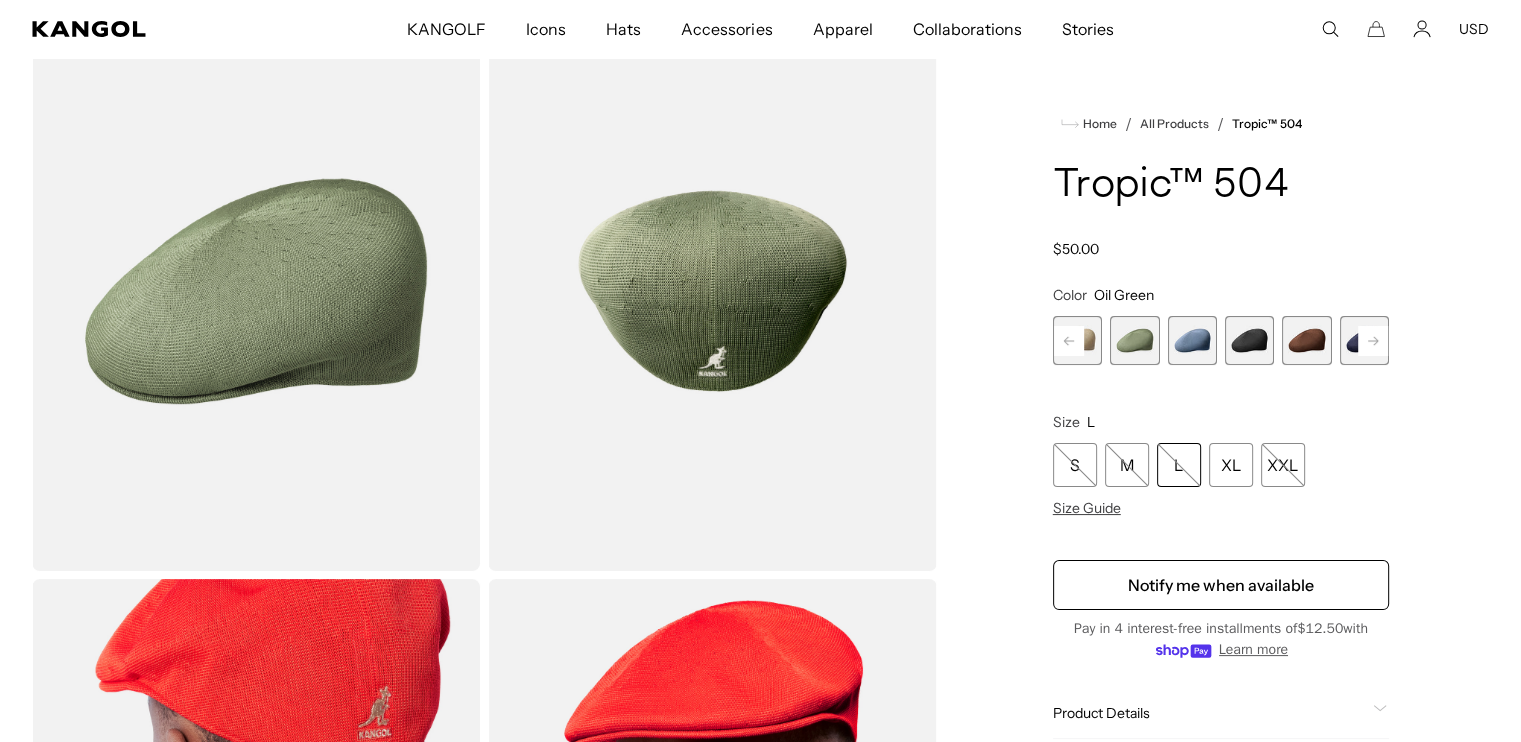 scroll, scrollTop: 0, scrollLeft: 0, axis: both 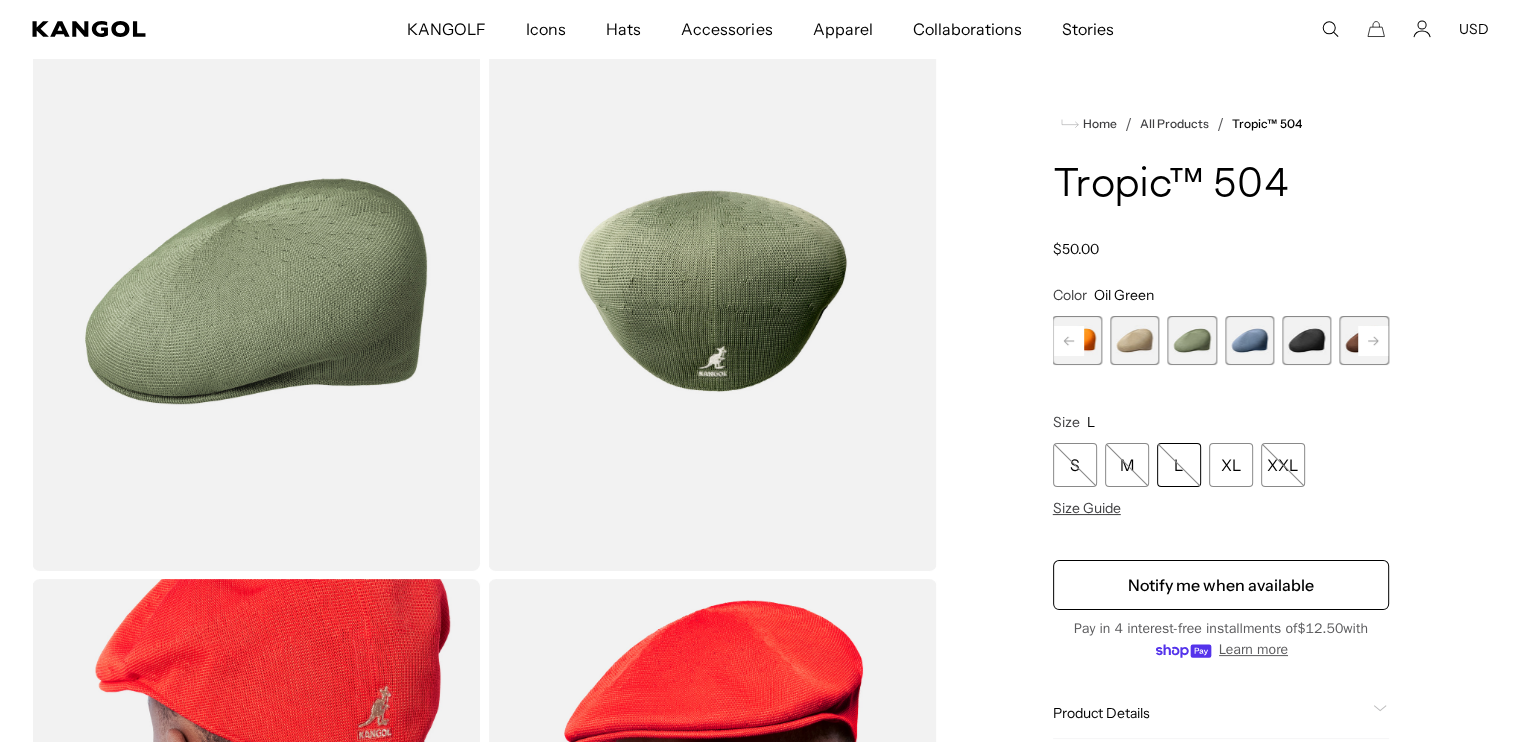 click at bounding box center (1134, 340) 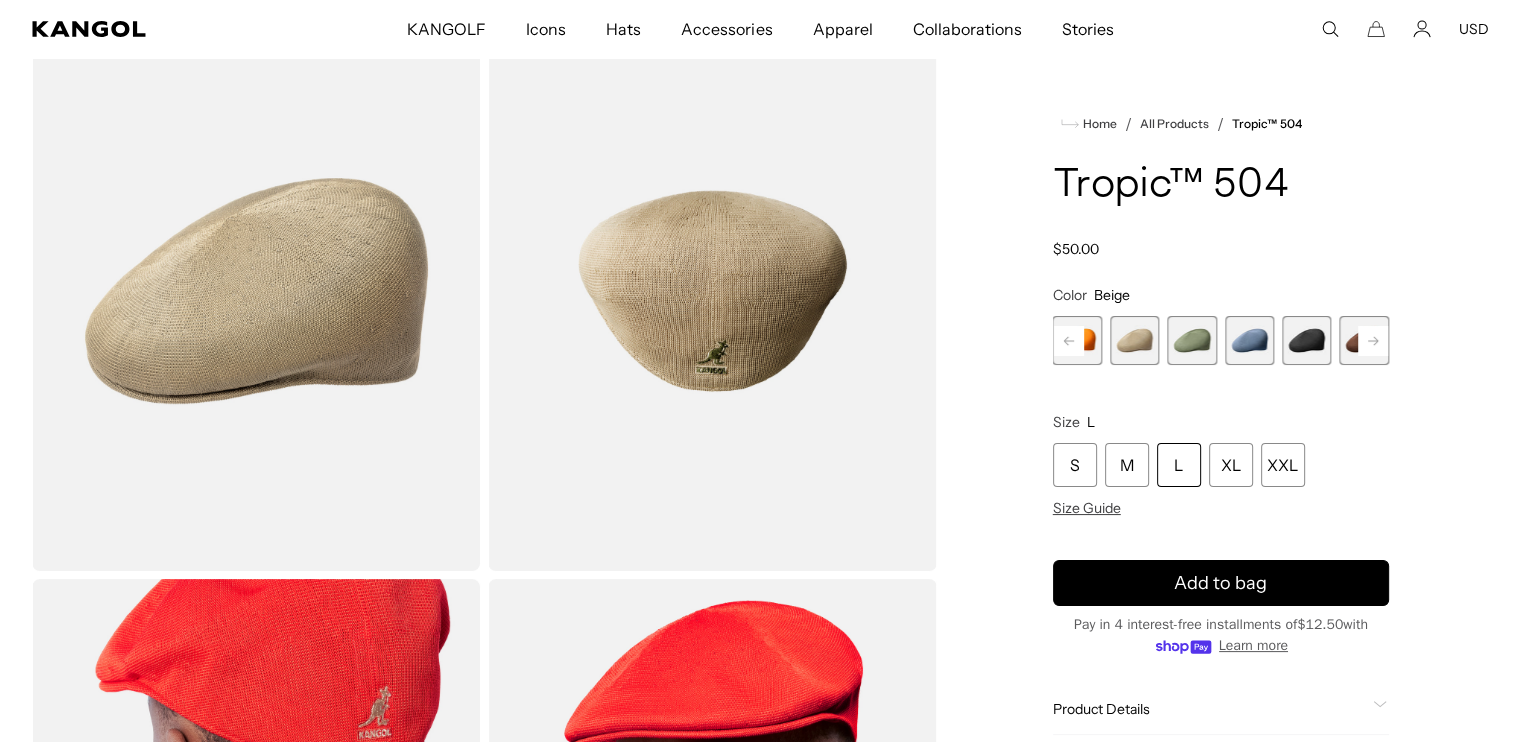click at bounding box center [1306, 340] 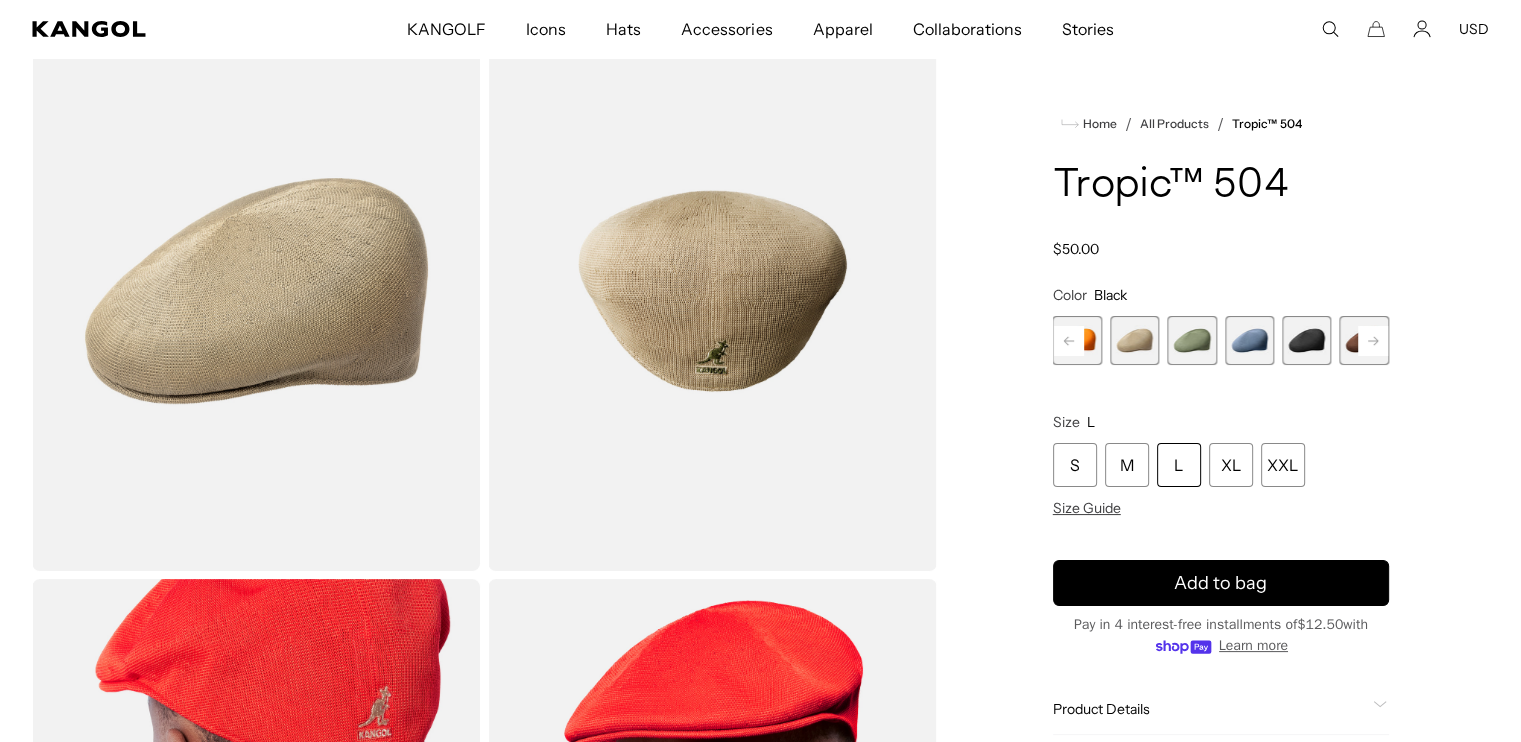 scroll, scrollTop: 0, scrollLeft: 412, axis: horizontal 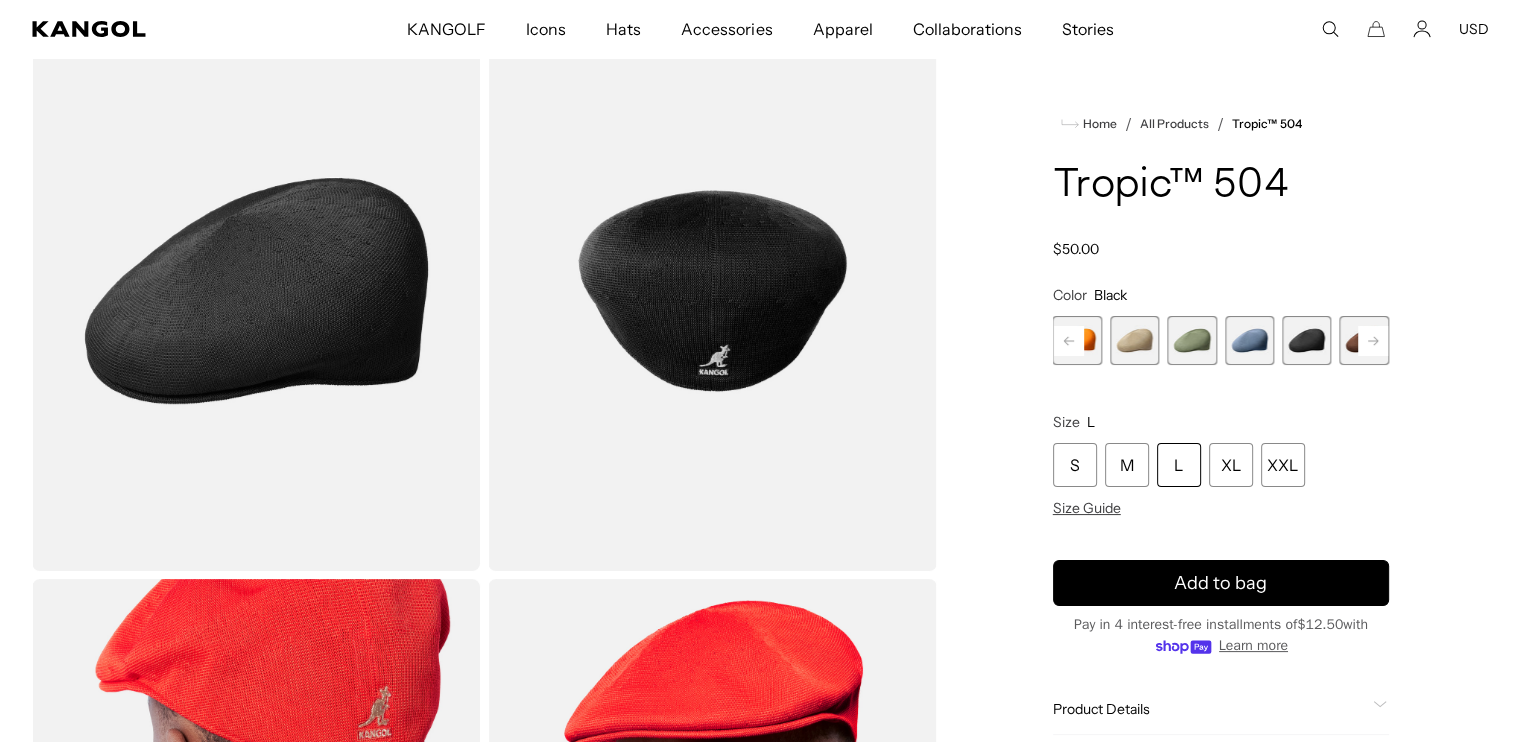 click 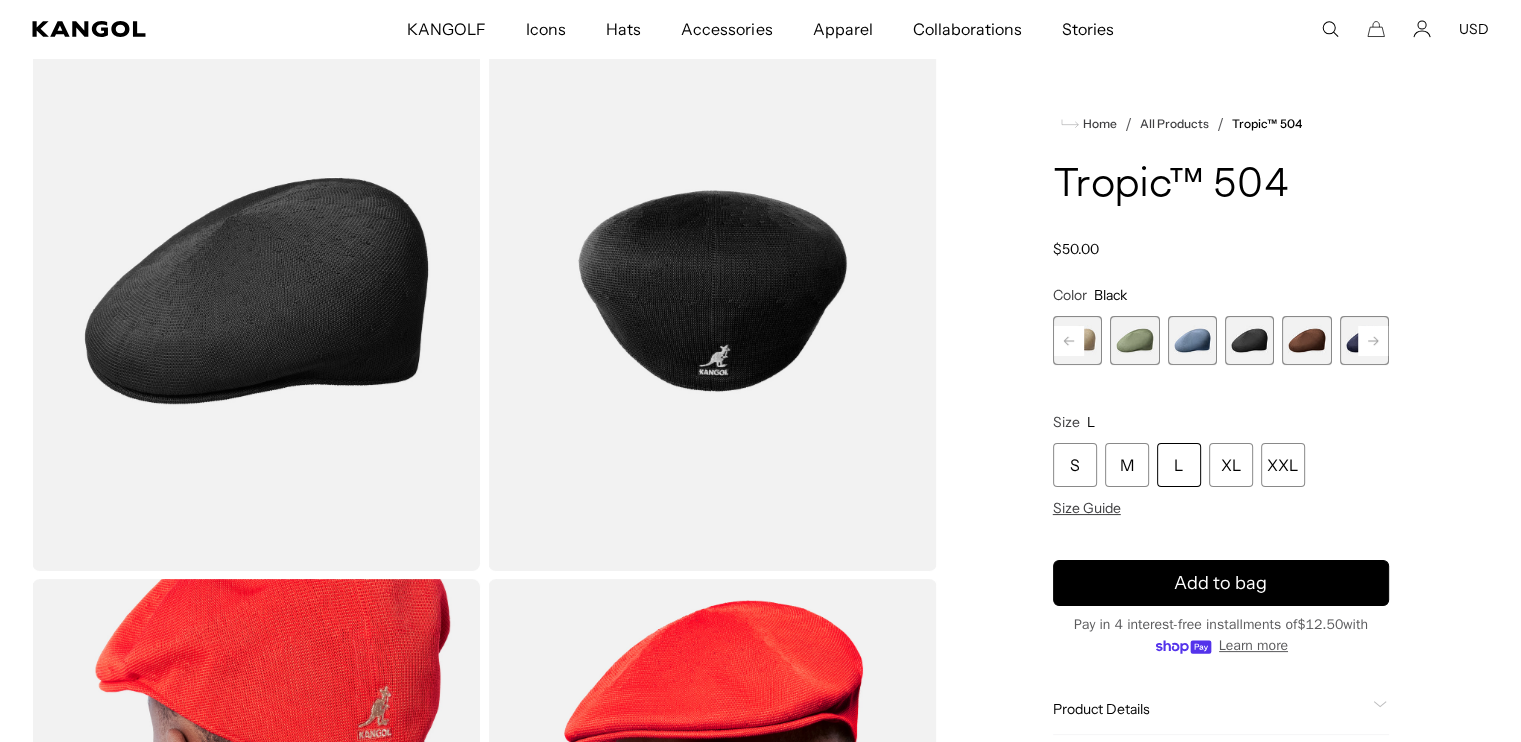 click 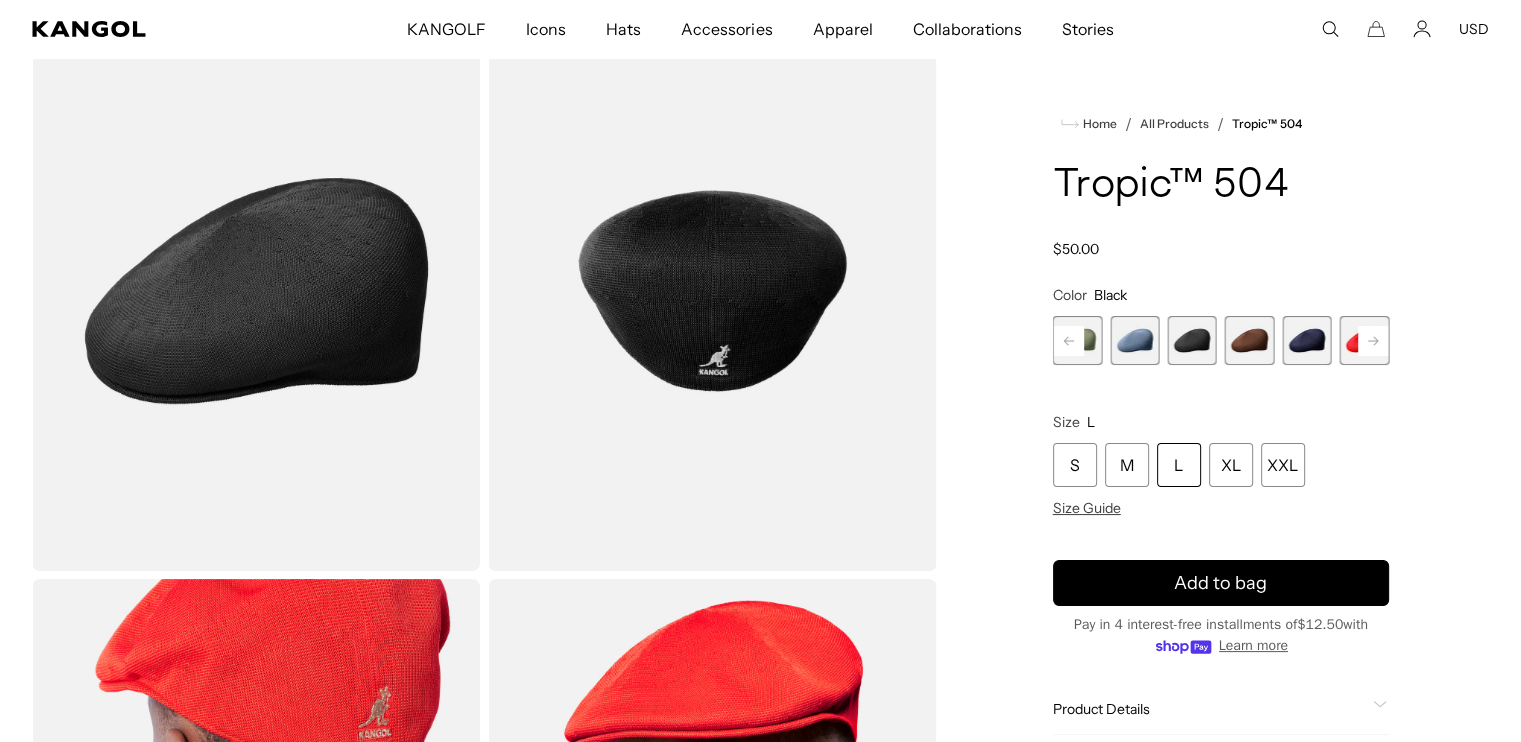scroll, scrollTop: 0, scrollLeft: 0, axis: both 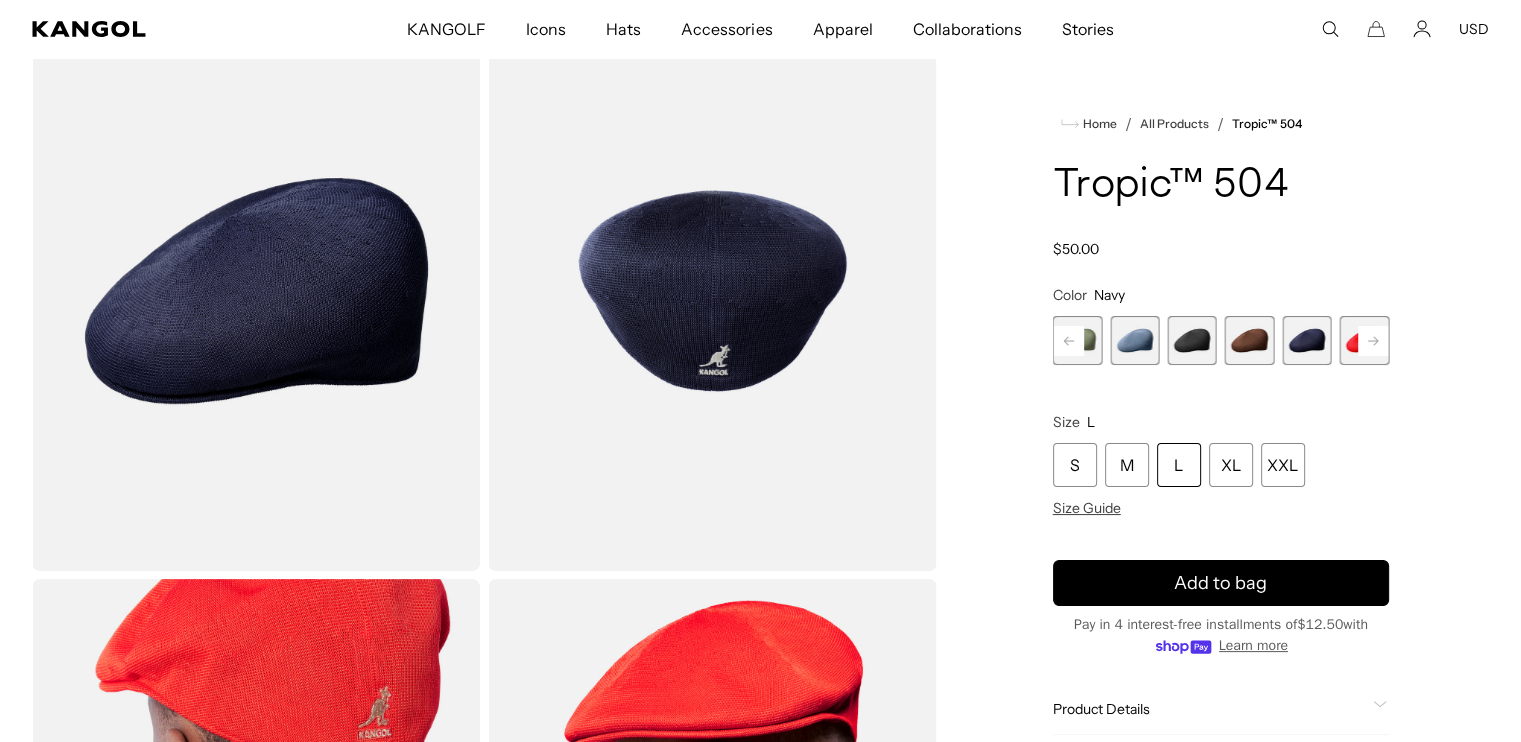 click 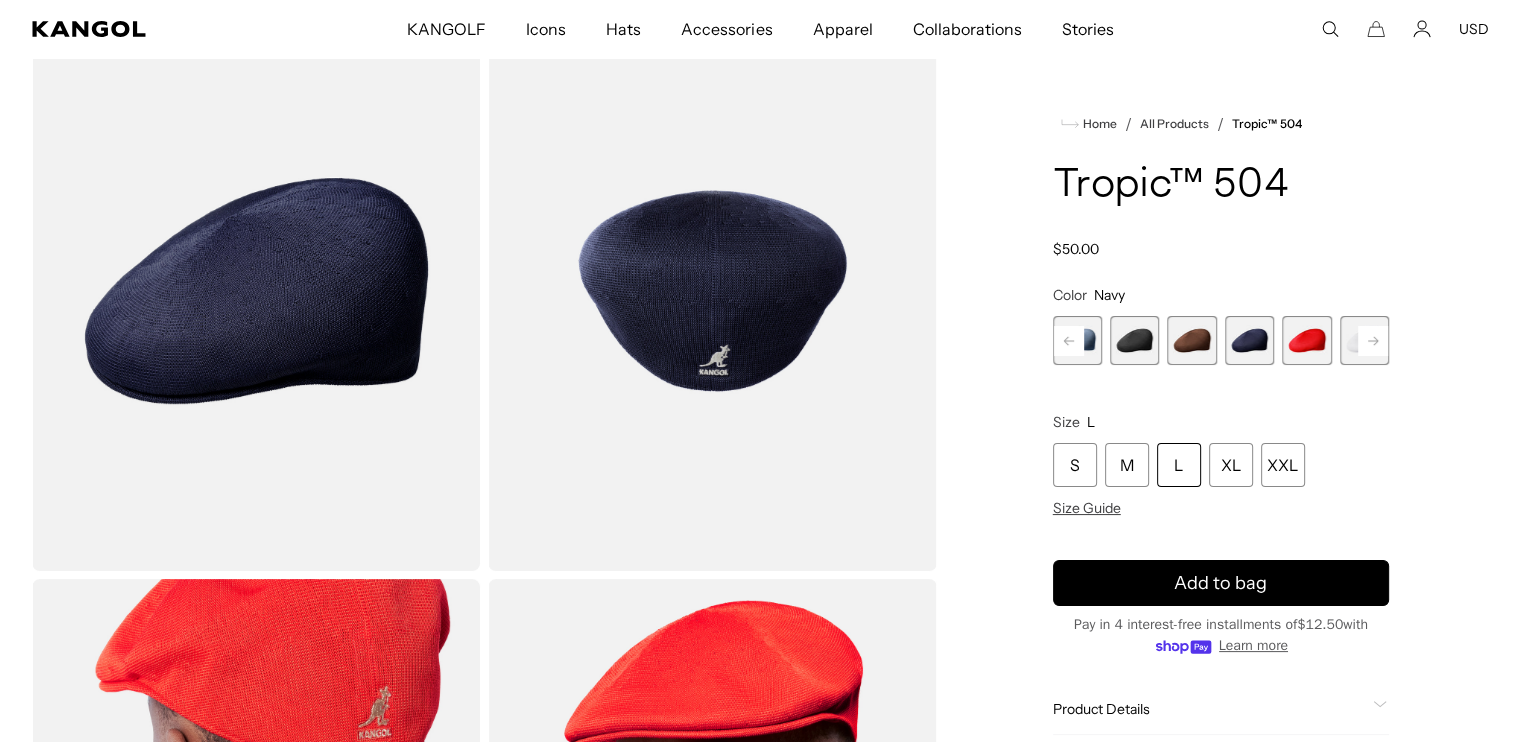 click 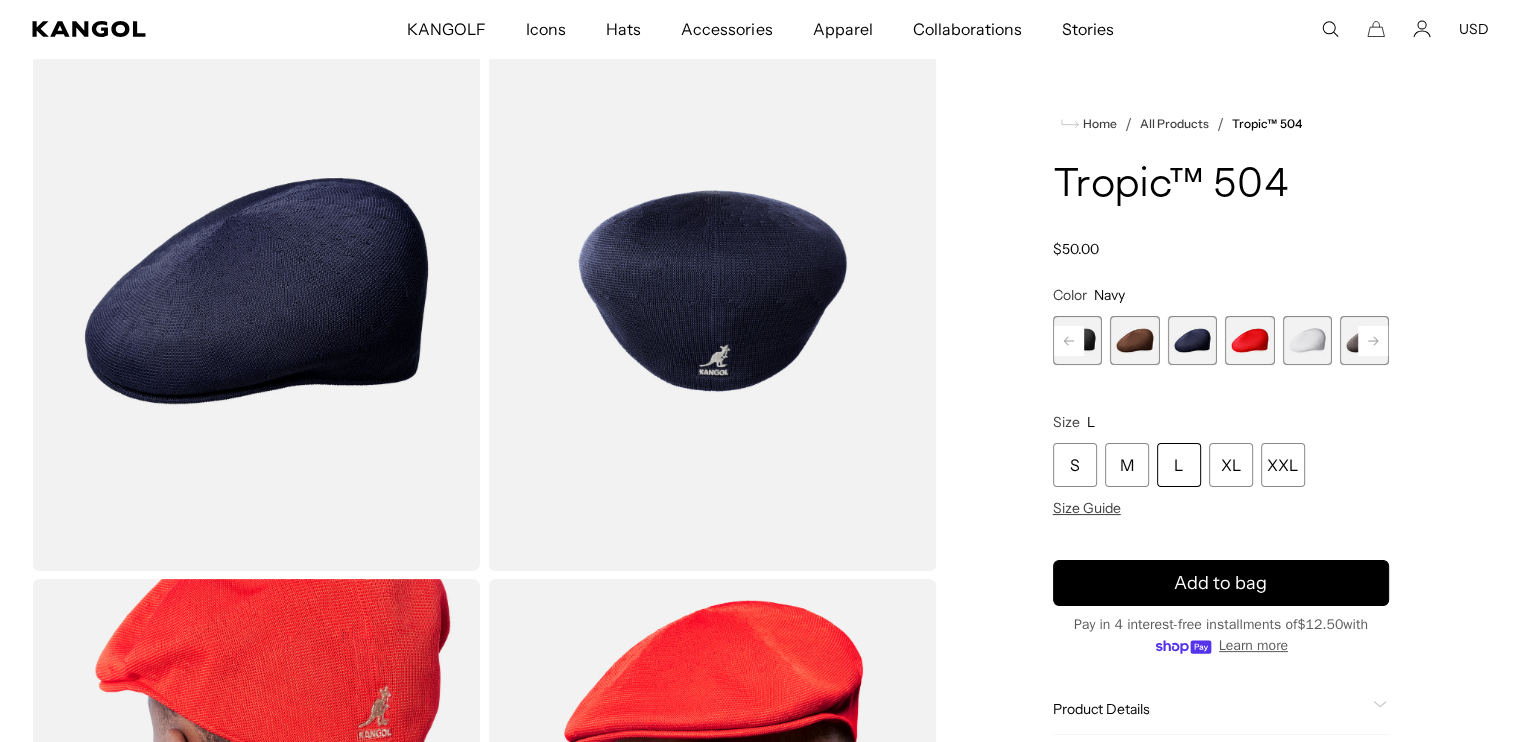 click 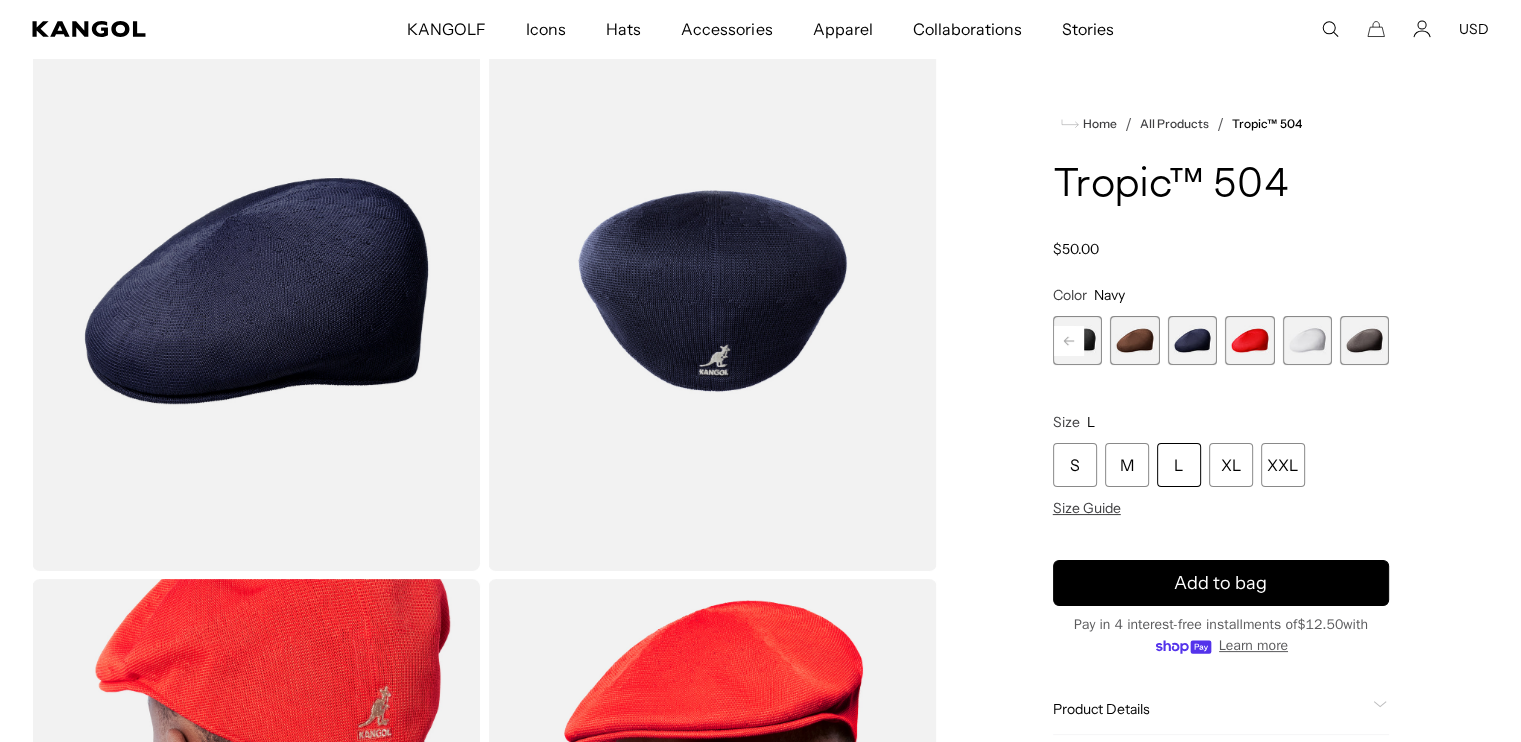 click at bounding box center [1364, 340] 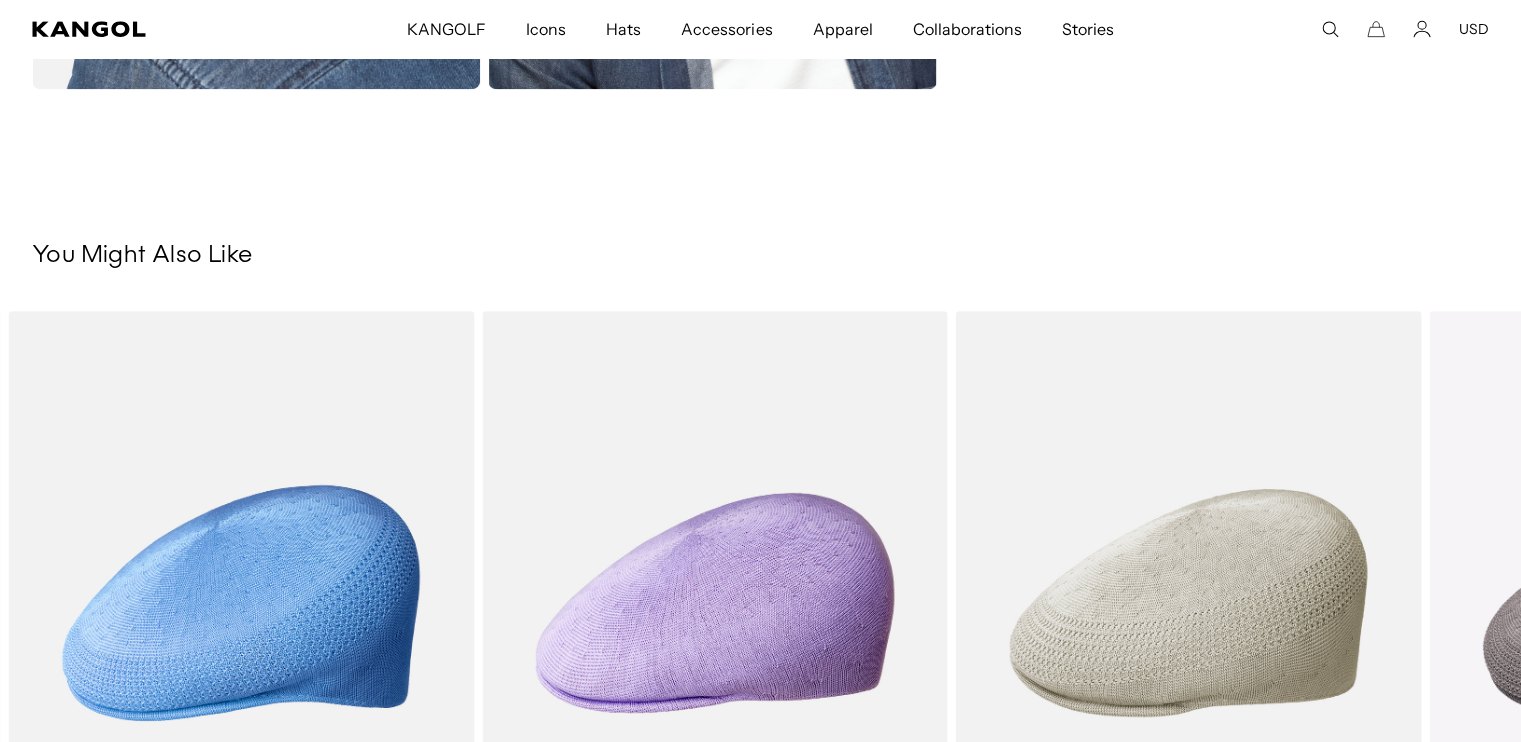 scroll, scrollTop: 1295, scrollLeft: 0, axis: vertical 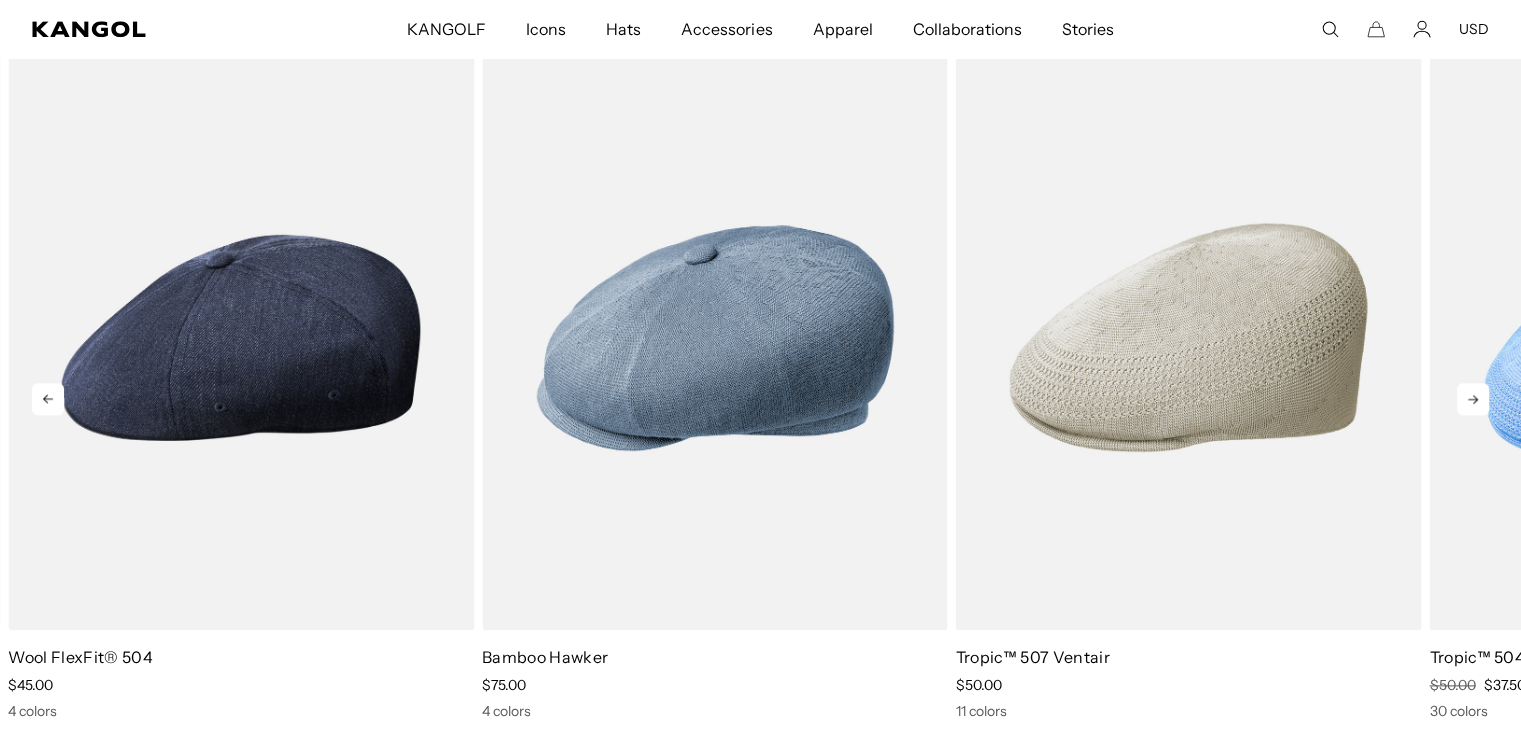 click 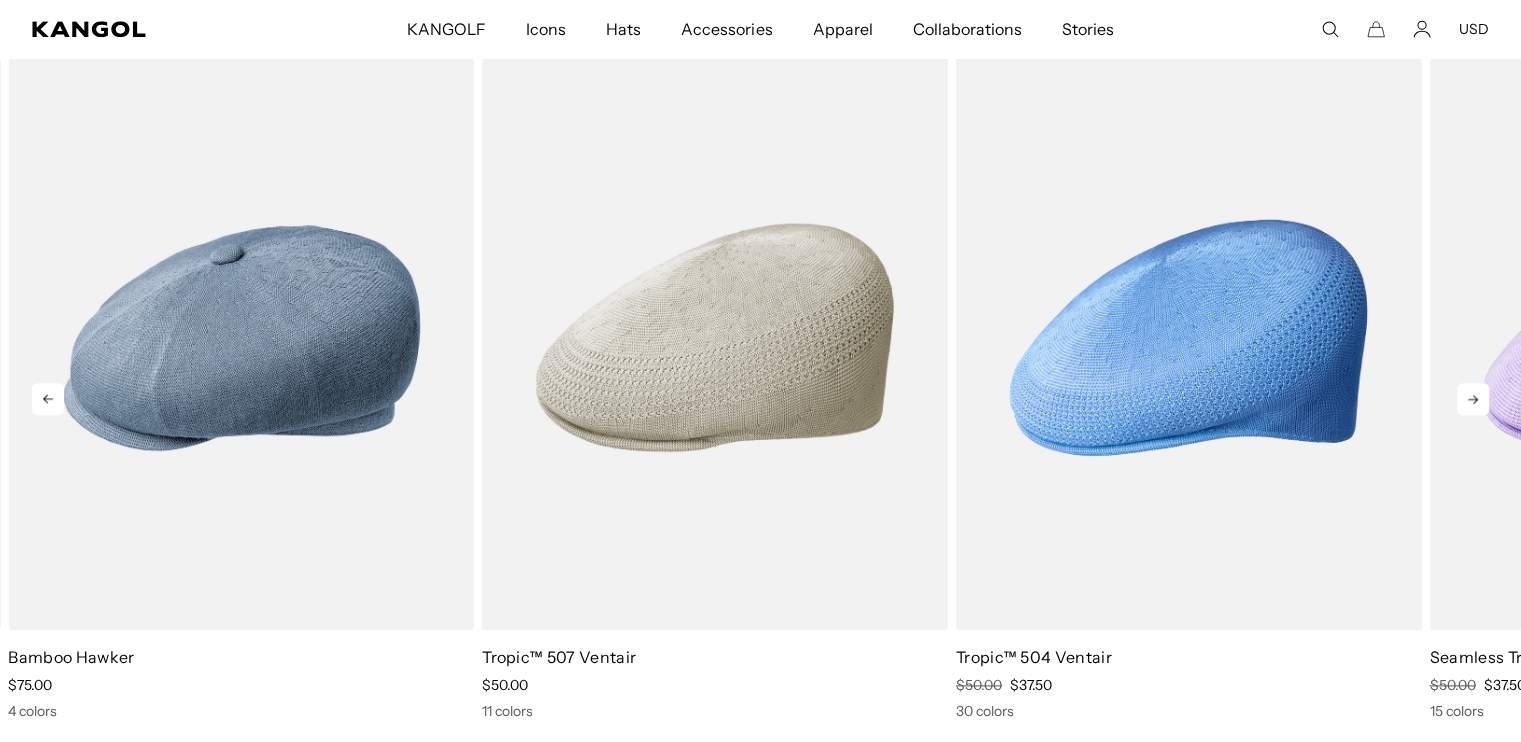 click 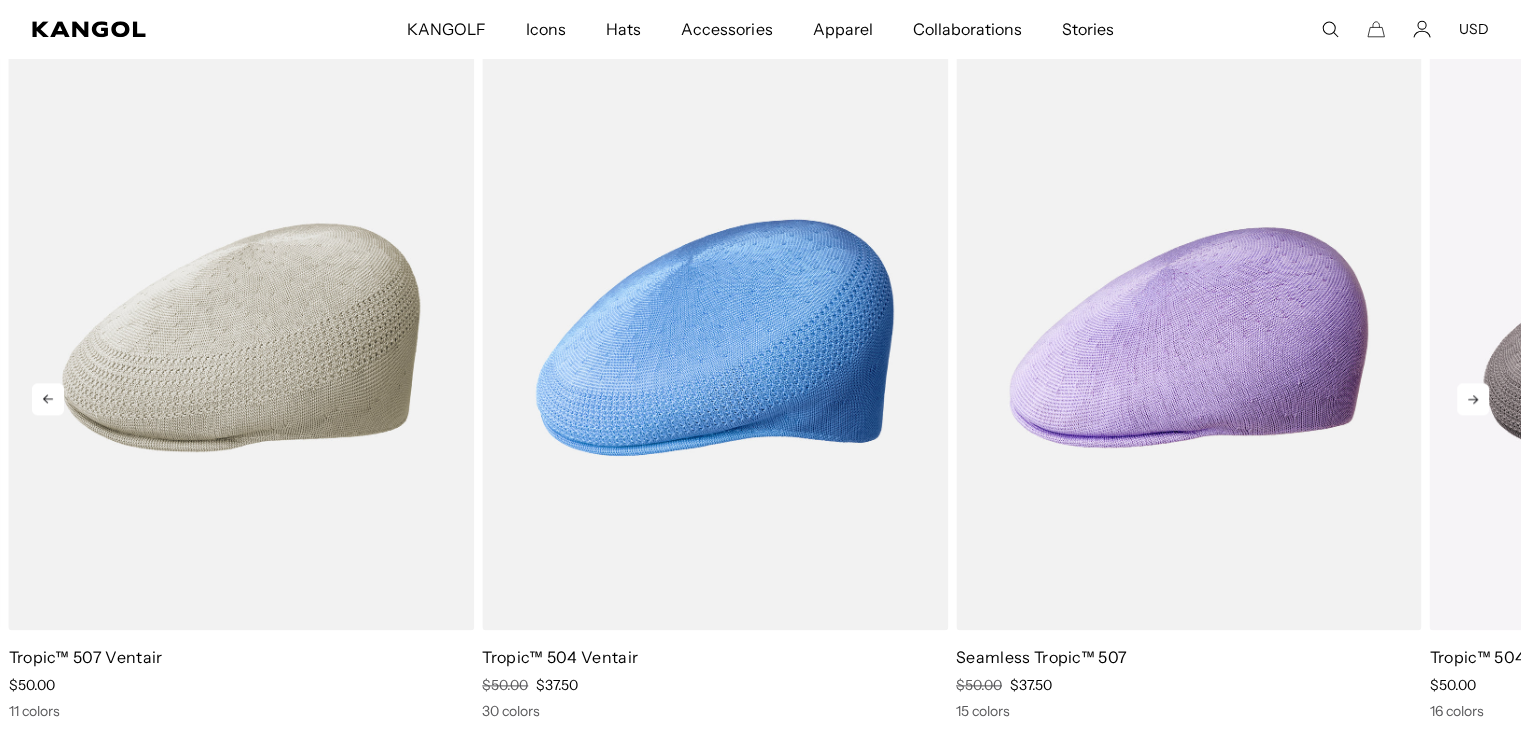 scroll, scrollTop: 0, scrollLeft: 0, axis: both 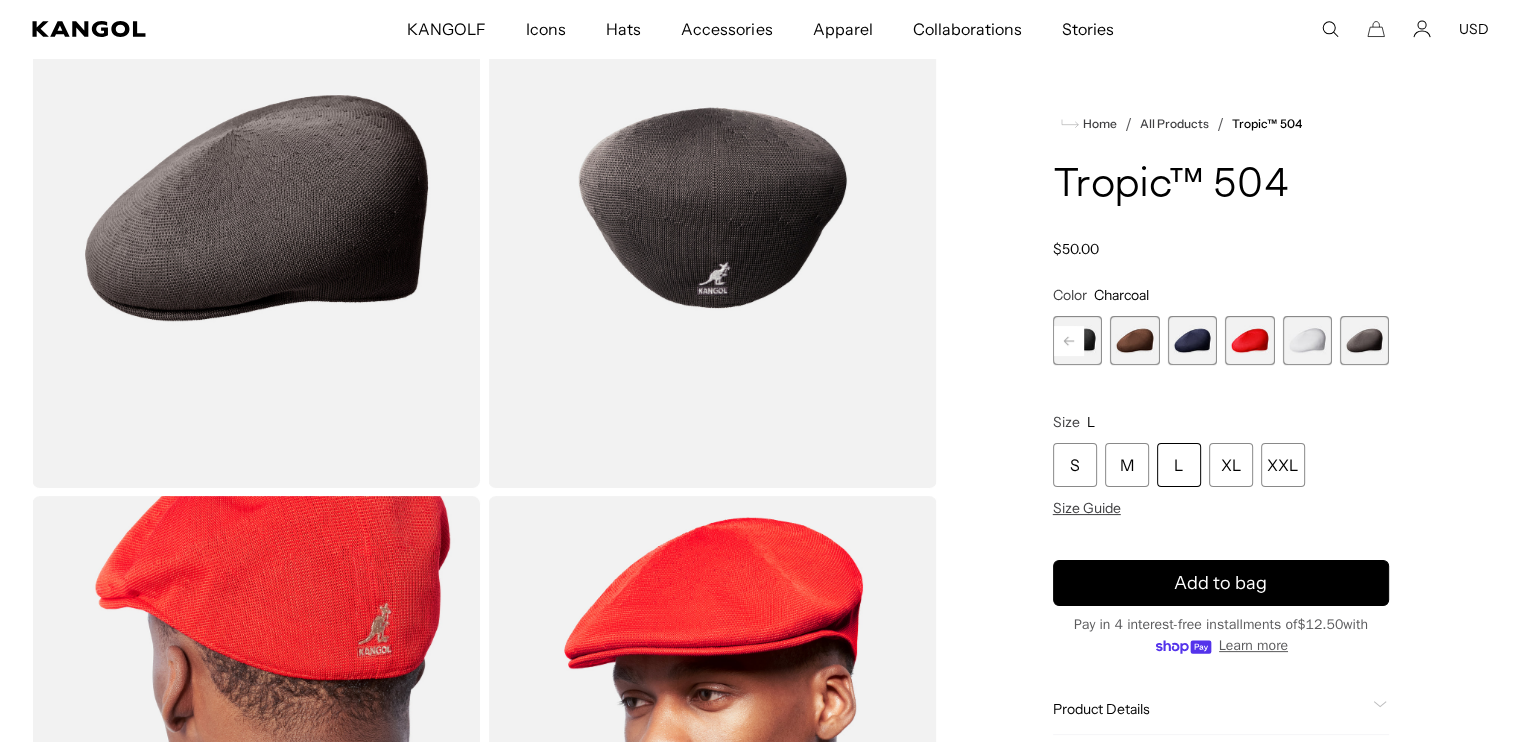 click 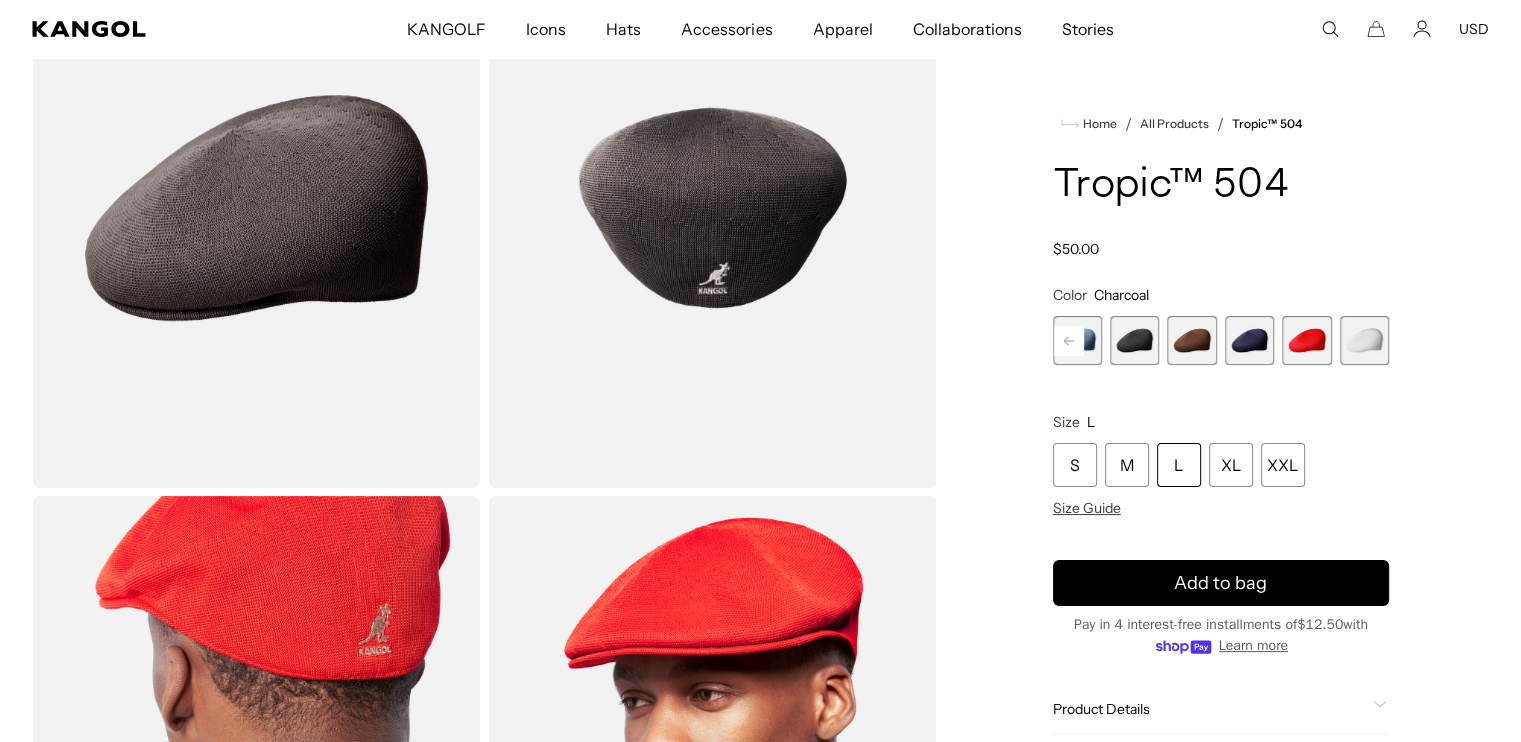 scroll, scrollTop: 0, scrollLeft: 412, axis: horizontal 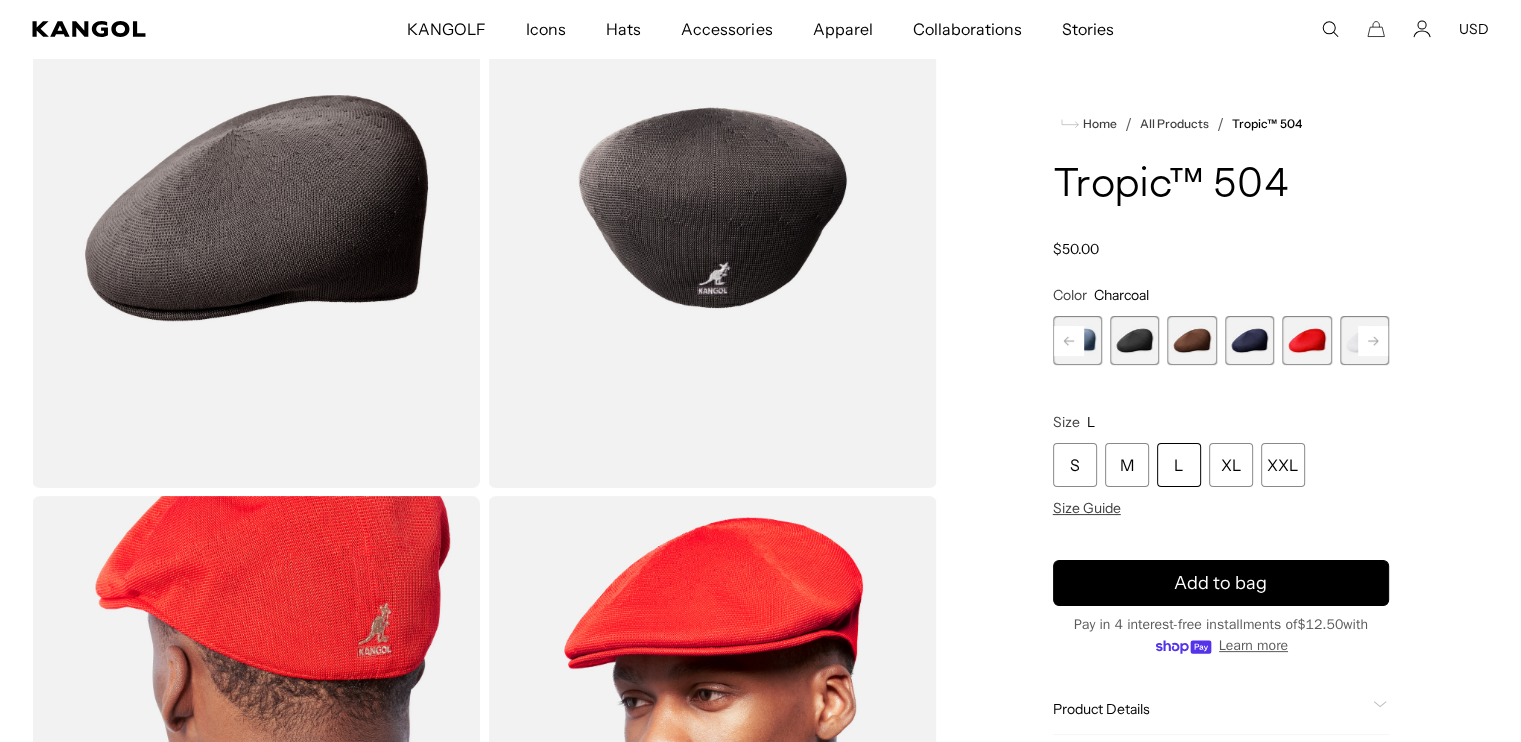 click at bounding box center [1134, 340] 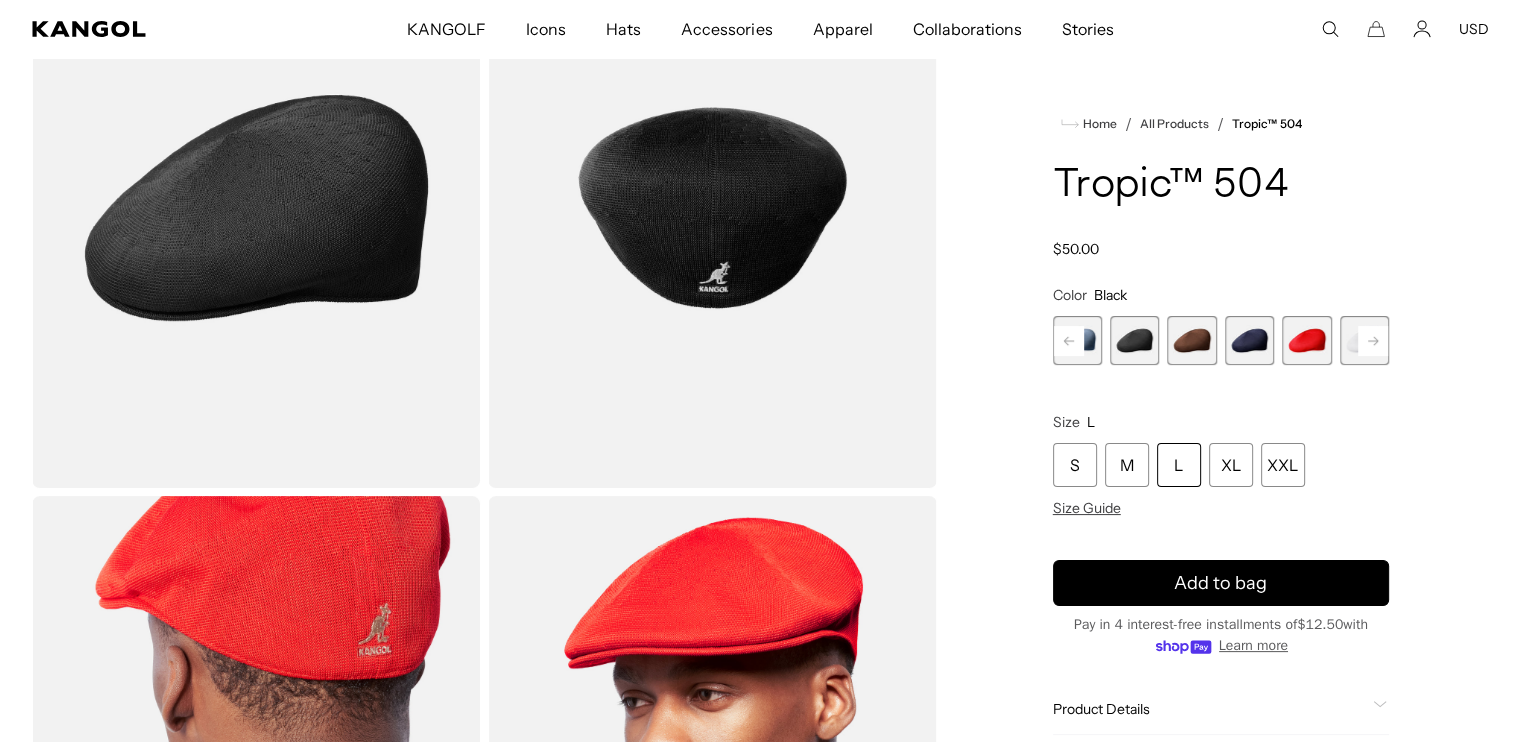 click 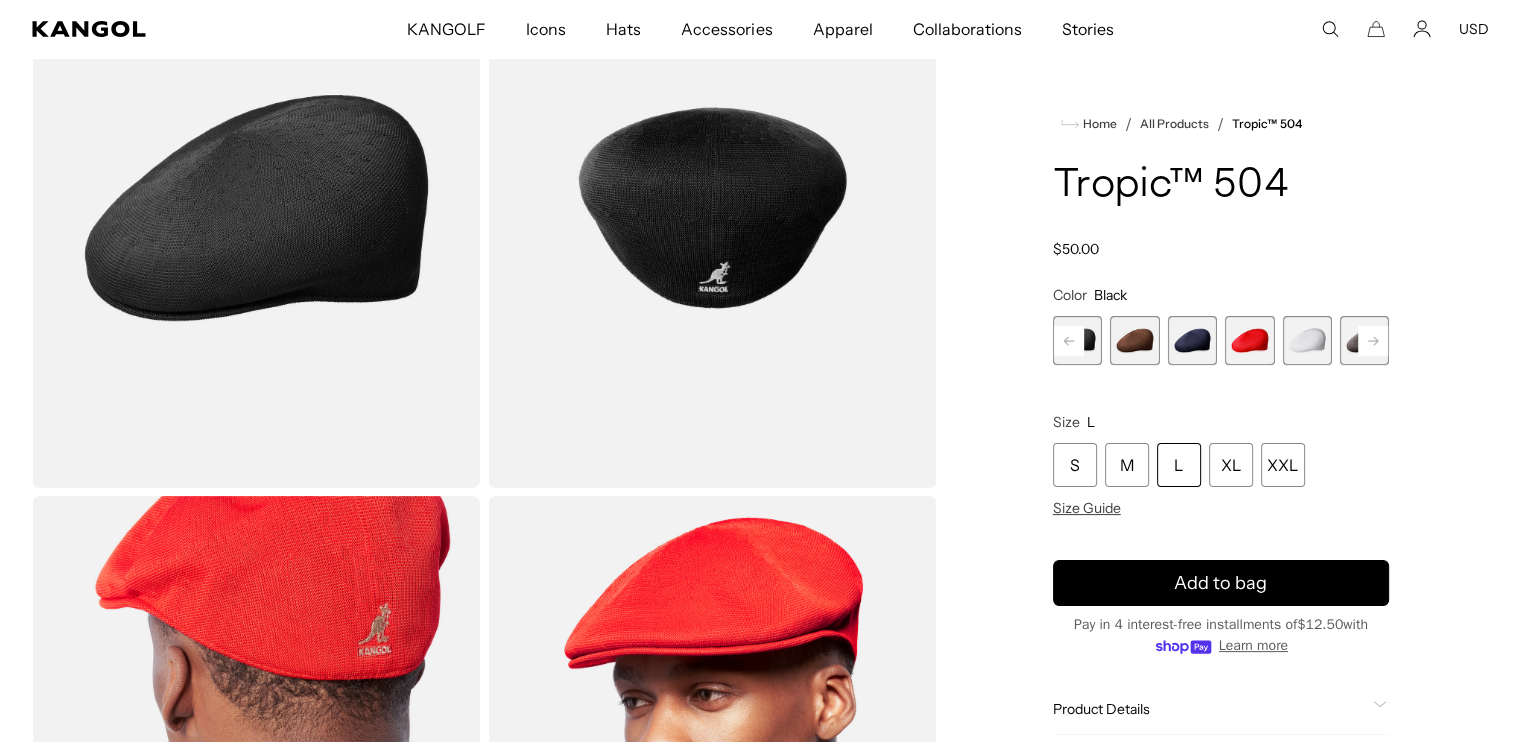 scroll, scrollTop: 0, scrollLeft: 0, axis: both 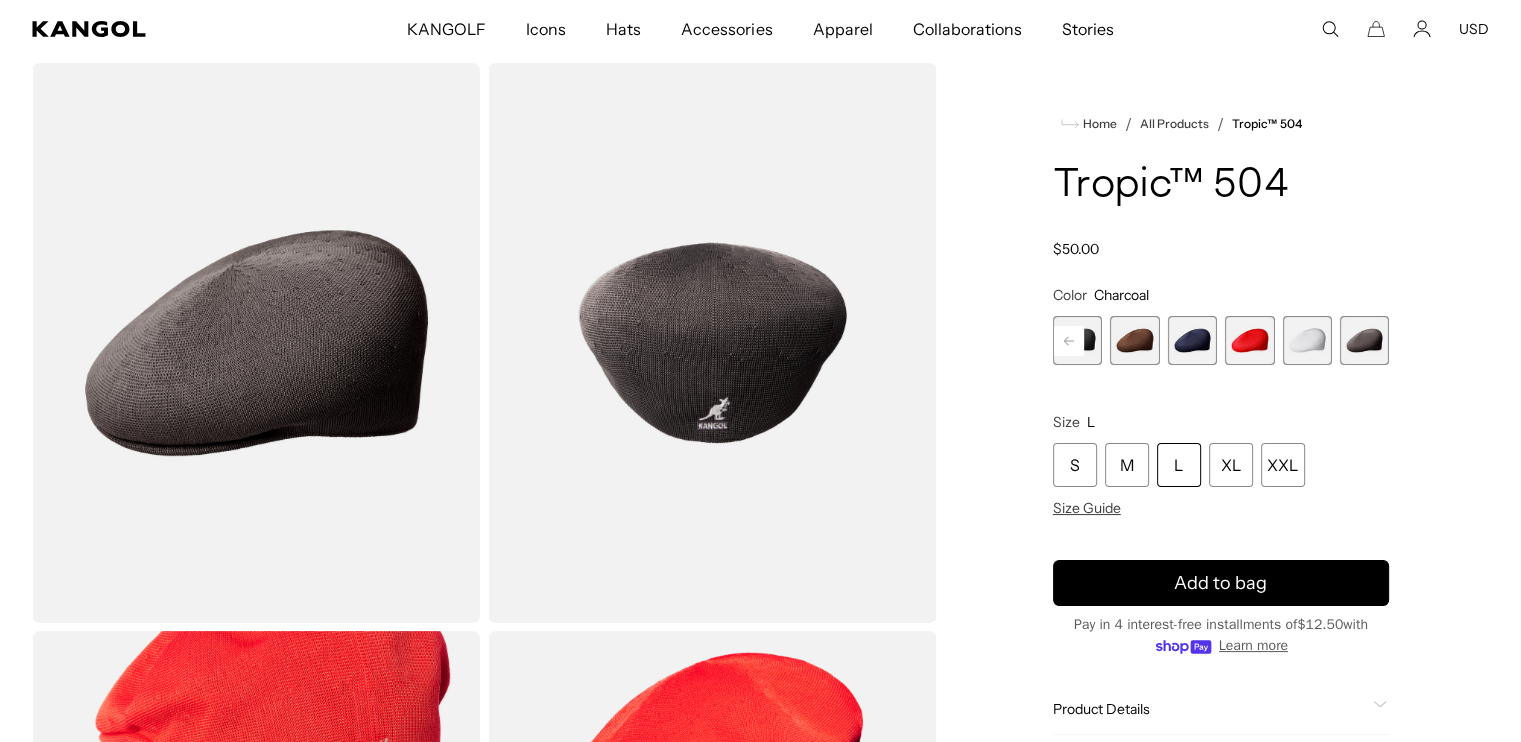 click on "Previous" at bounding box center (1069, 341) 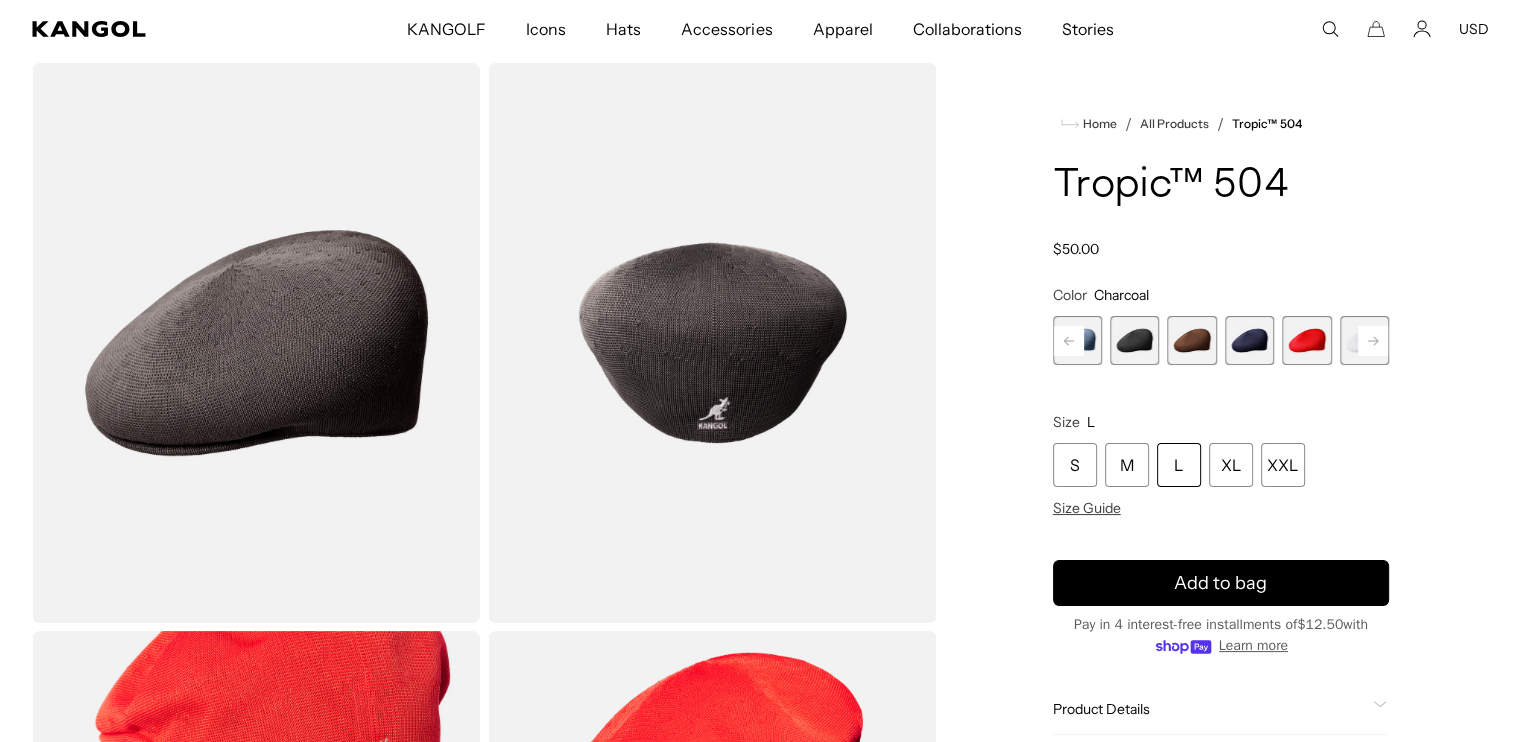 scroll, scrollTop: 0, scrollLeft: 412, axis: horizontal 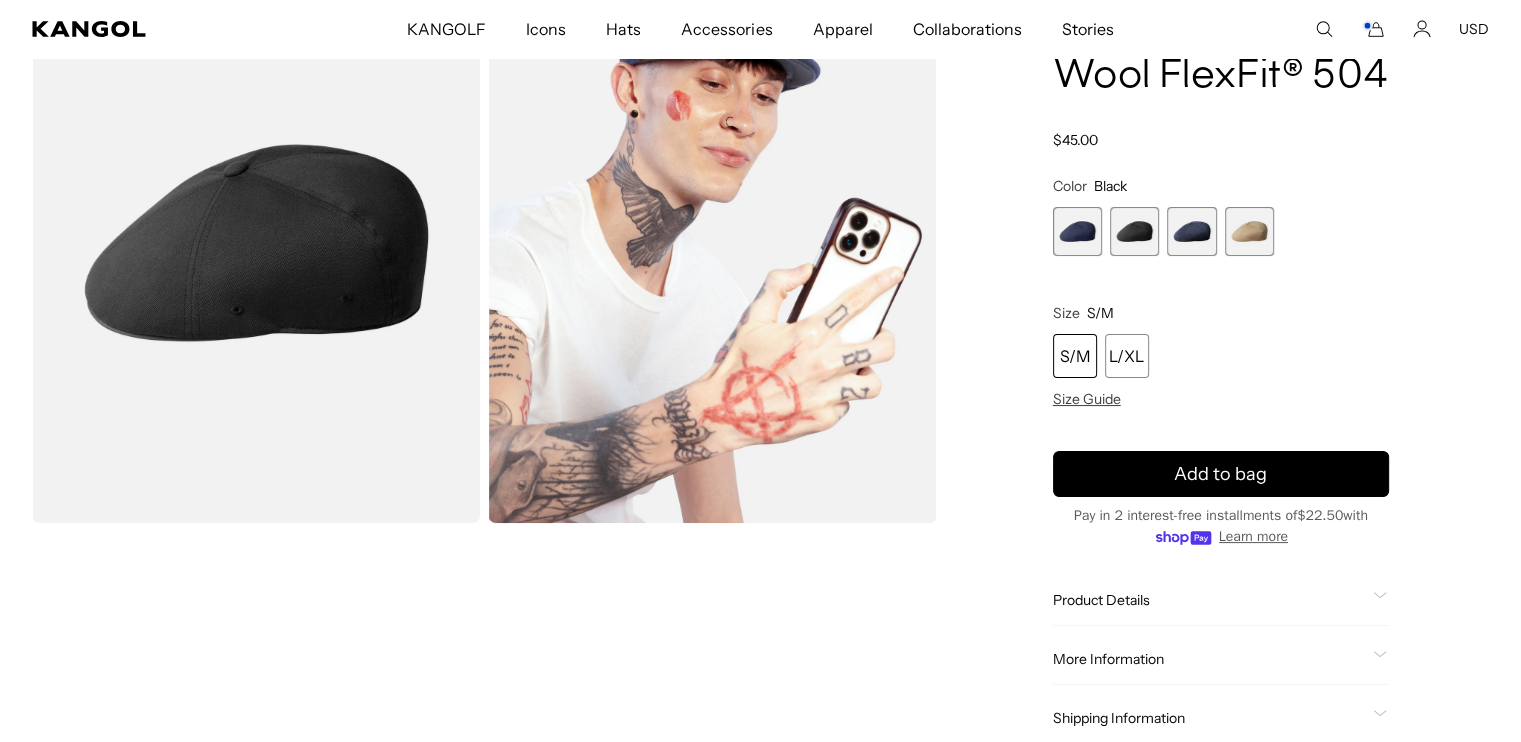 click at bounding box center [256, 243] 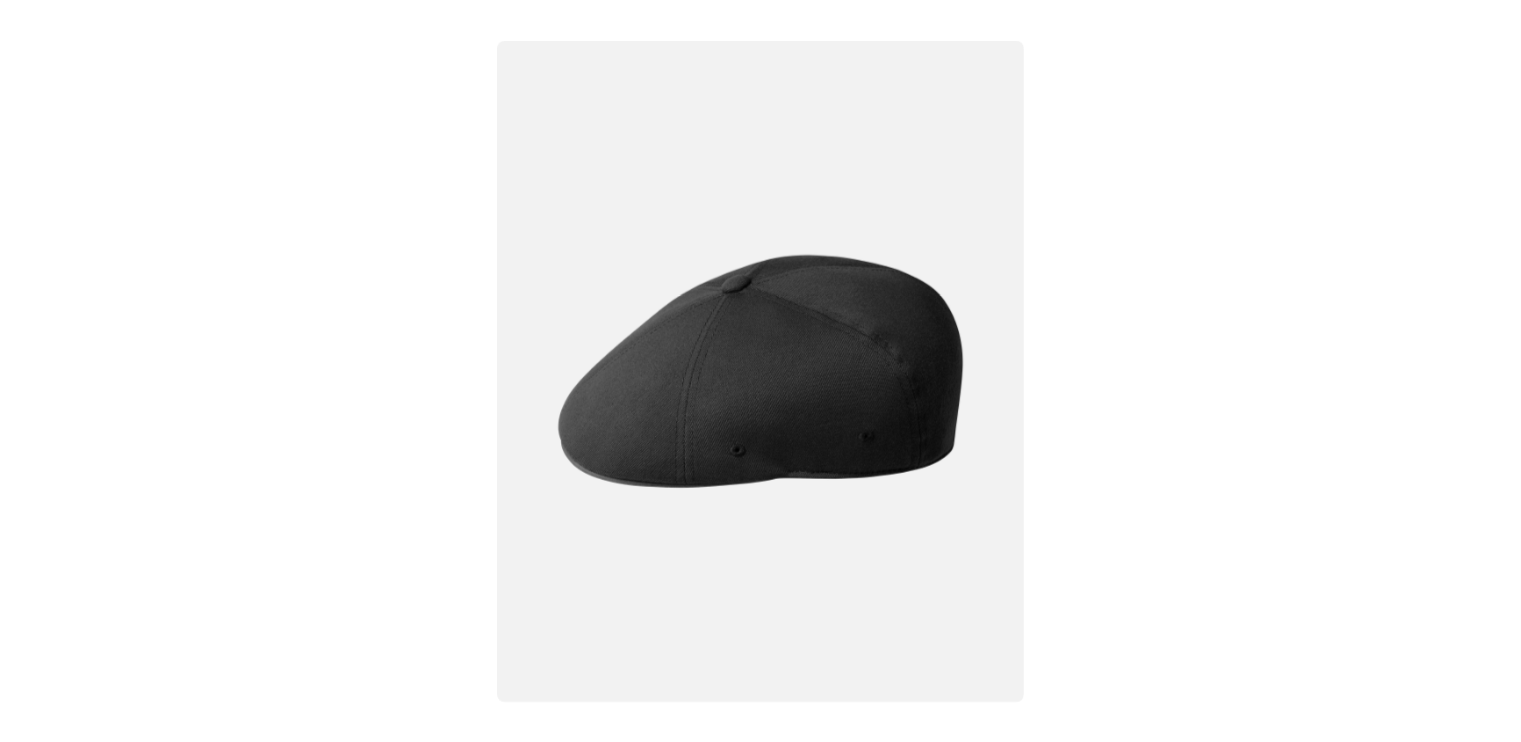scroll, scrollTop: 0, scrollLeft: 412, axis: horizontal 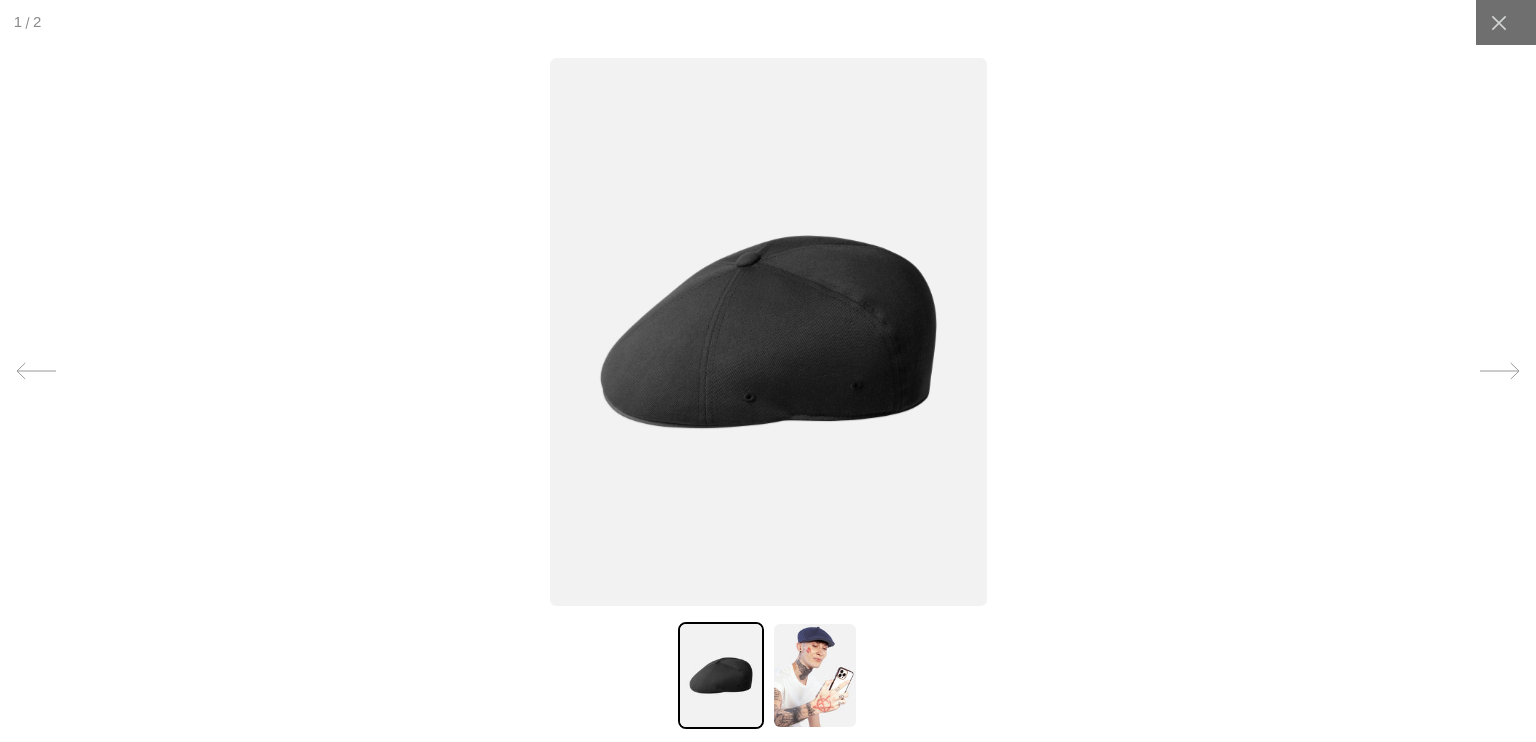 click at bounding box center [768, 371] 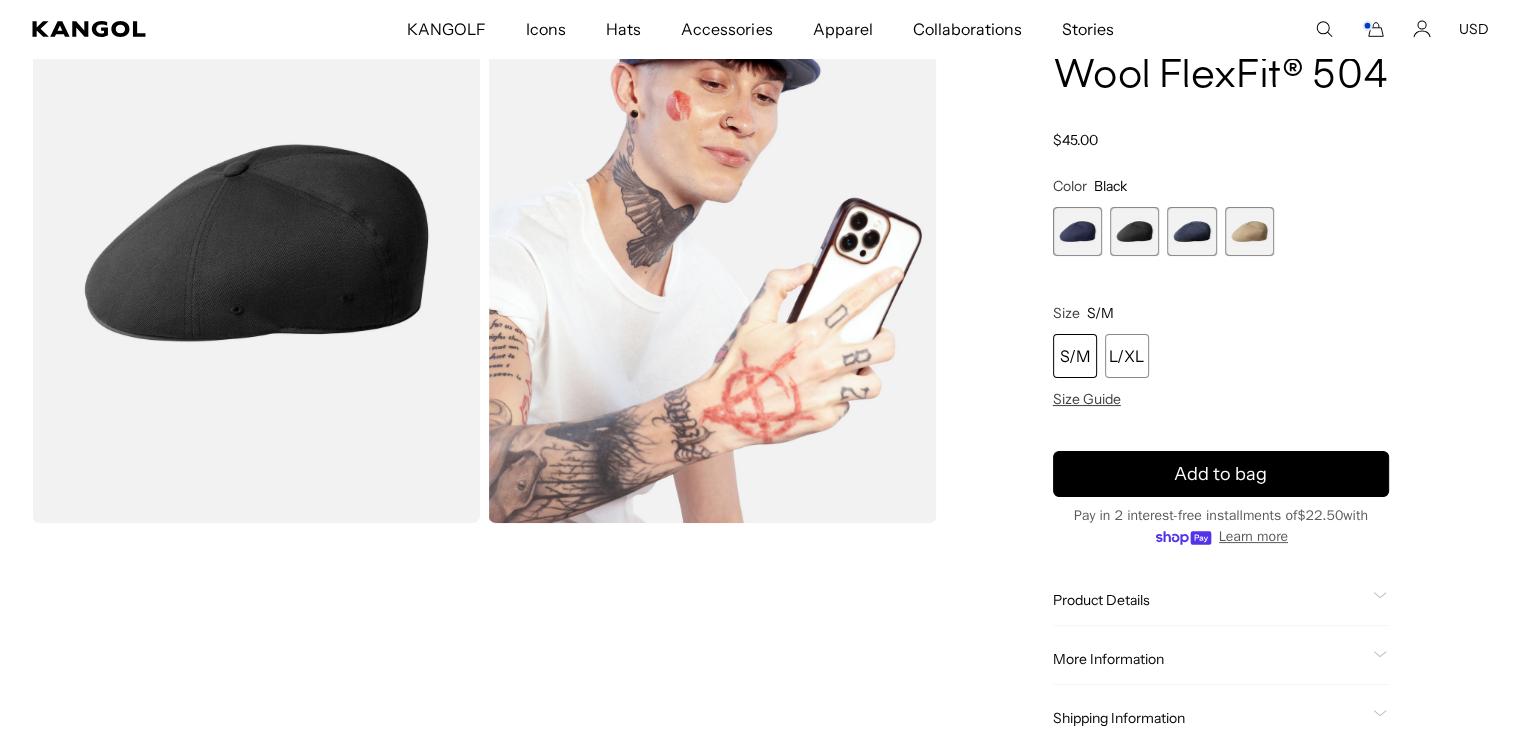 scroll, scrollTop: 0, scrollLeft: 0, axis: both 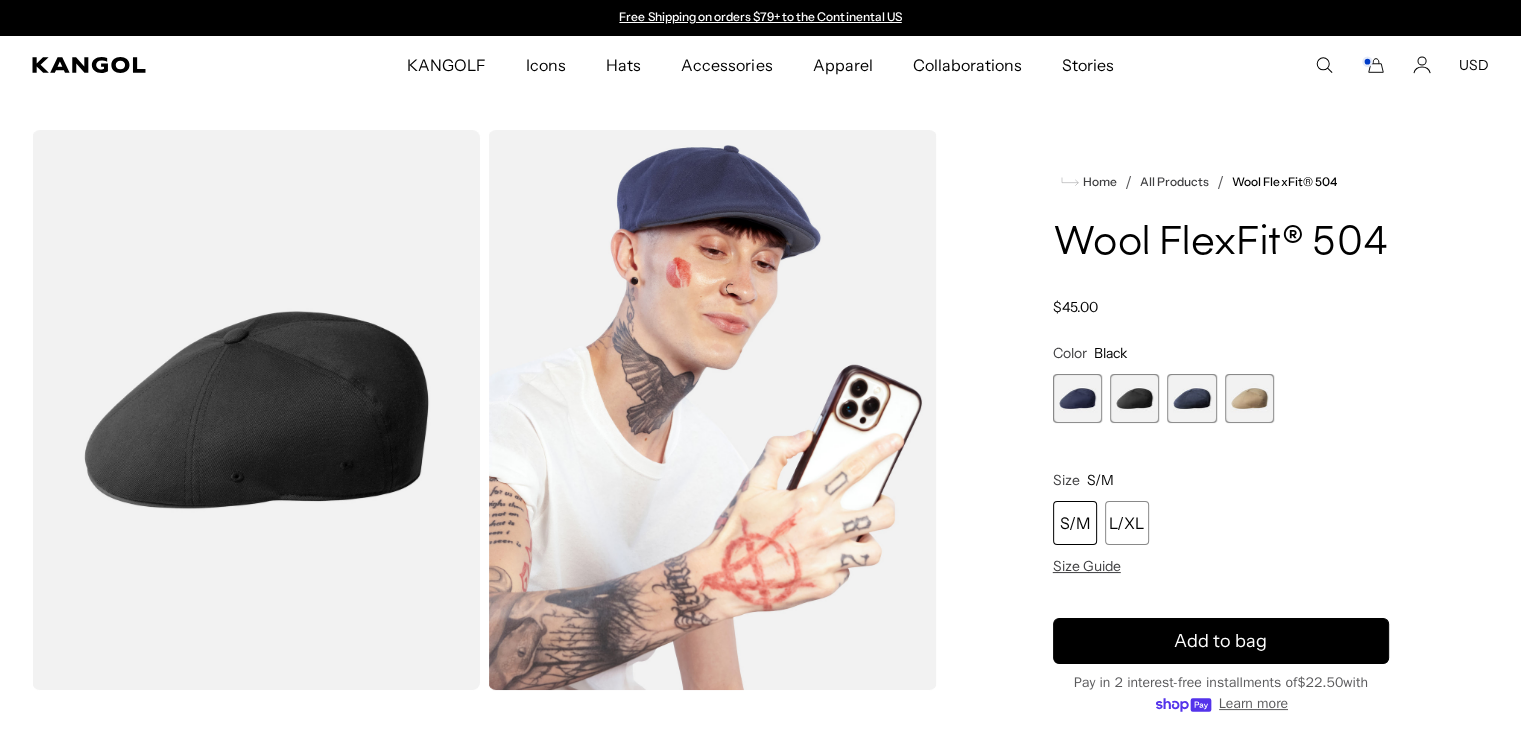 click 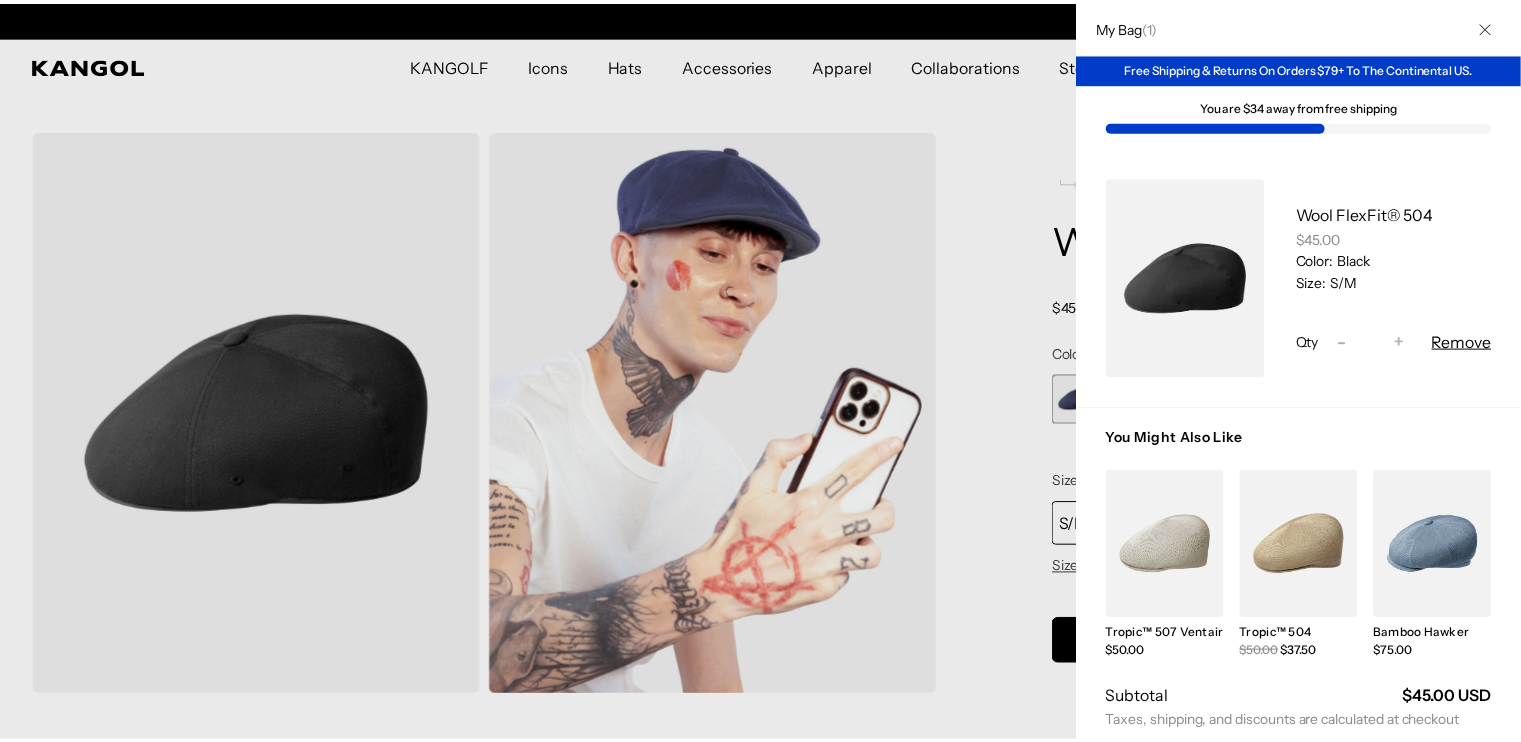 scroll, scrollTop: 0, scrollLeft: 412, axis: horizontal 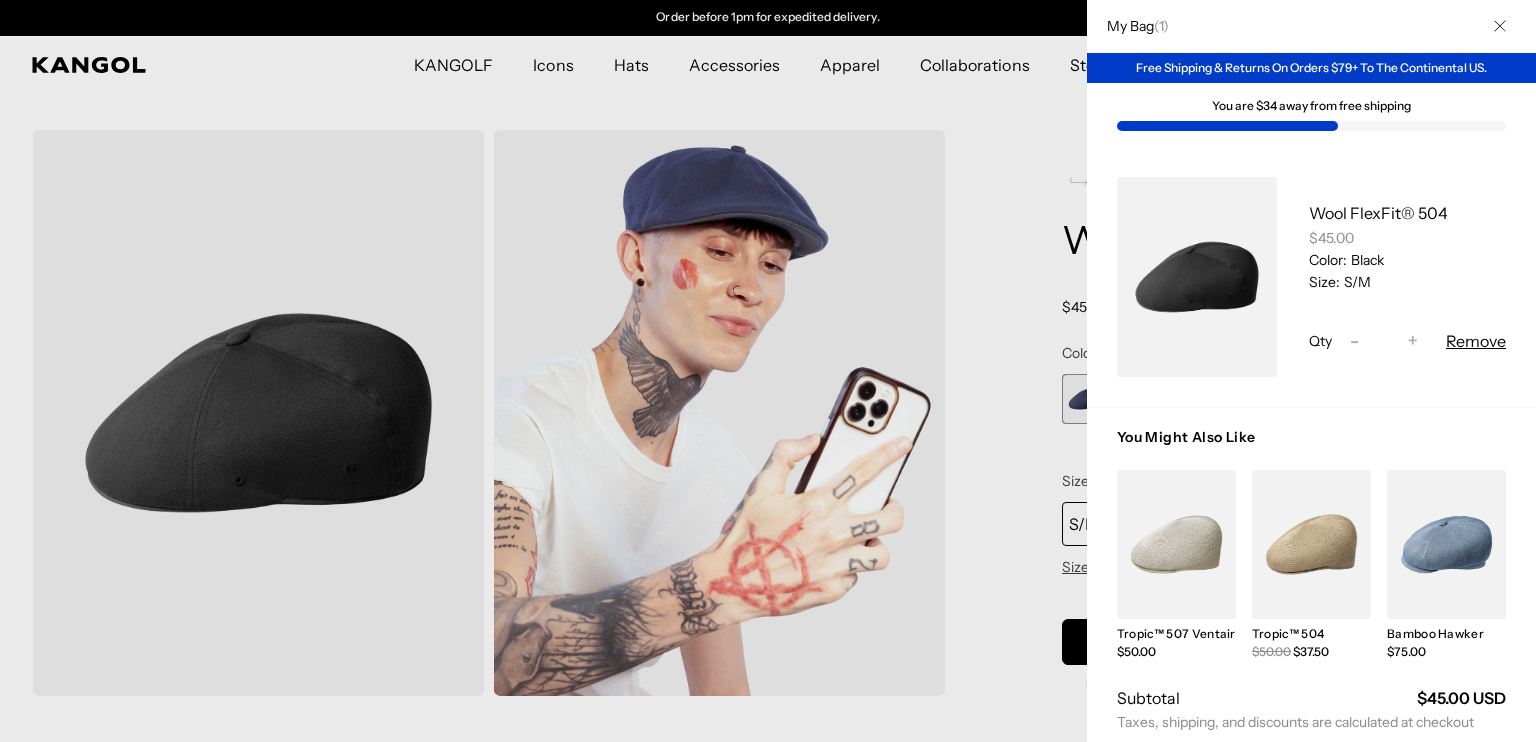 click at bounding box center [768, 371] 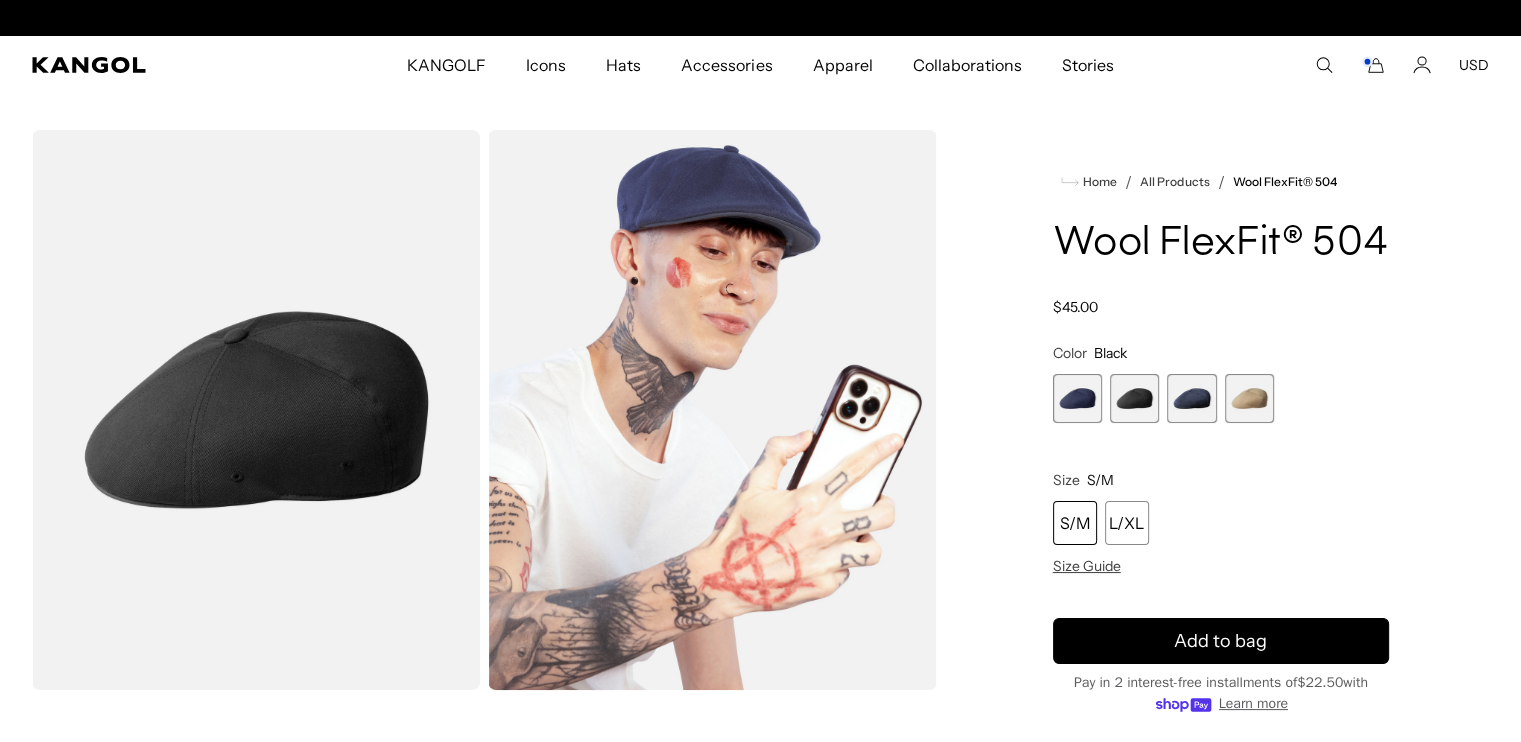 scroll, scrollTop: 0, scrollLeft: 0, axis: both 